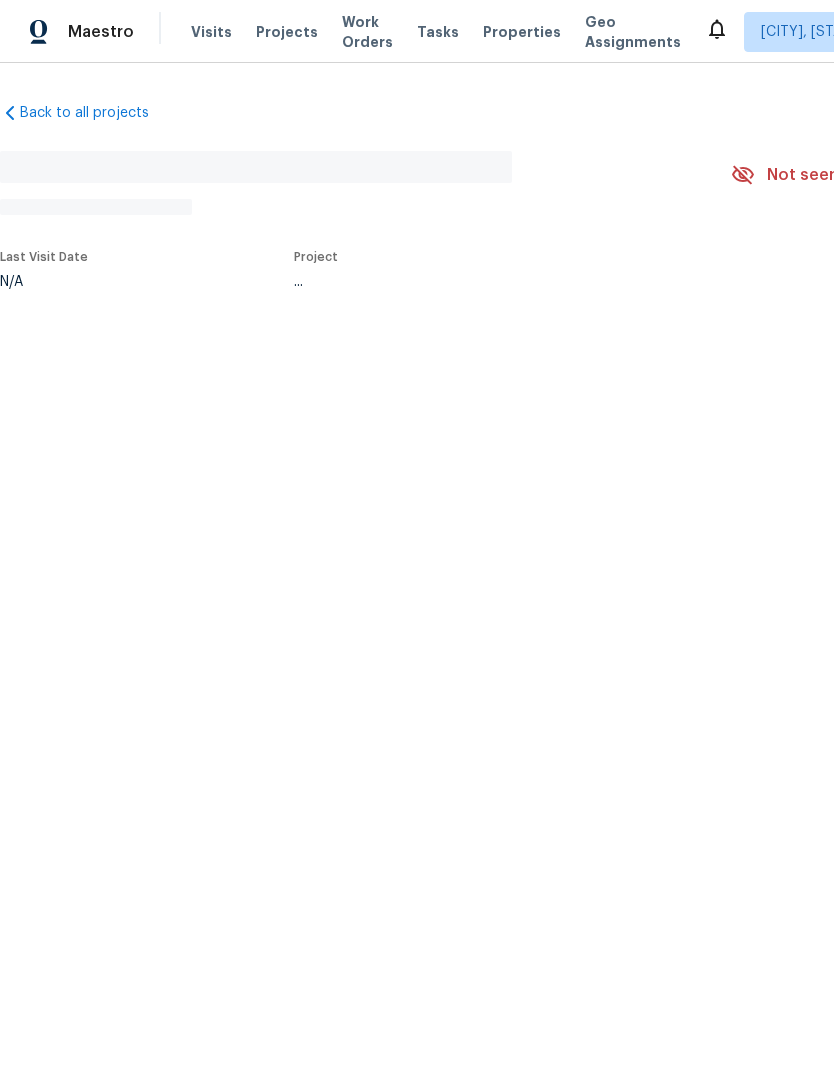 scroll, scrollTop: 0, scrollLeft: 0, axis: both 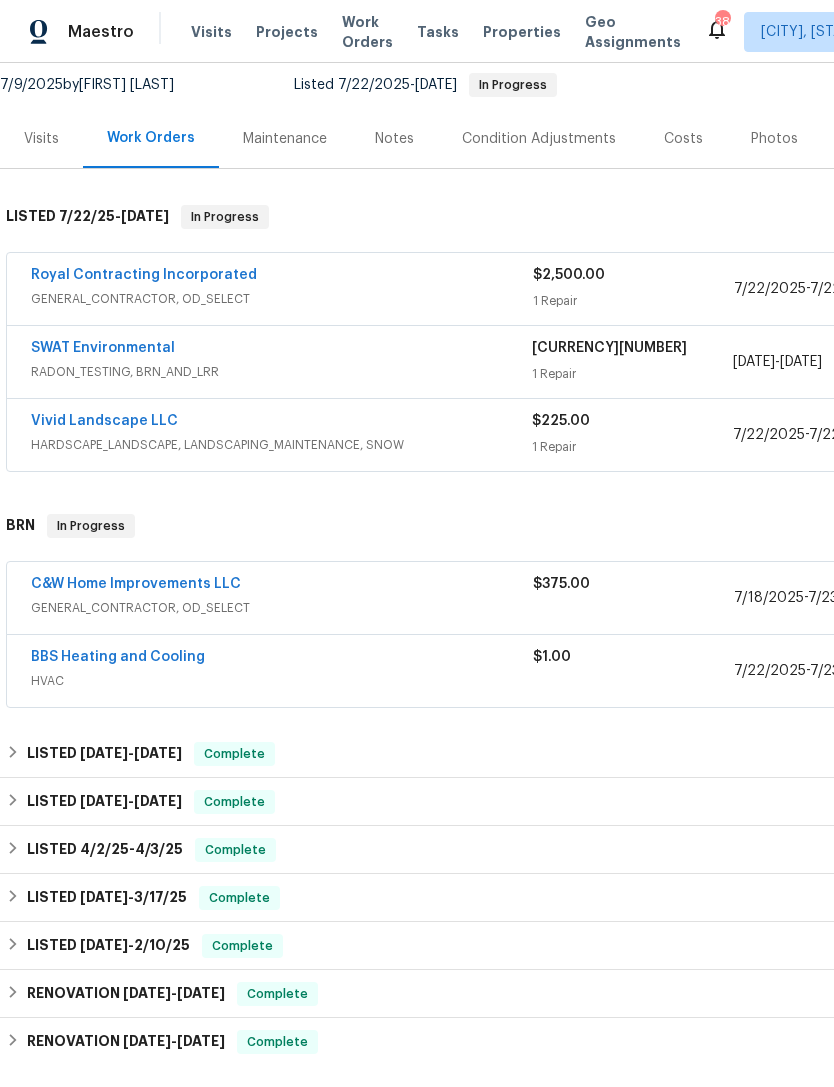 click on "C&W Home Improvements LLC" at bounding box center [136, 584] 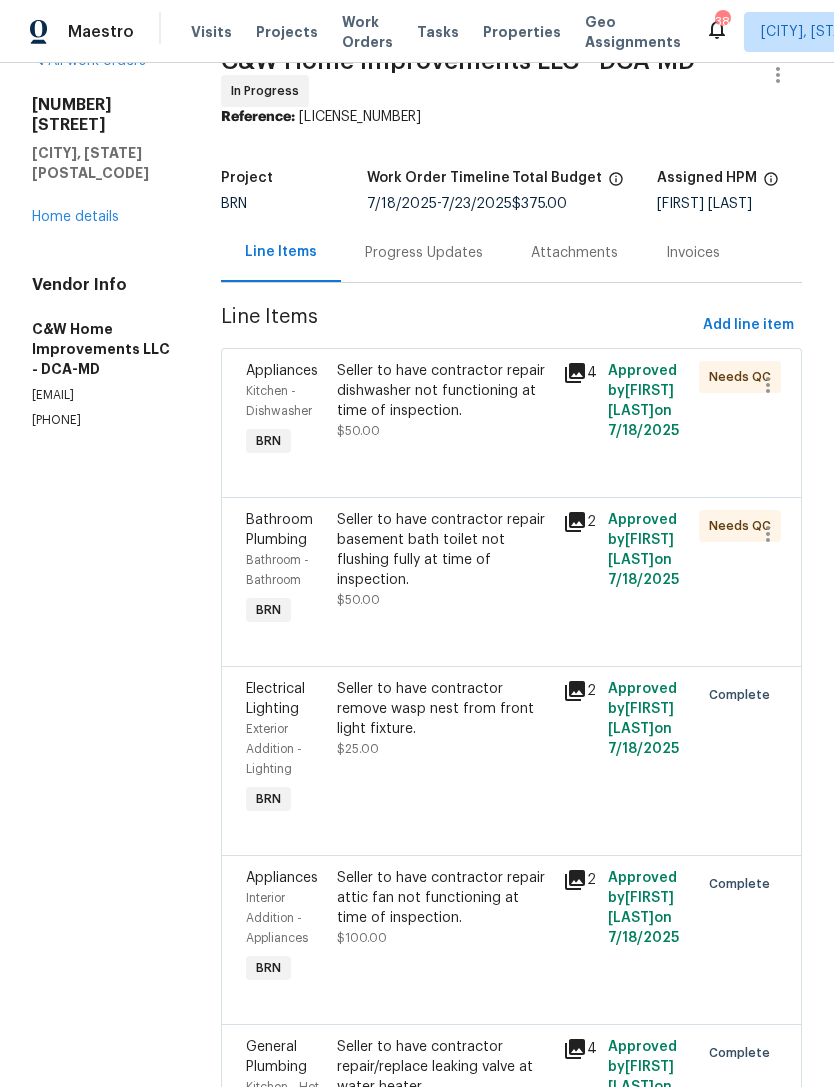 scroll, scrollTop: 48, scrollLeft: 0, axis: vertical 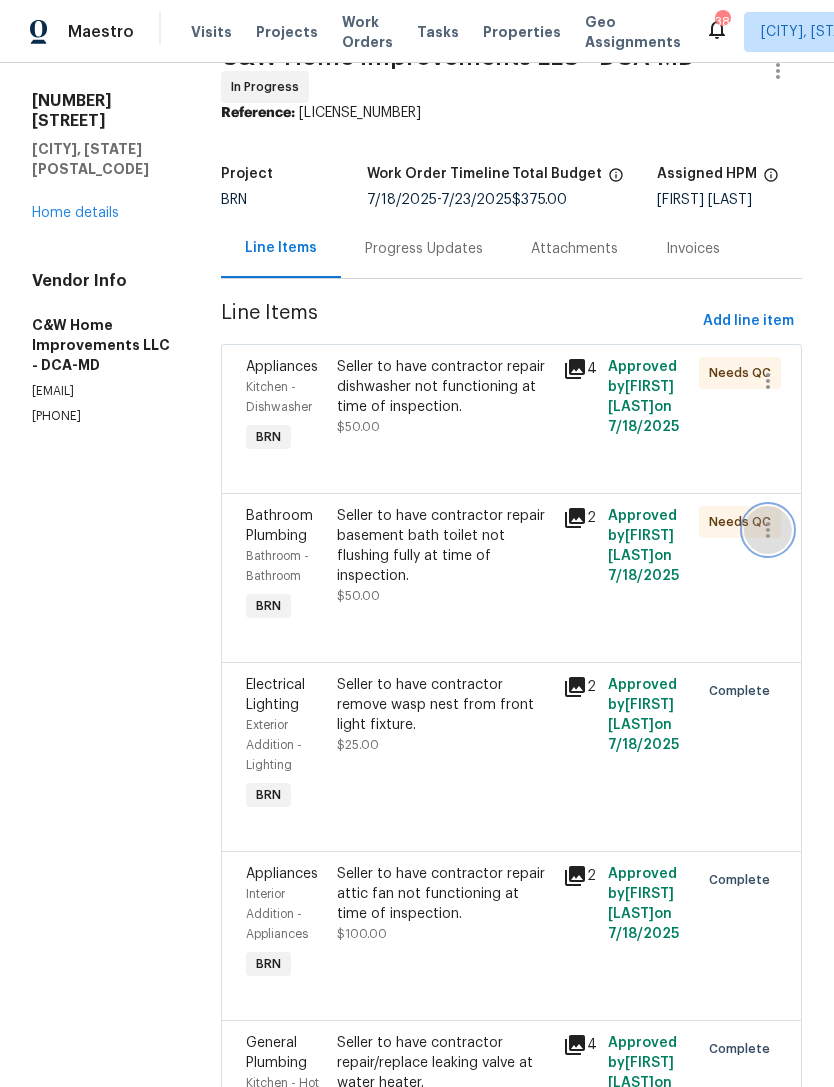 click 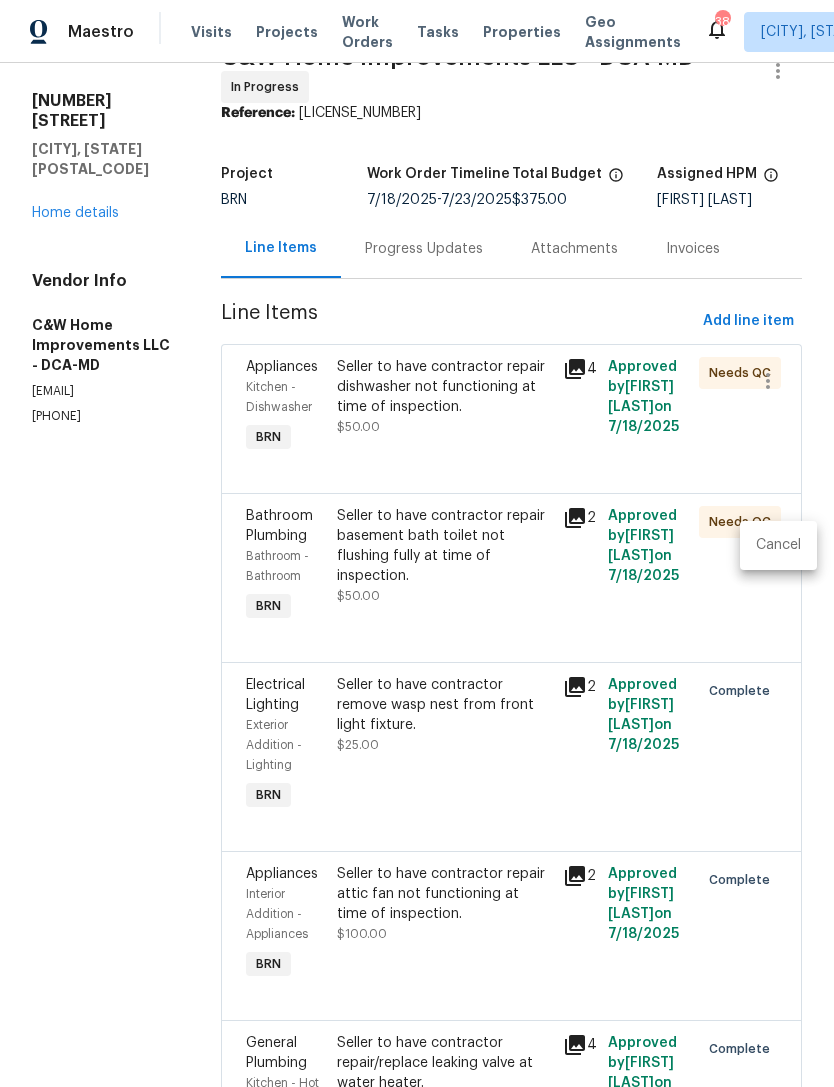 click on "Cancel" at bounding box center (778, 545) 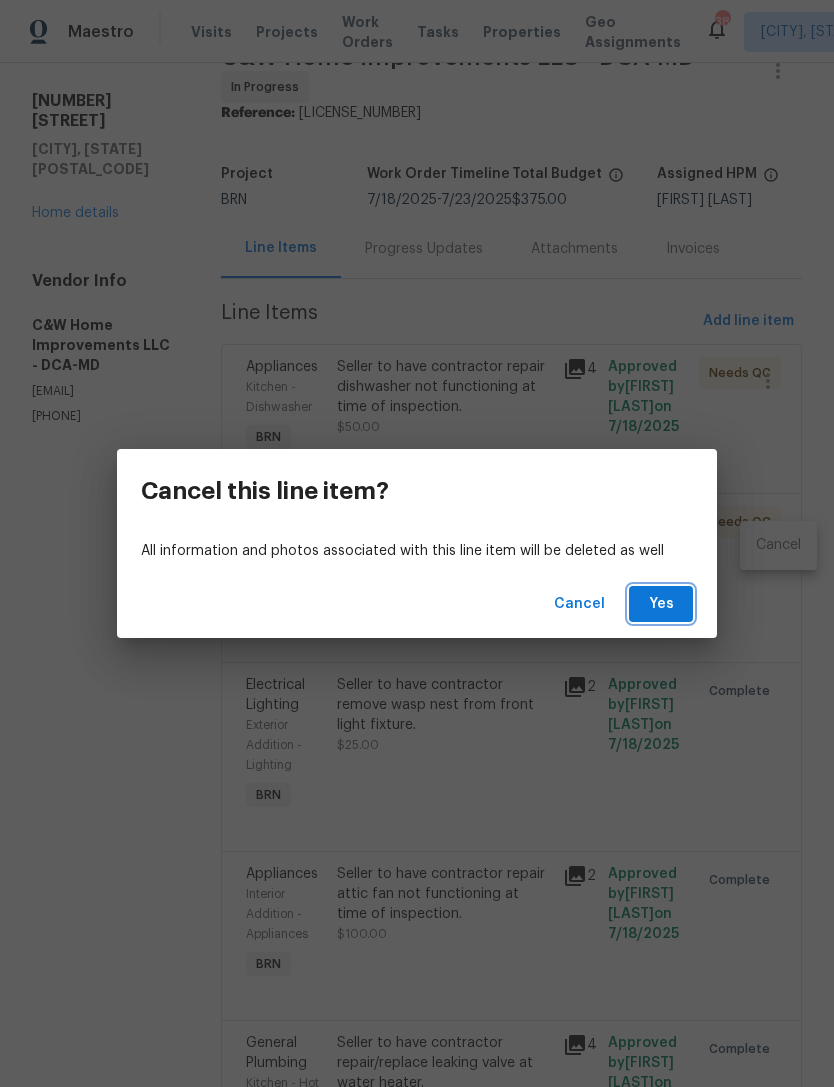 click on "Yes" at bounding box center [661, 604] 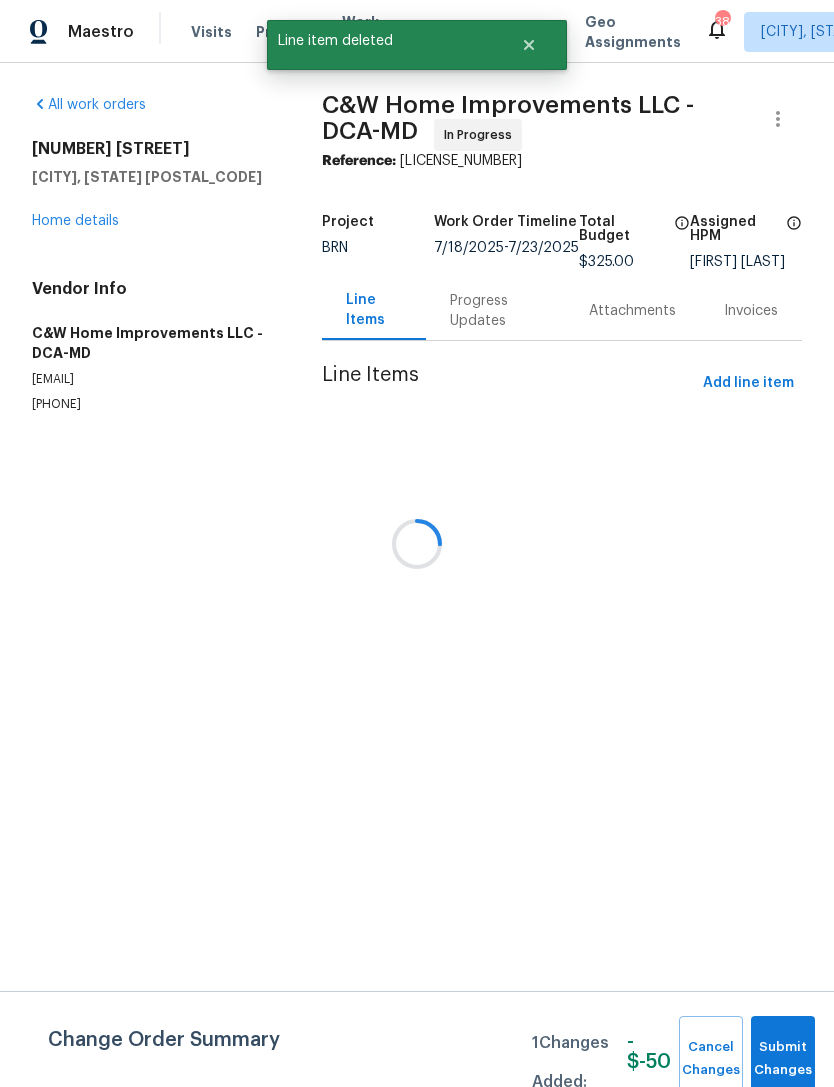 scroll, scrollTop: 0, scrollLeft: 0, axis: both 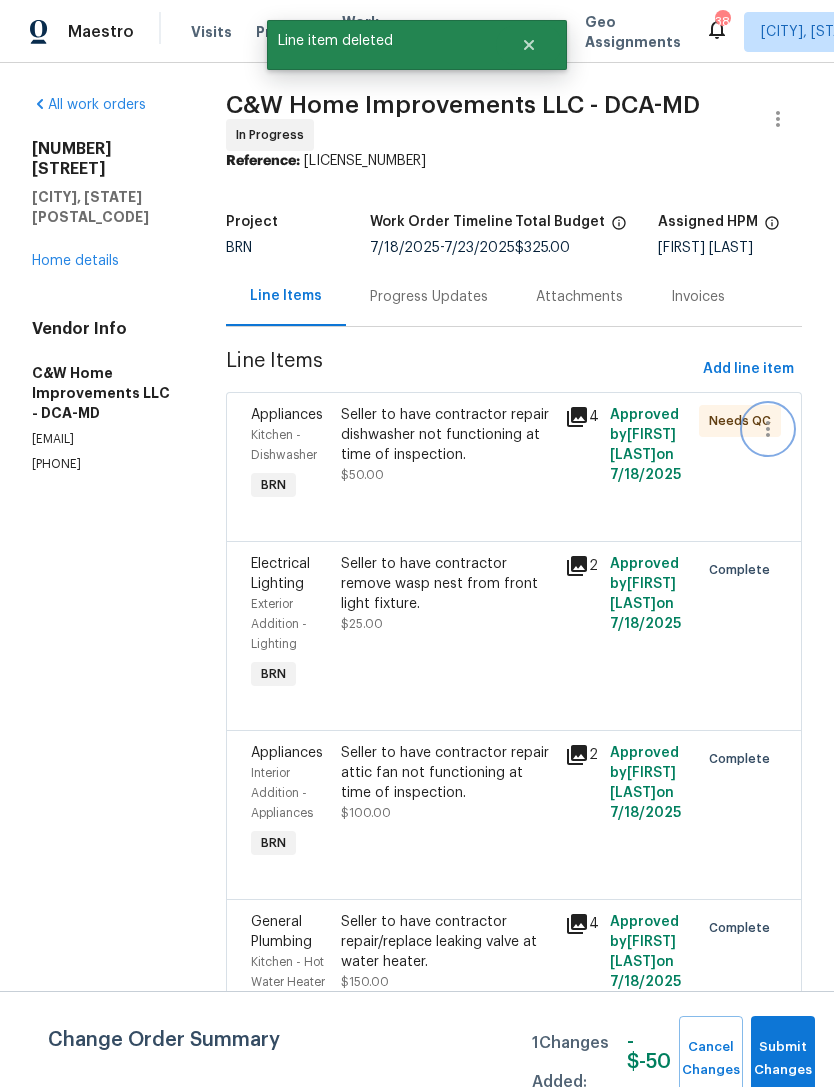 click 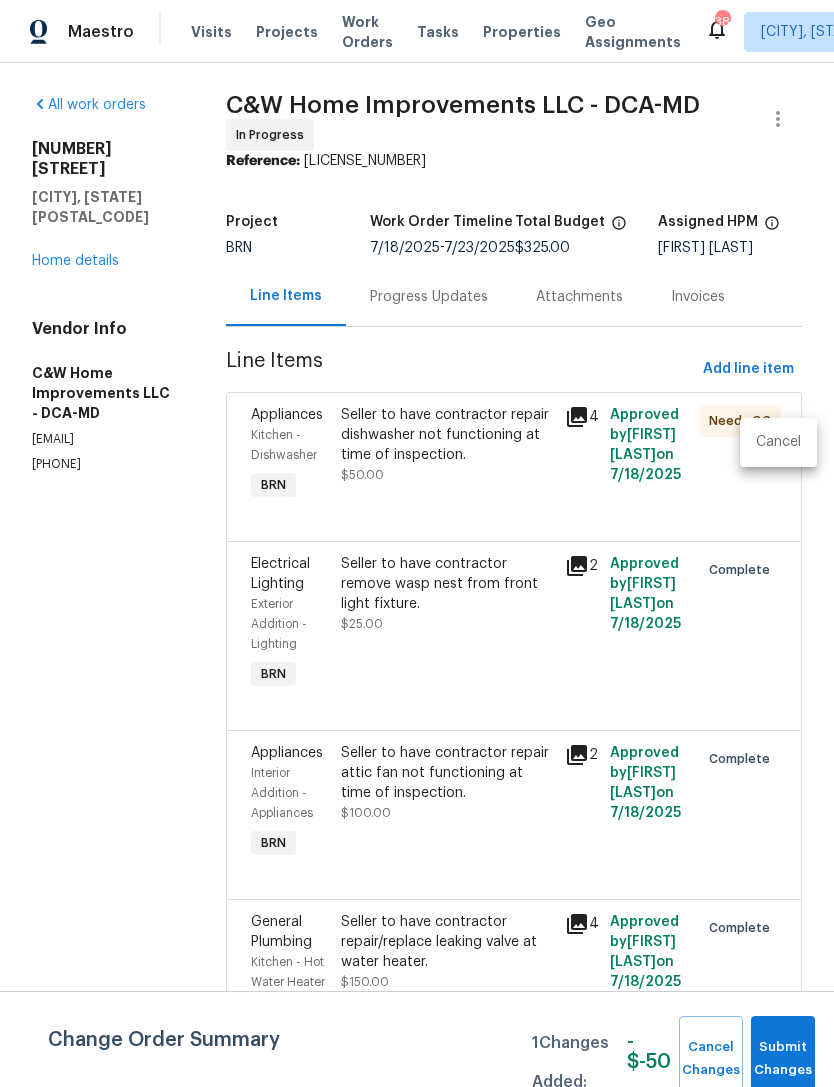 click on "Cancel" at bounding box center (778, 442) 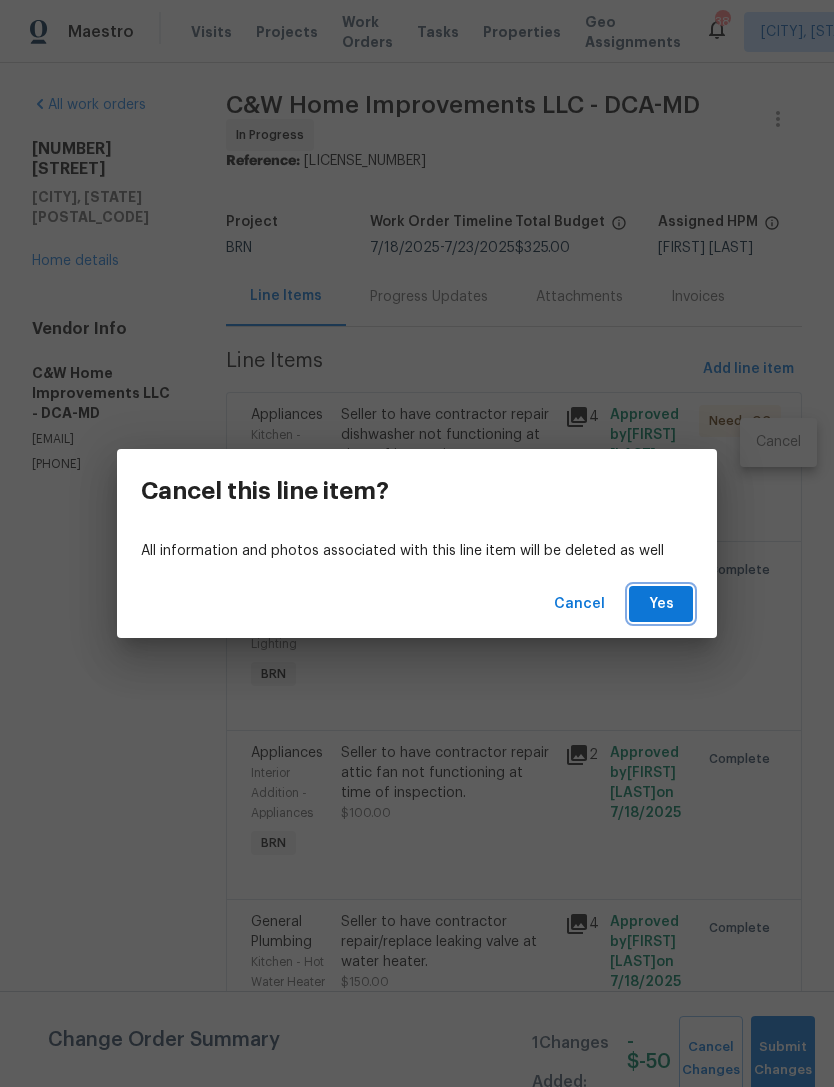 click on "Yes" at bounding box center (661, 604) 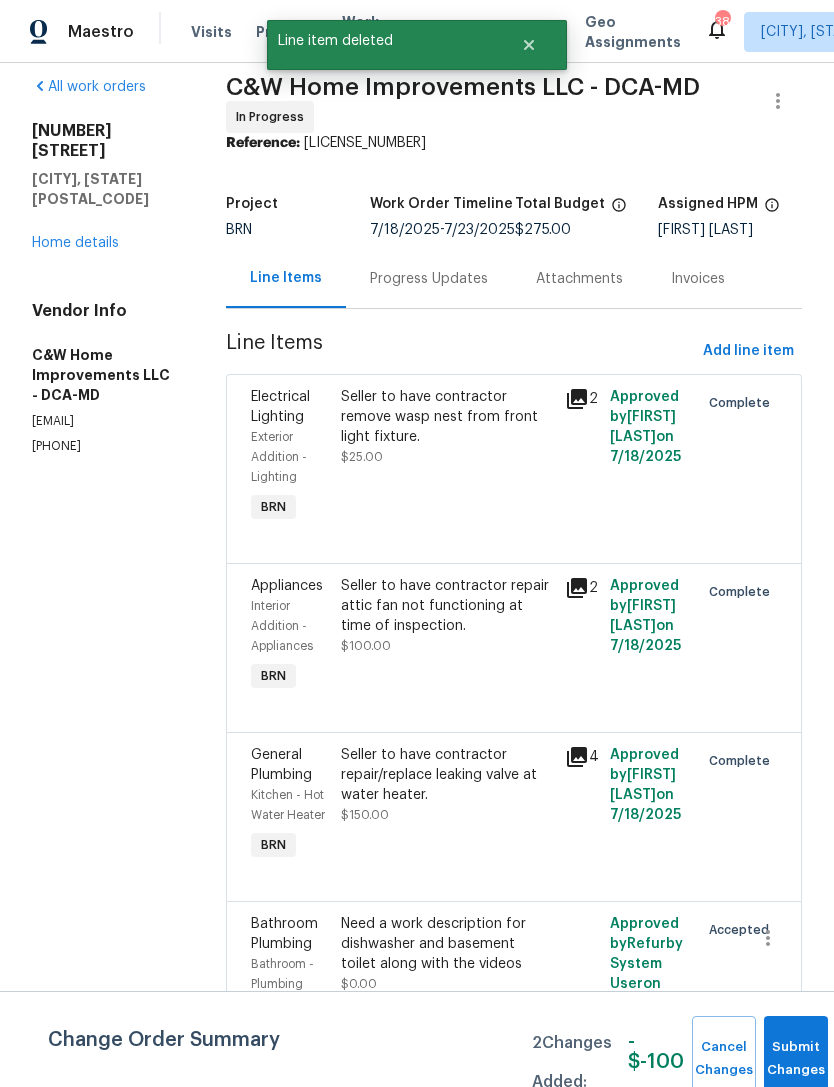 scroll, scrollTop: 17, scrollLeft: 0, axis: vertical 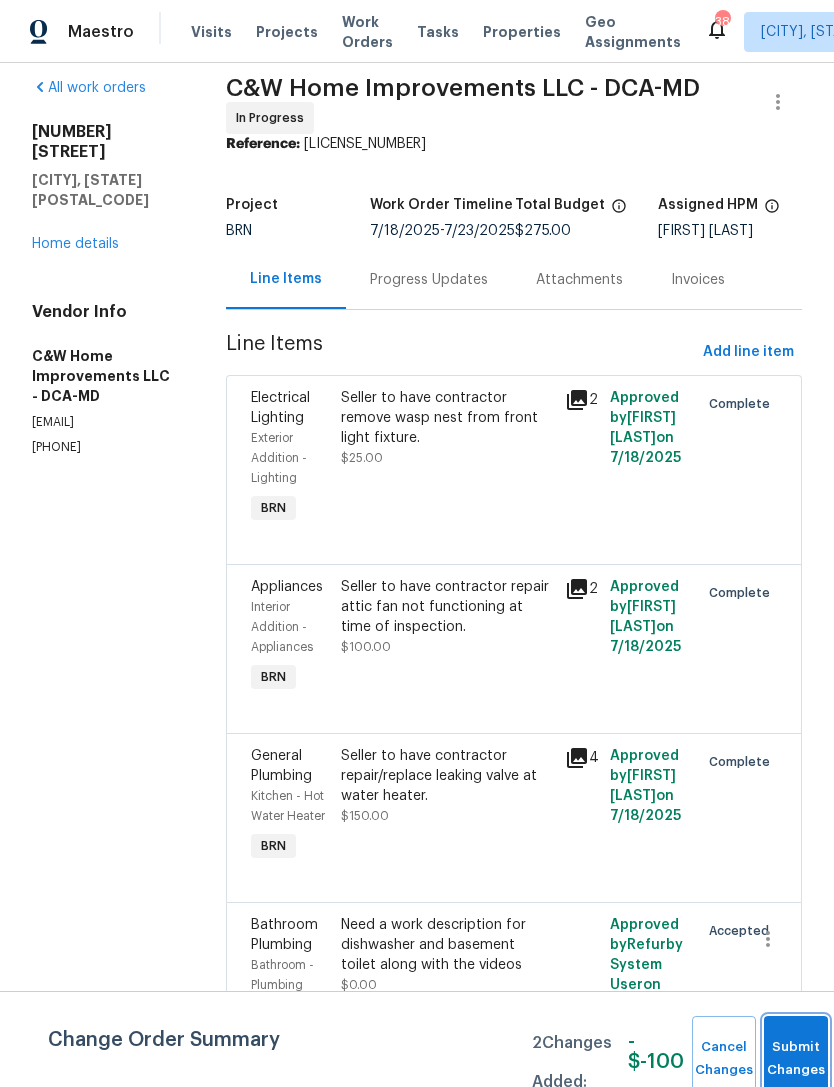 click on "Submit Changes" at bounding box center [796, 1059] 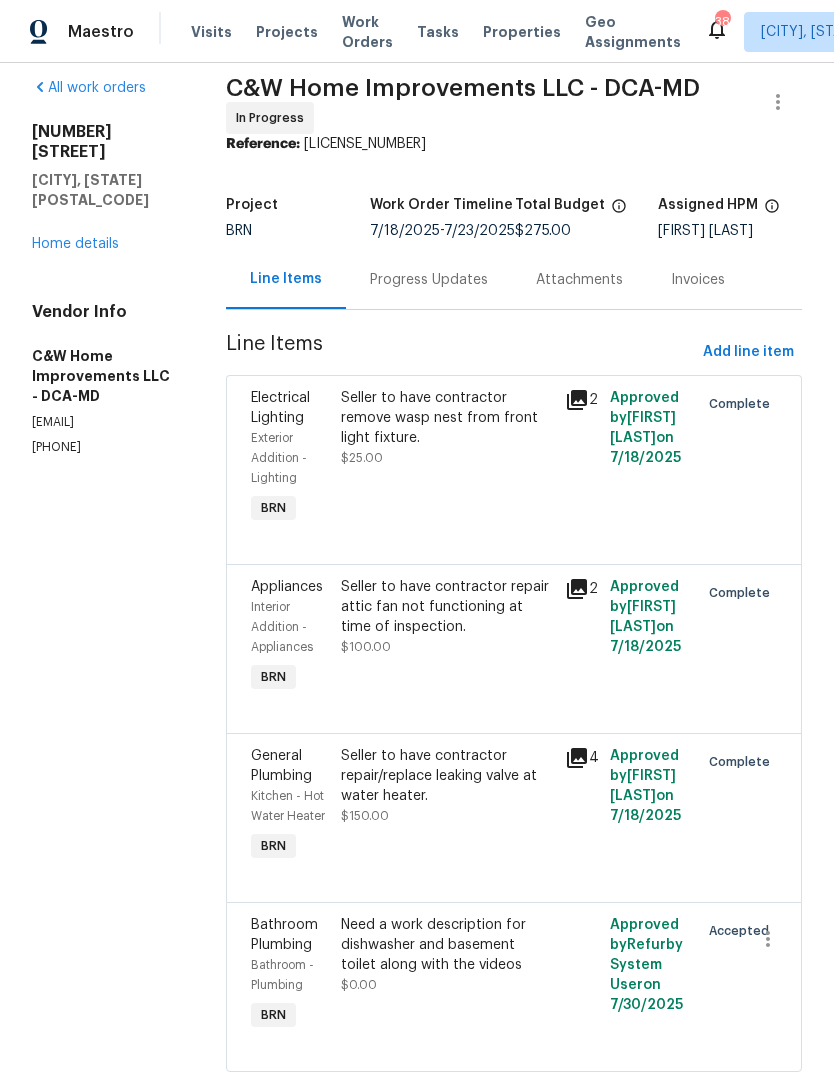 click on "Seller to have contractor repair/replace leaking valve at water heater. $150.00" at bounding box center (447, 786) 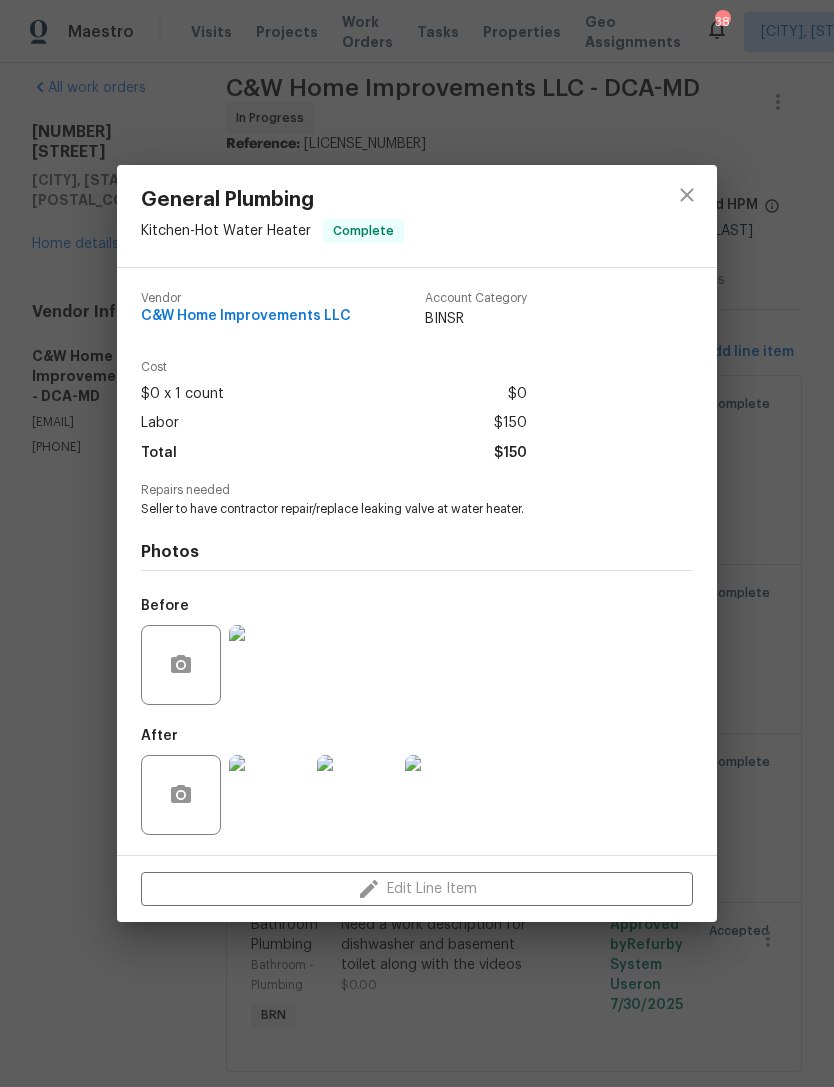 click at bounding box center [687, 216] 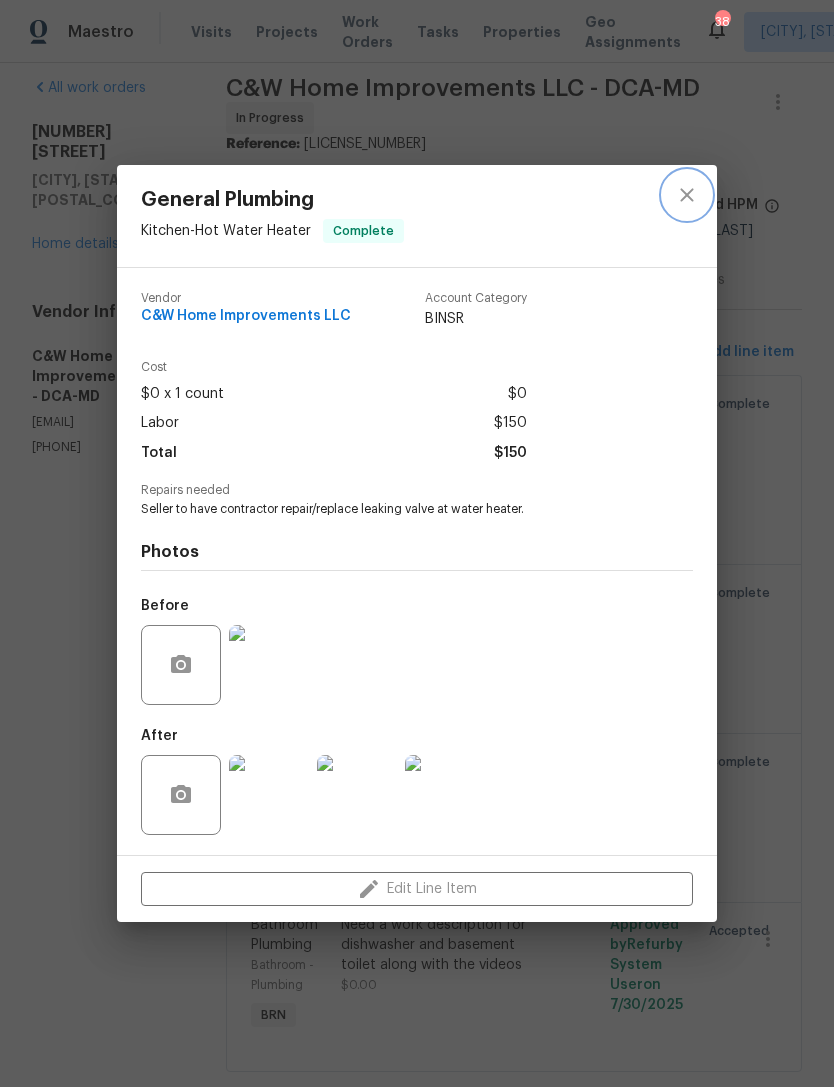 click 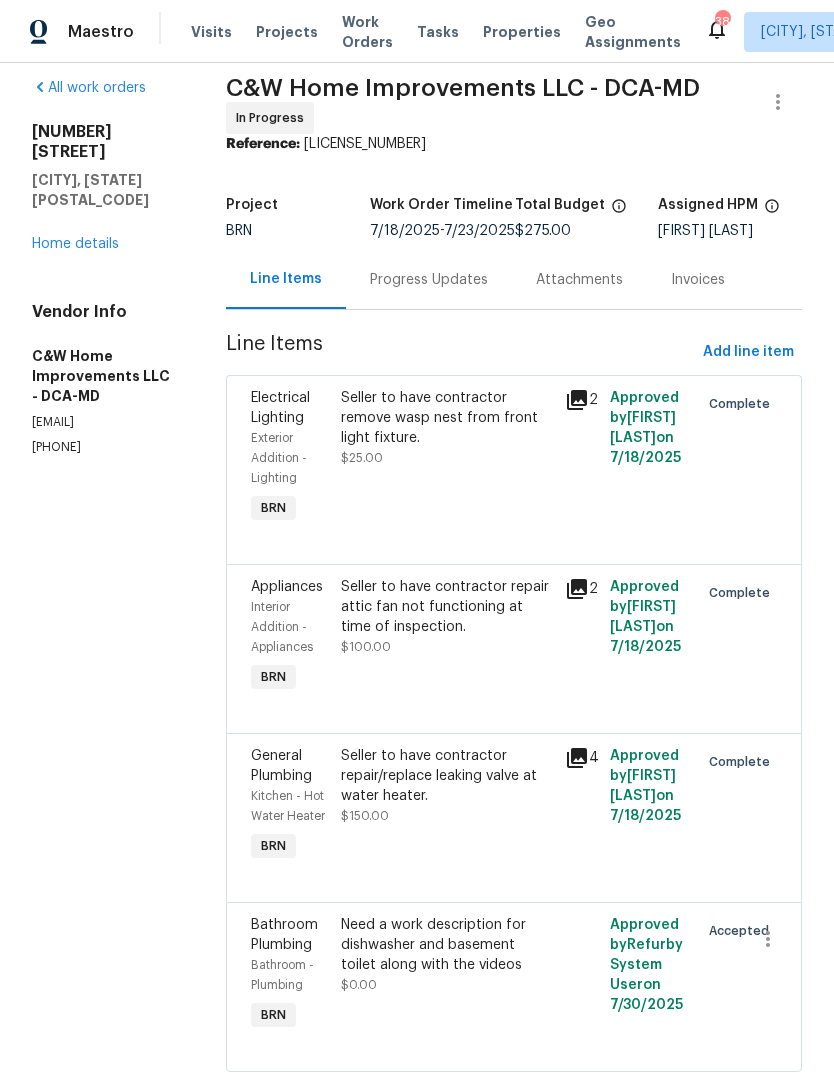 scroll, scrollTop: 0, scrollLeft: 0, axis: both 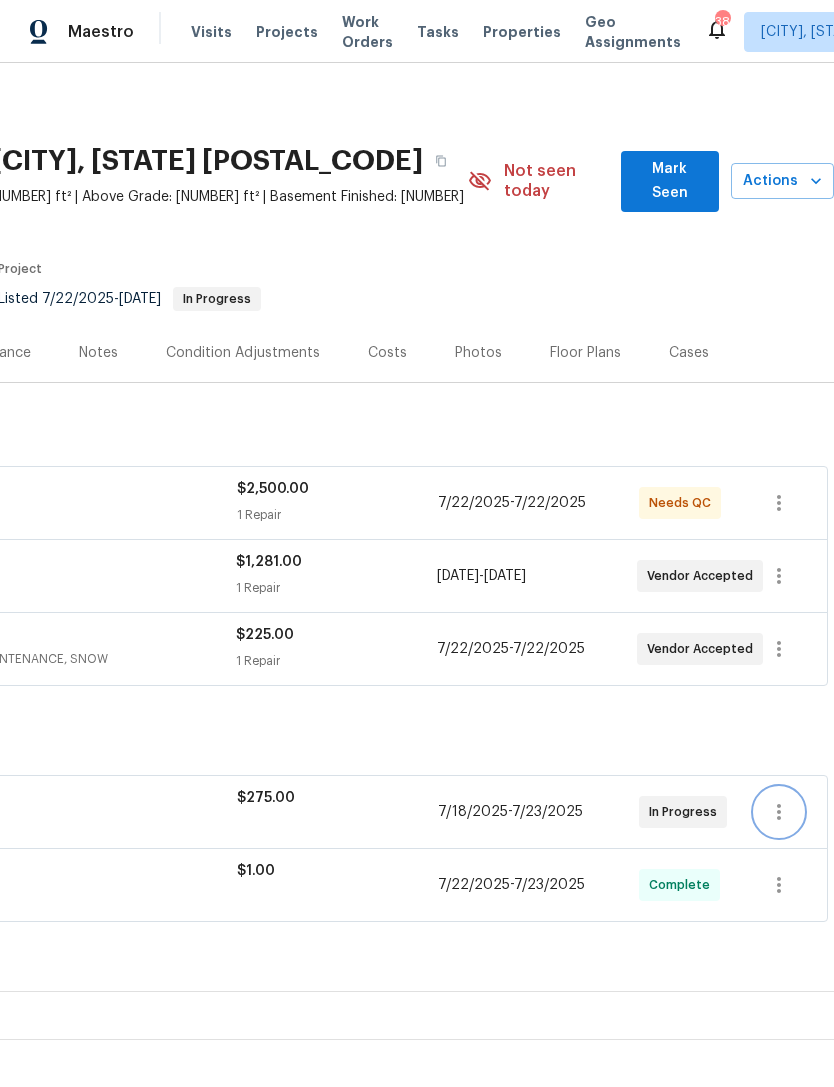 click at bounding box center (779, 812) 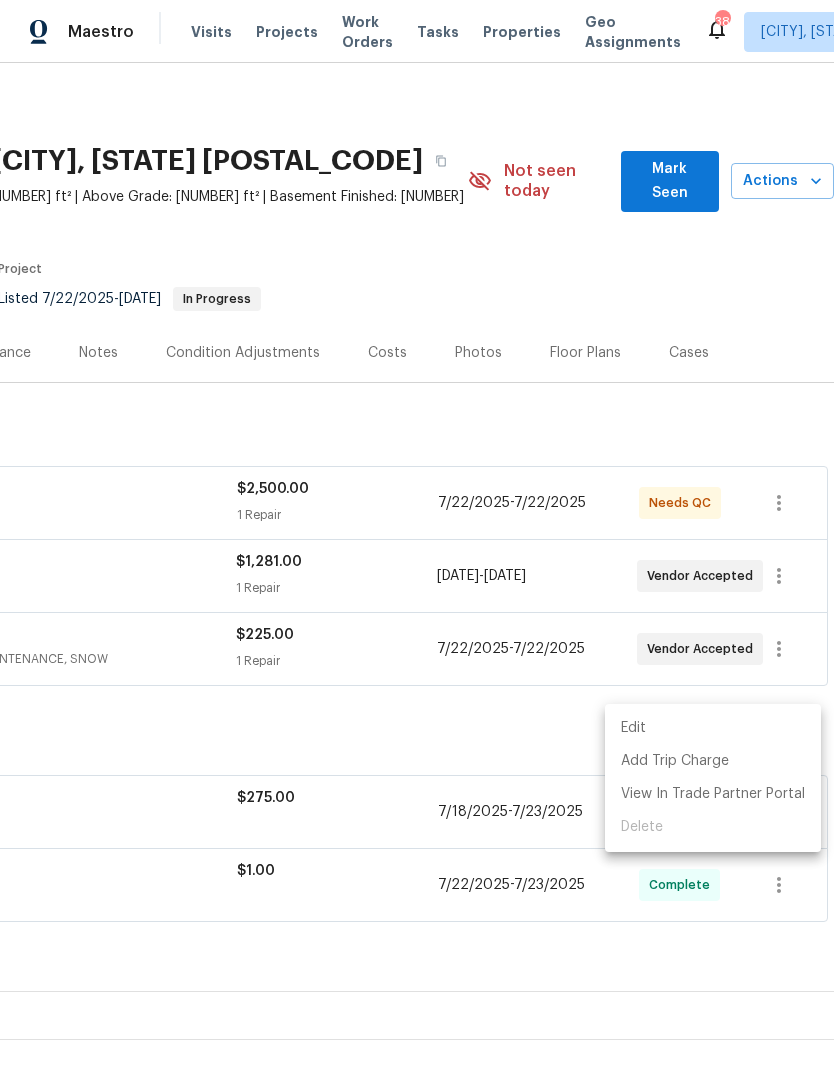 click on "Edit Add Trip Charge View In Trade Partner Portal Delete" at bounding box center (713, 778) 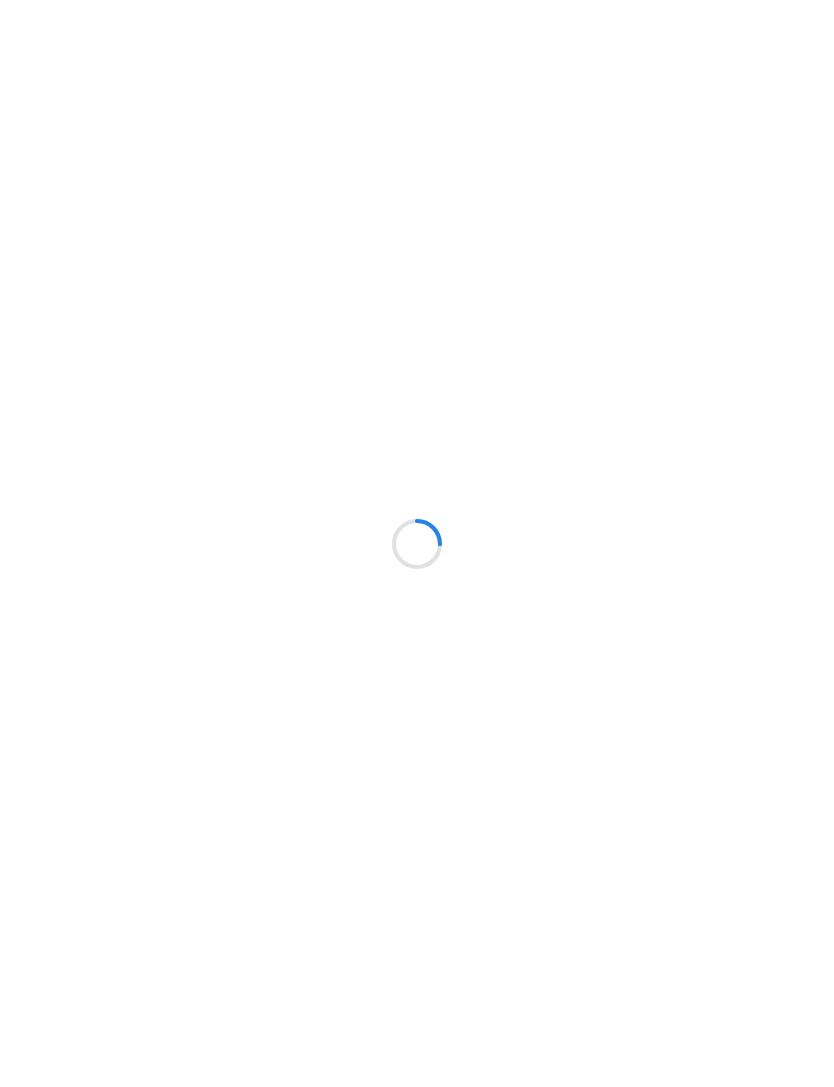 scroll, scrollTop: 0, scrollLeft: 0, axis: both 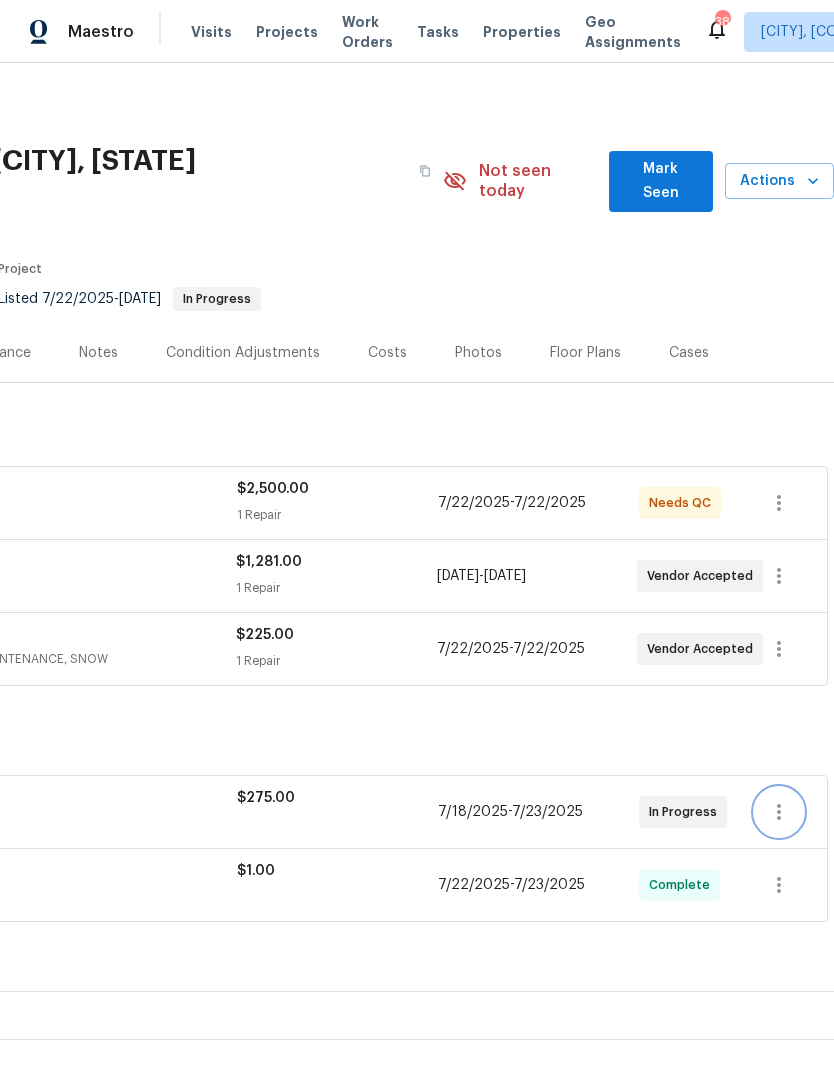 click 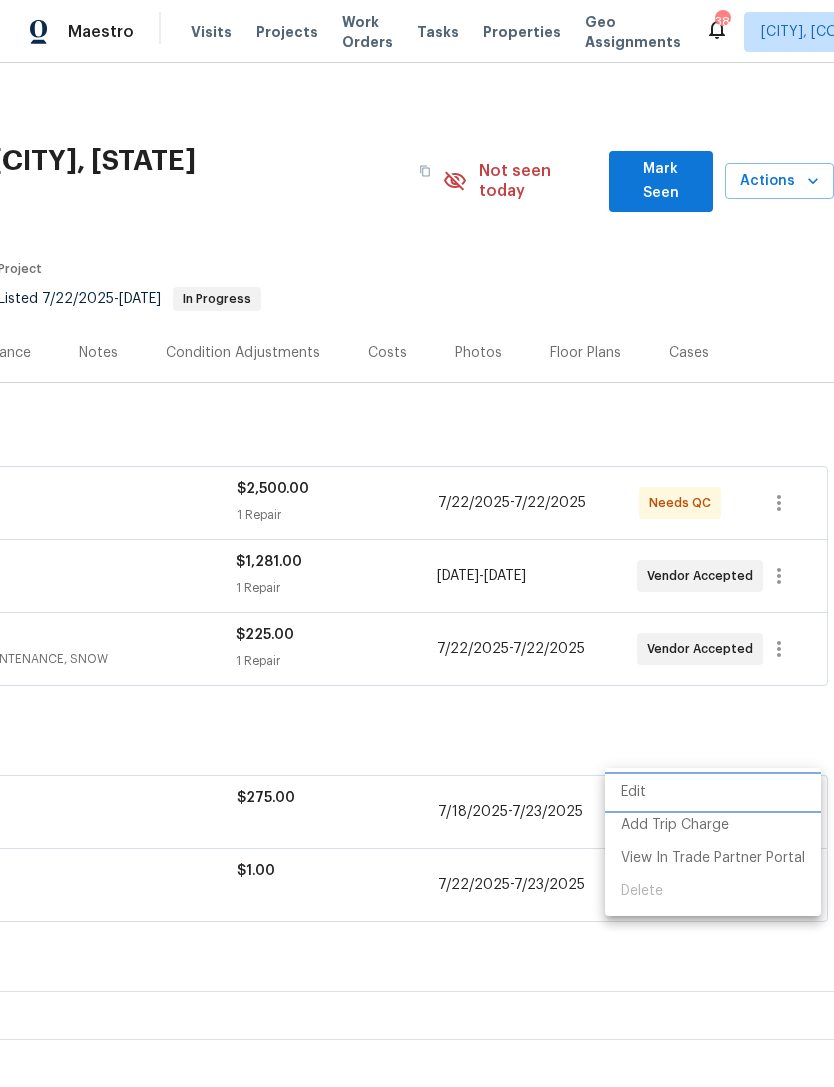 click on "Edit" at bounding box center (713, 792) 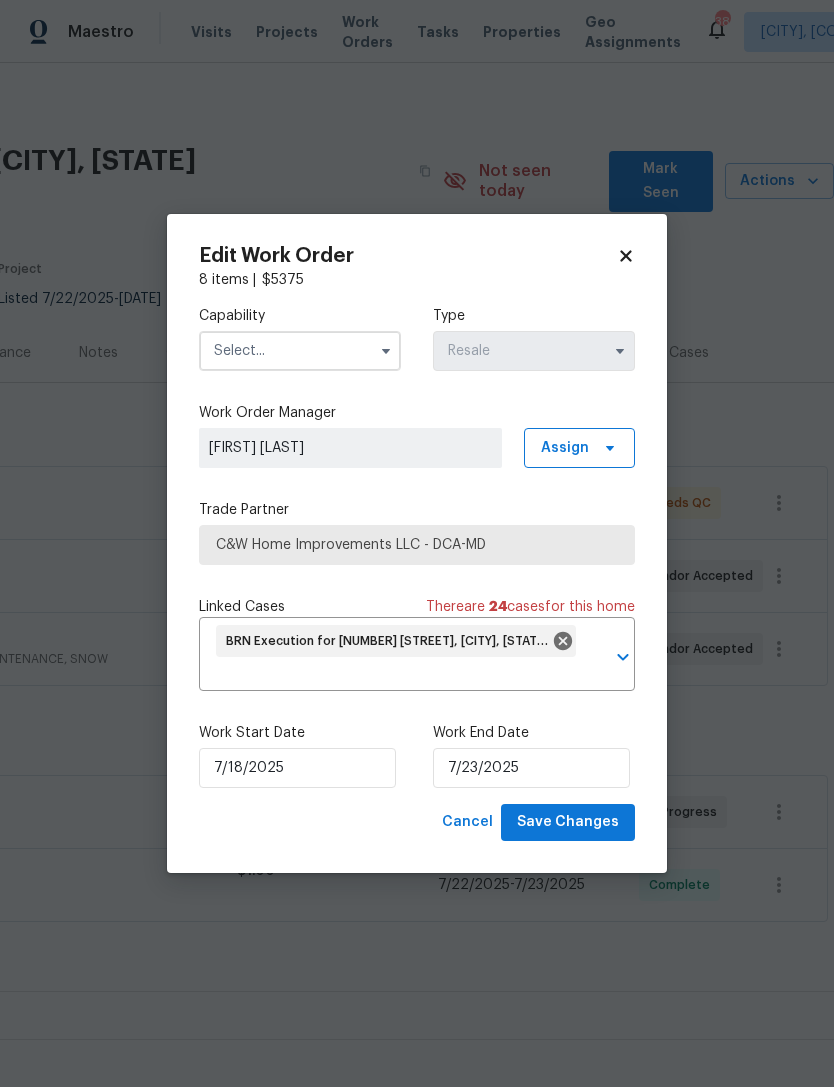click on "C&W Home Improvements LLC - DCA-MD" at bounding box center [417, 545] 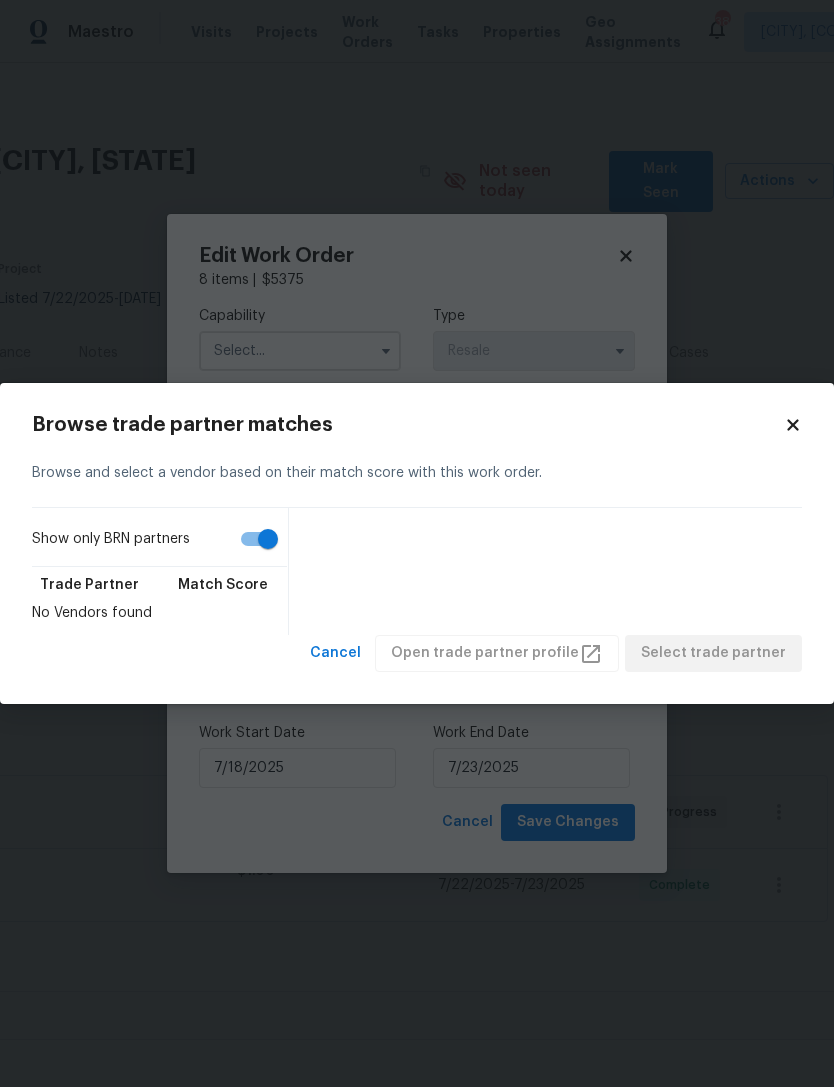click on "Show only BRN partners" at bounding box center [268, 539] 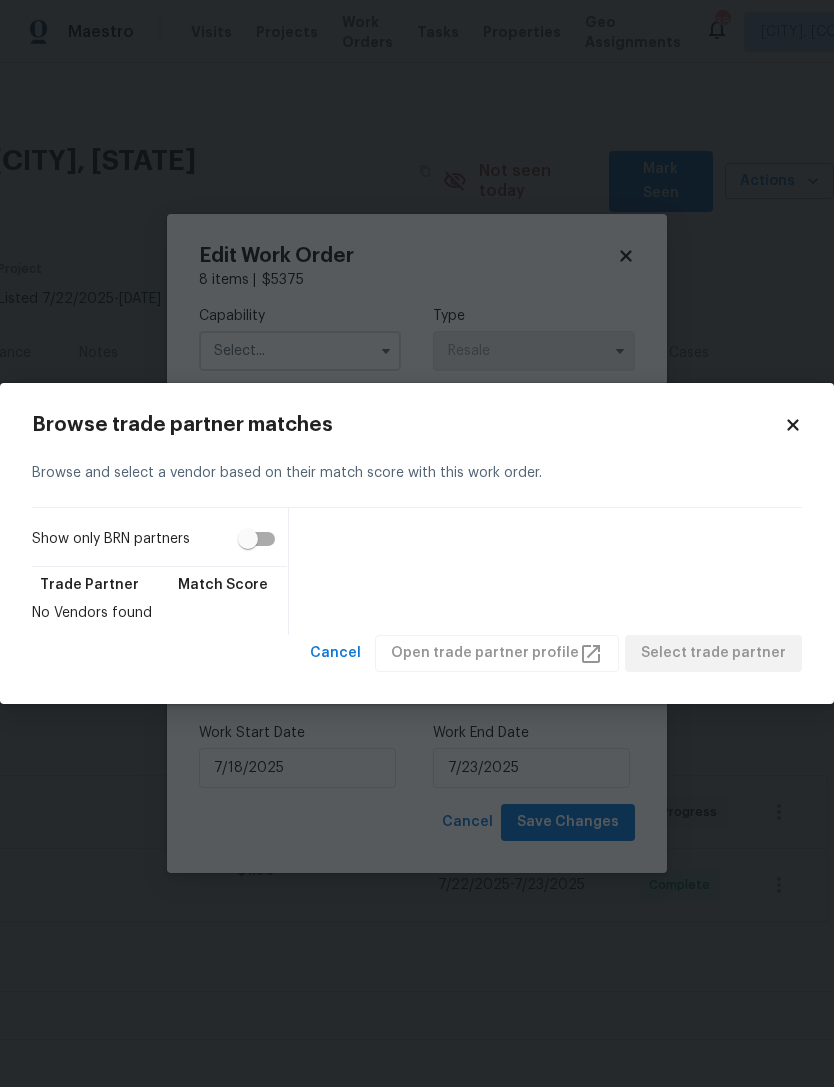 click on "Cancel Open trade partner profile Select trade partner" at bounding box center (552, 653) 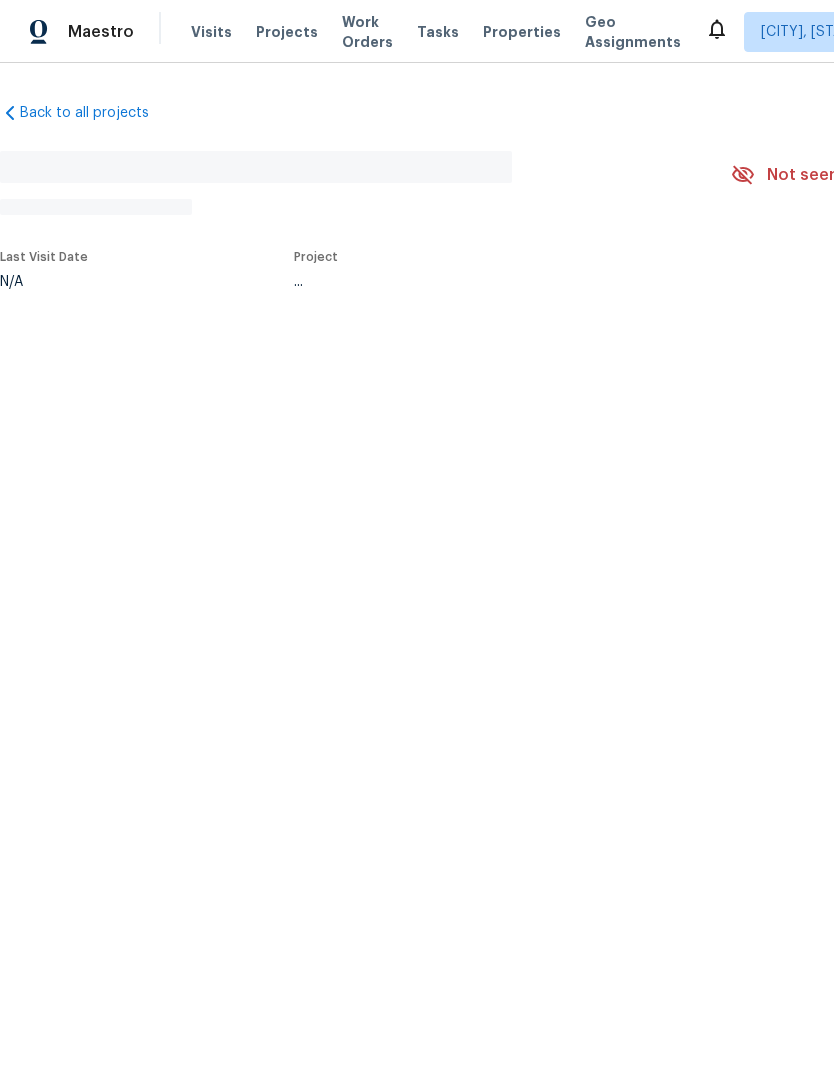 scroll, scrollTop: 0, scrollLeft: 0, axis: both 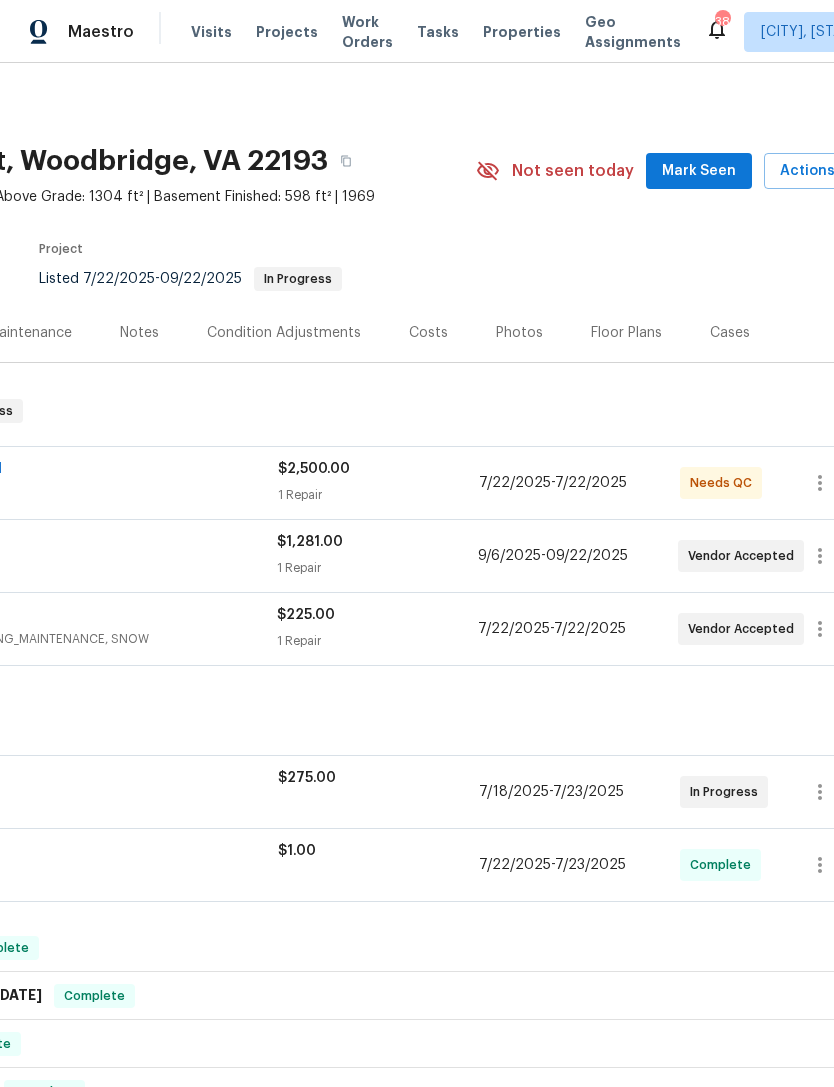 click on "GENERAL_CONTRACTOR, OD_SELECT" at bounding box center [27, 802] 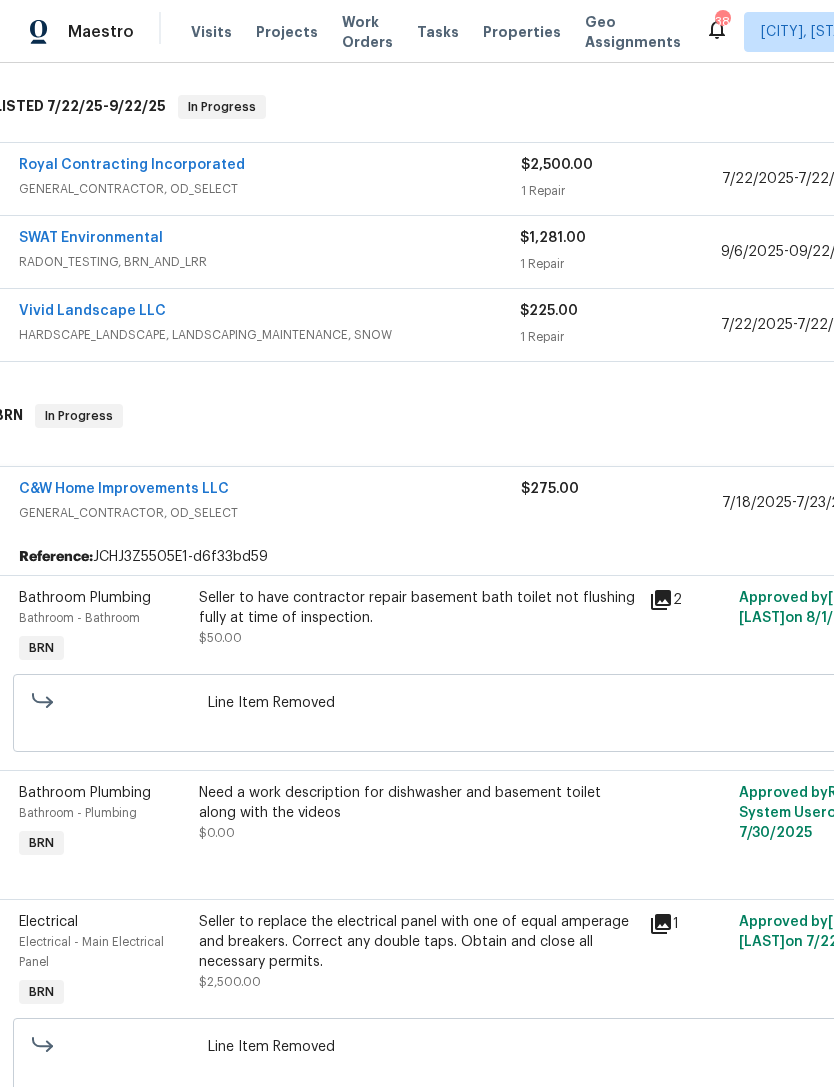 scroll, scrollTop: 303, scrollLeft: 12, axis: both 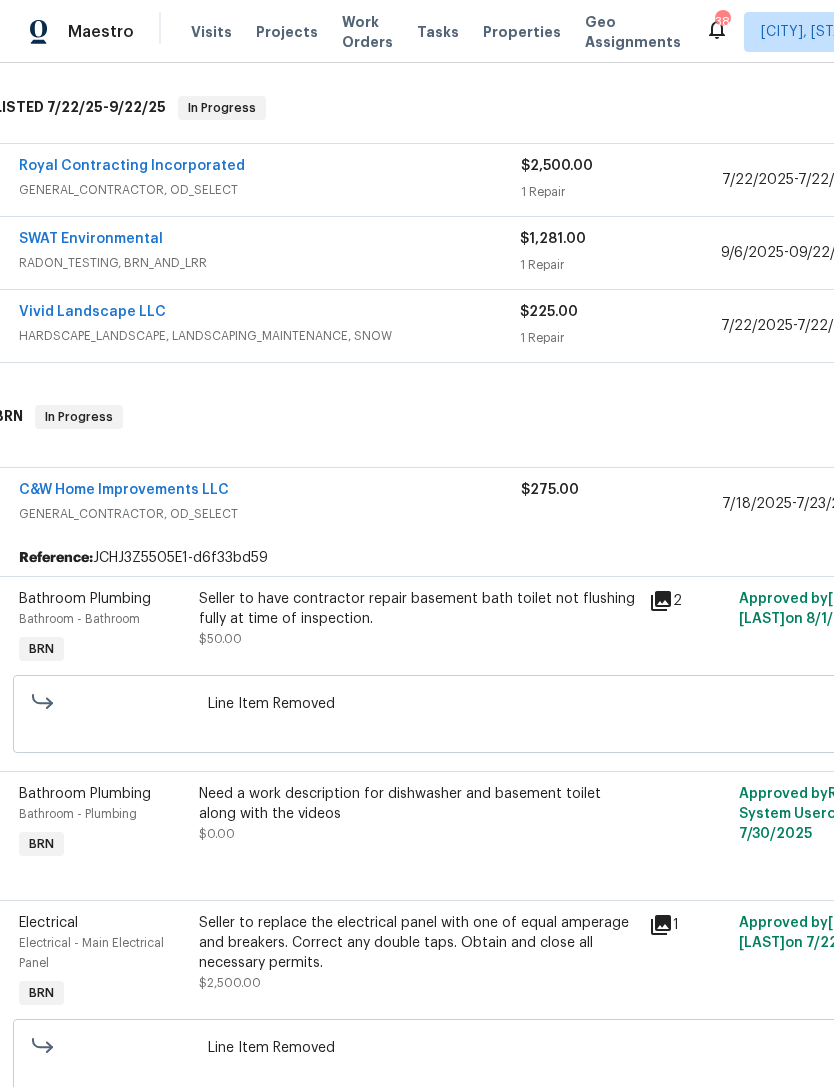click on "$275.00" at bounding box center (621, 504) 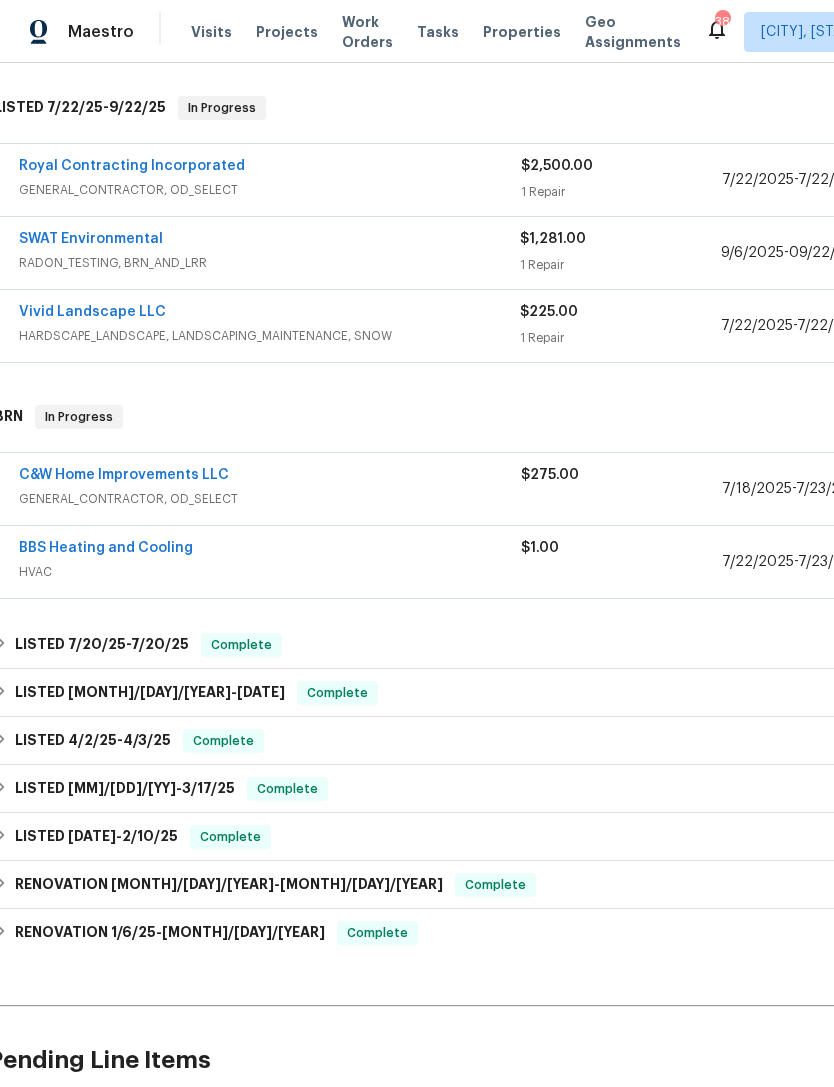 click on "$275.00" at bounding box center (621, 489) 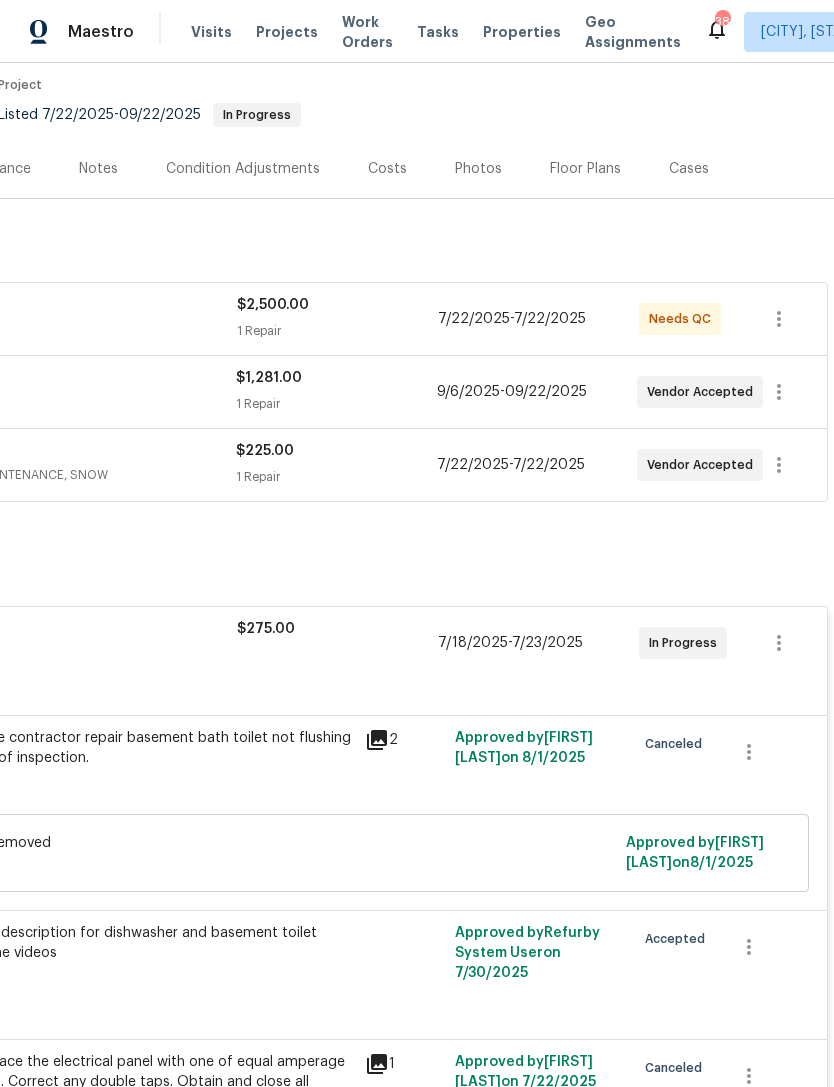 scroll, scrollTop: 166, scrollLeft: 296, axis: both 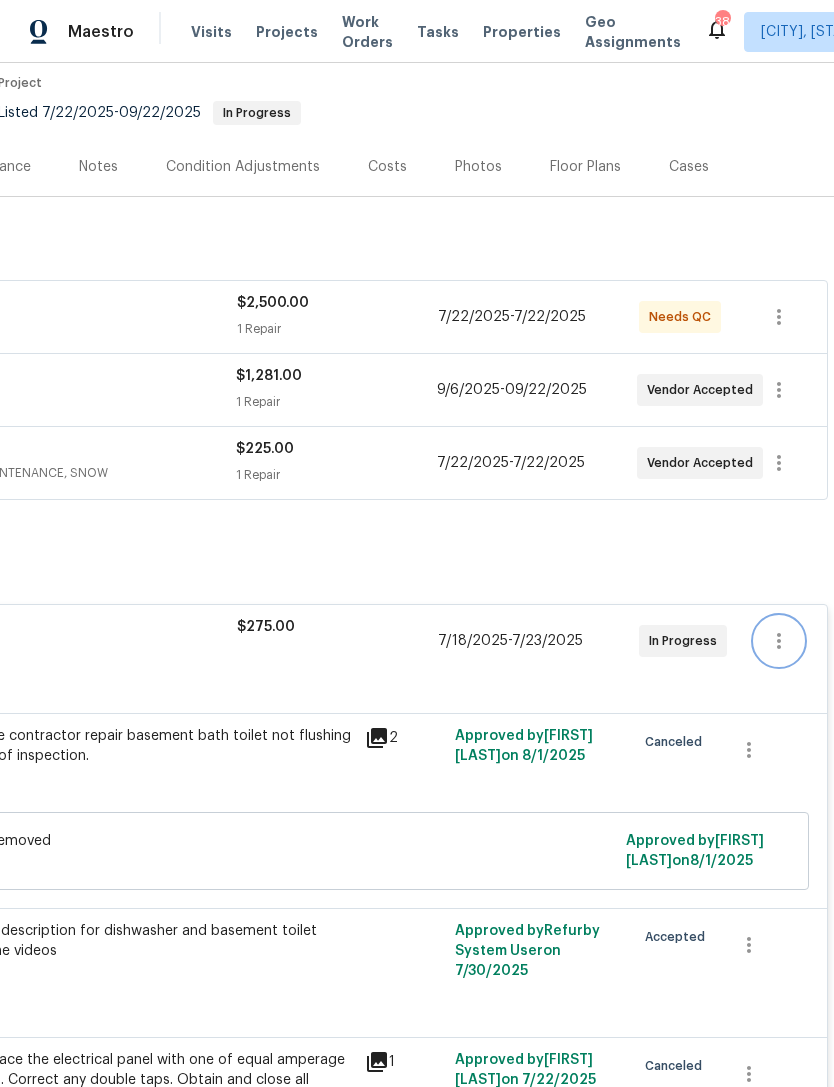click at bounding box center (779, 641) 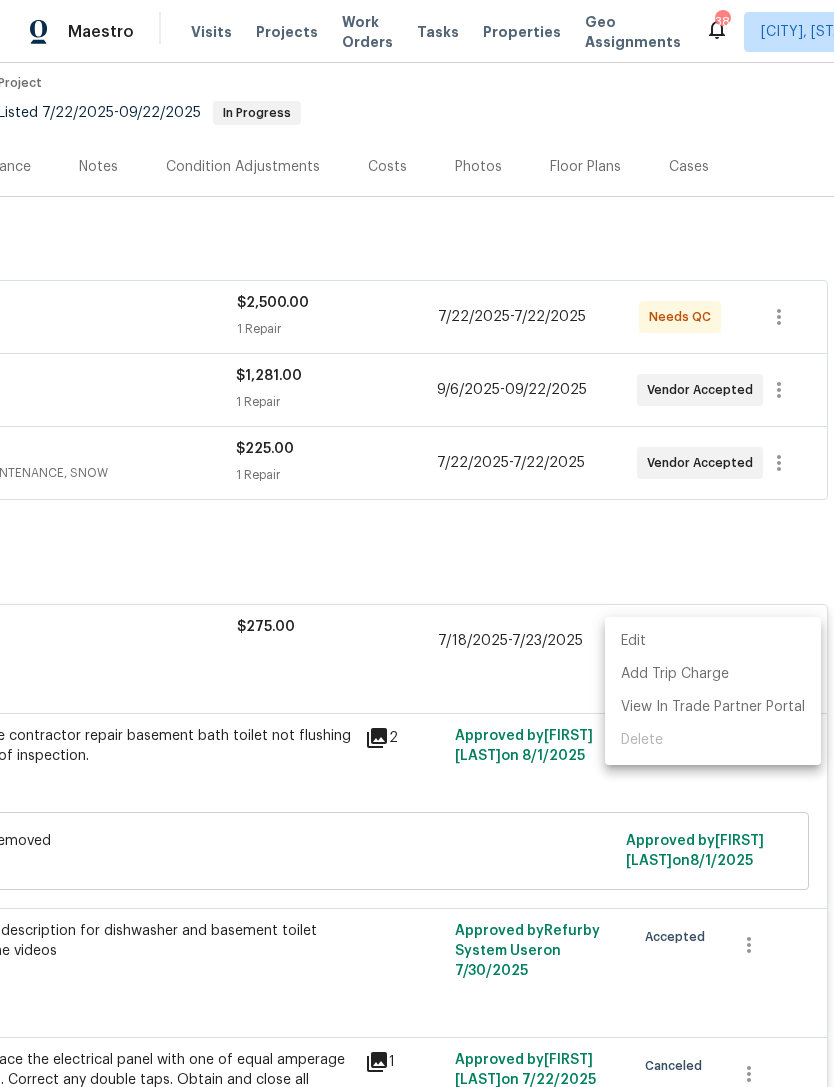 click at bounding box center (417, 543) 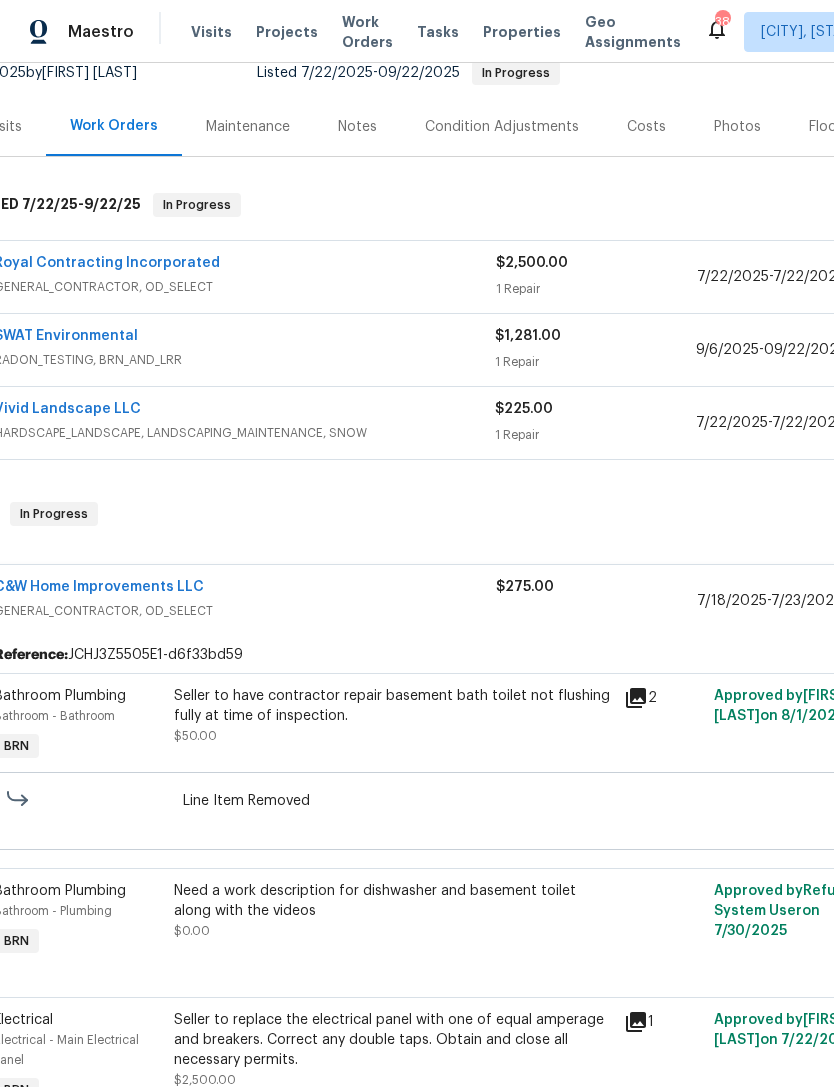 scroll, scrollTop: 204, scrollLeft: 22, axis: both 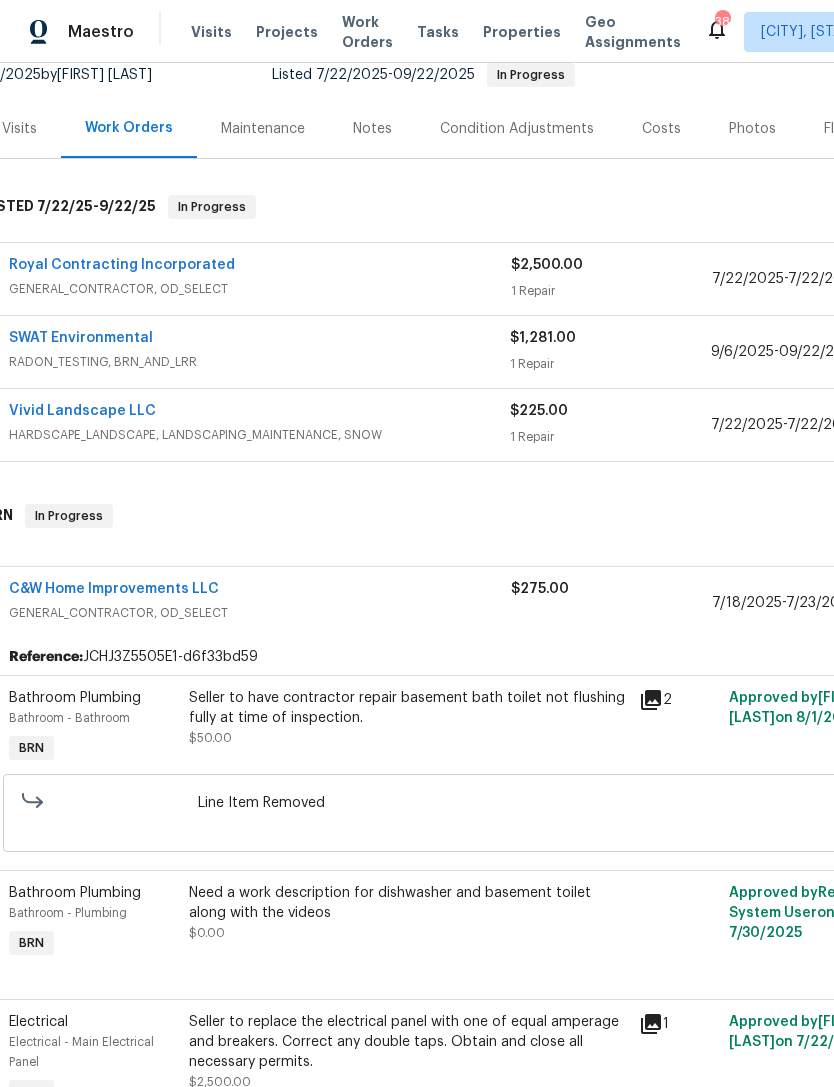 click on "GENERAL_CONTRACTOR, OD_SELECT" at bounding box center [260, 613] 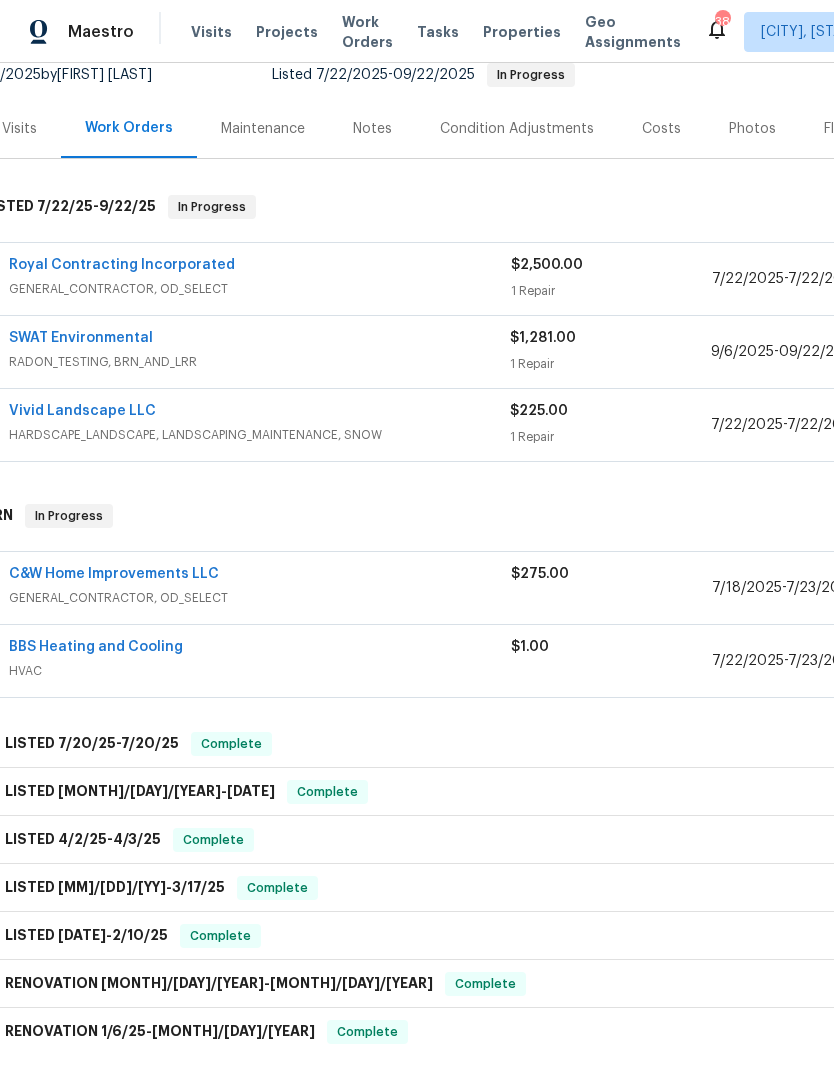 click on "GENERAL_CONTRACTOR, OD_SELECT" at bounding box center [260, 598] 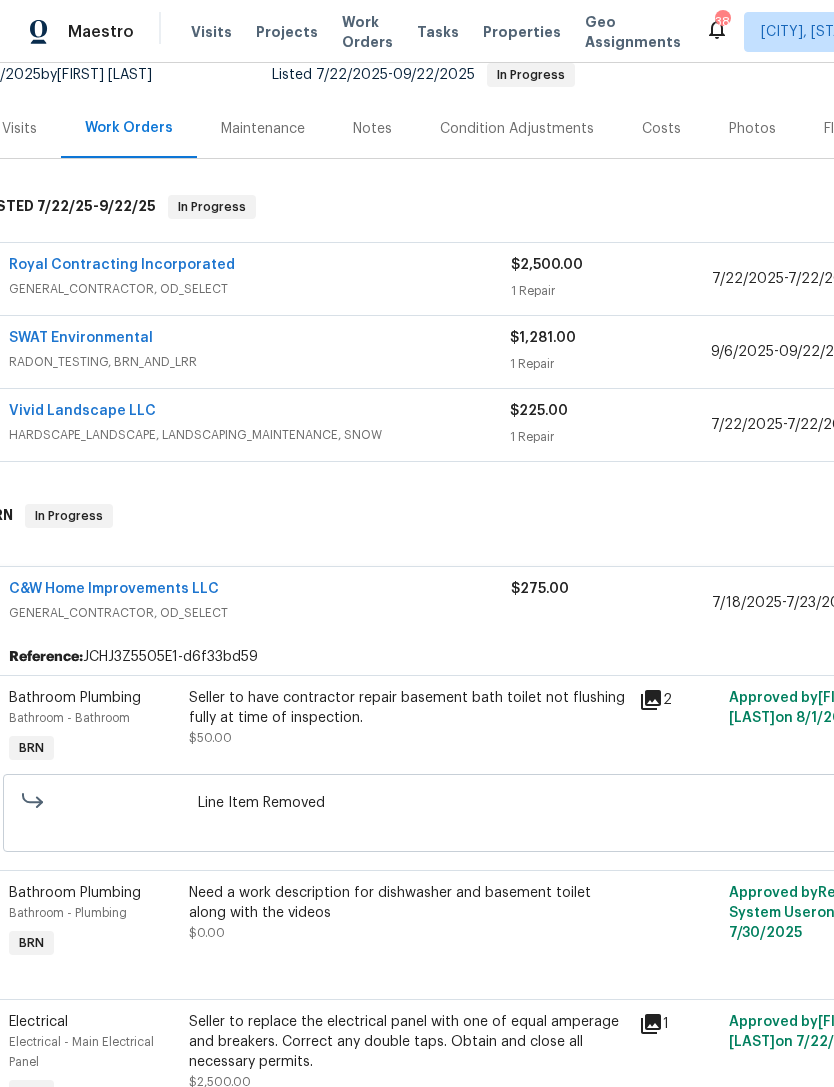 click on "$275.00" at bounding box center [540, 589] 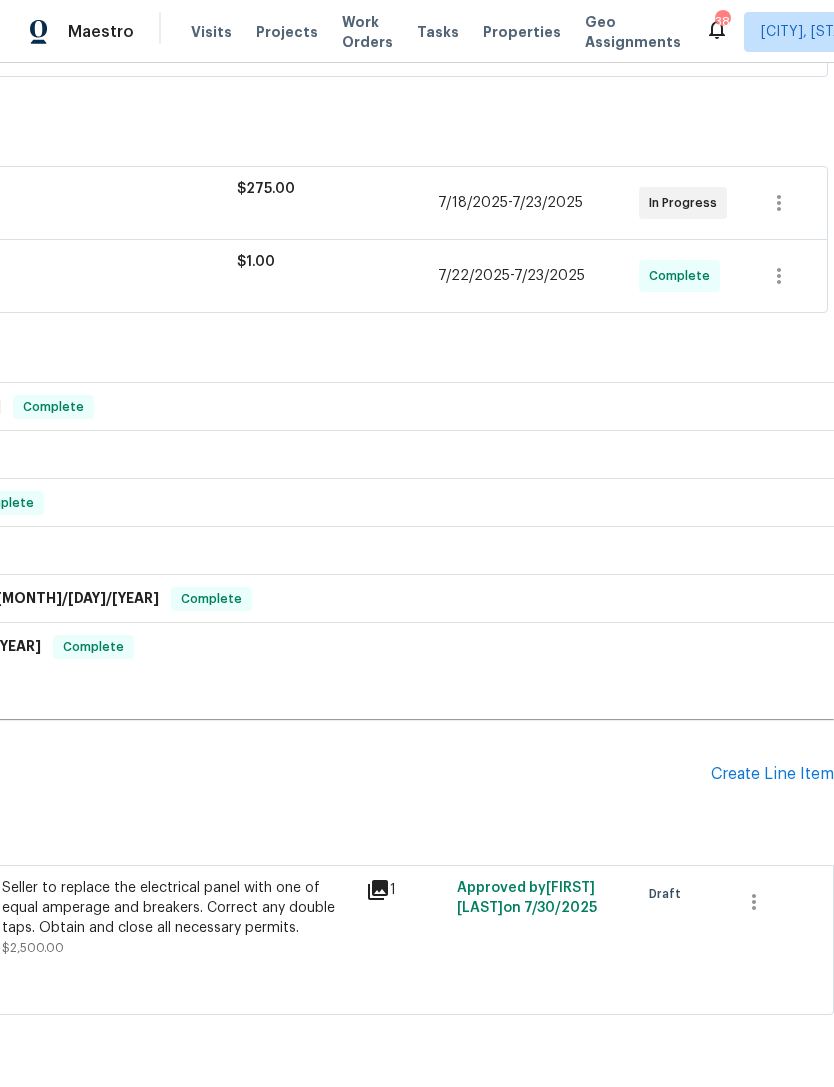 scroll, scrollTop: 589, scrollLeft: 296, axis: both 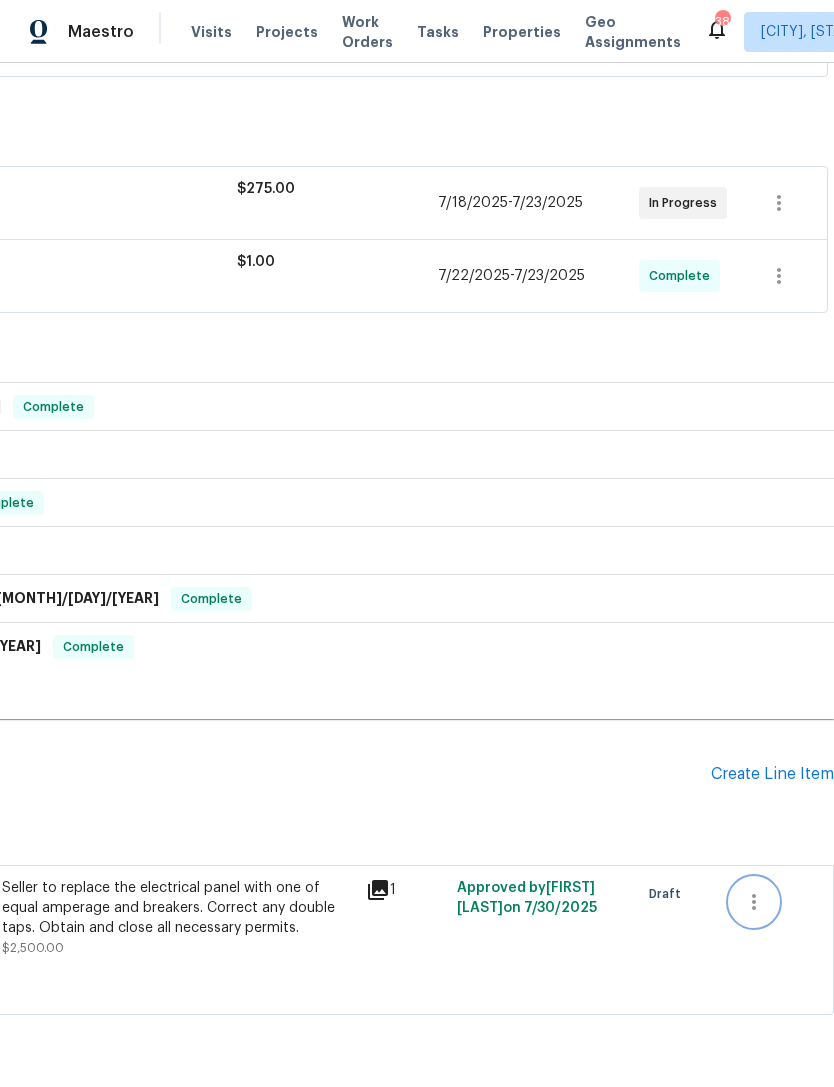 click 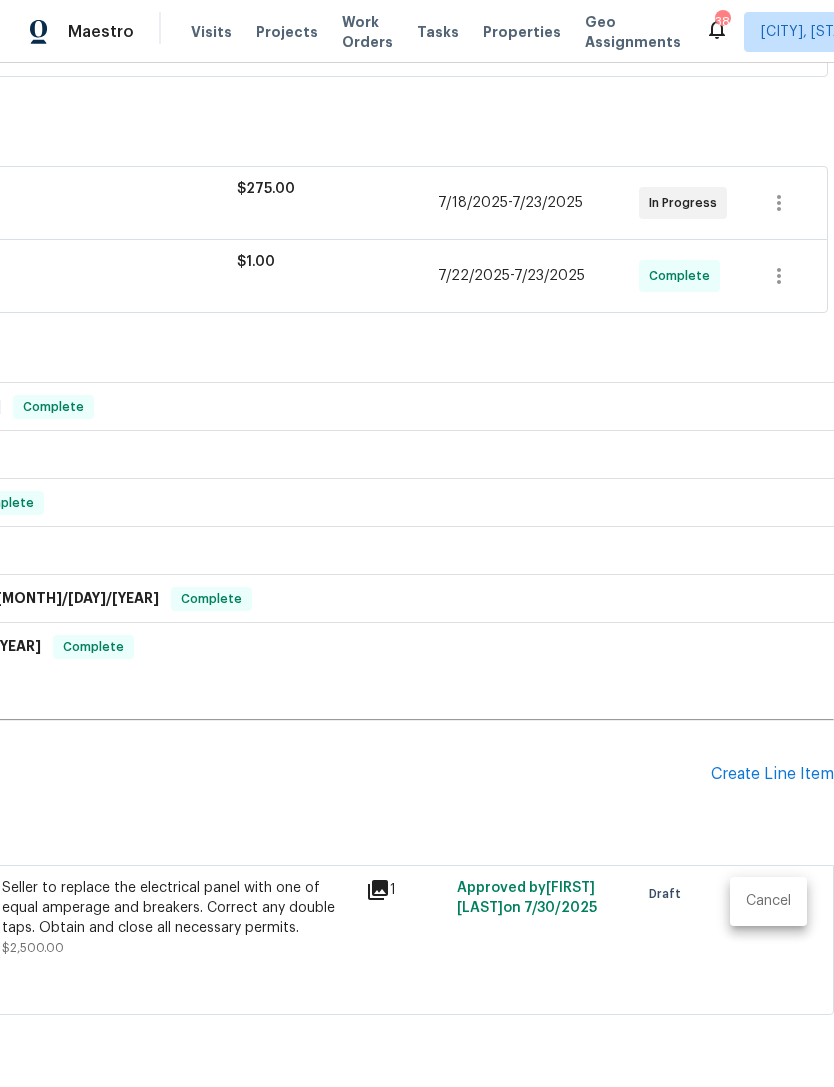 click on "Cancel" at bounding box center [768, 901] 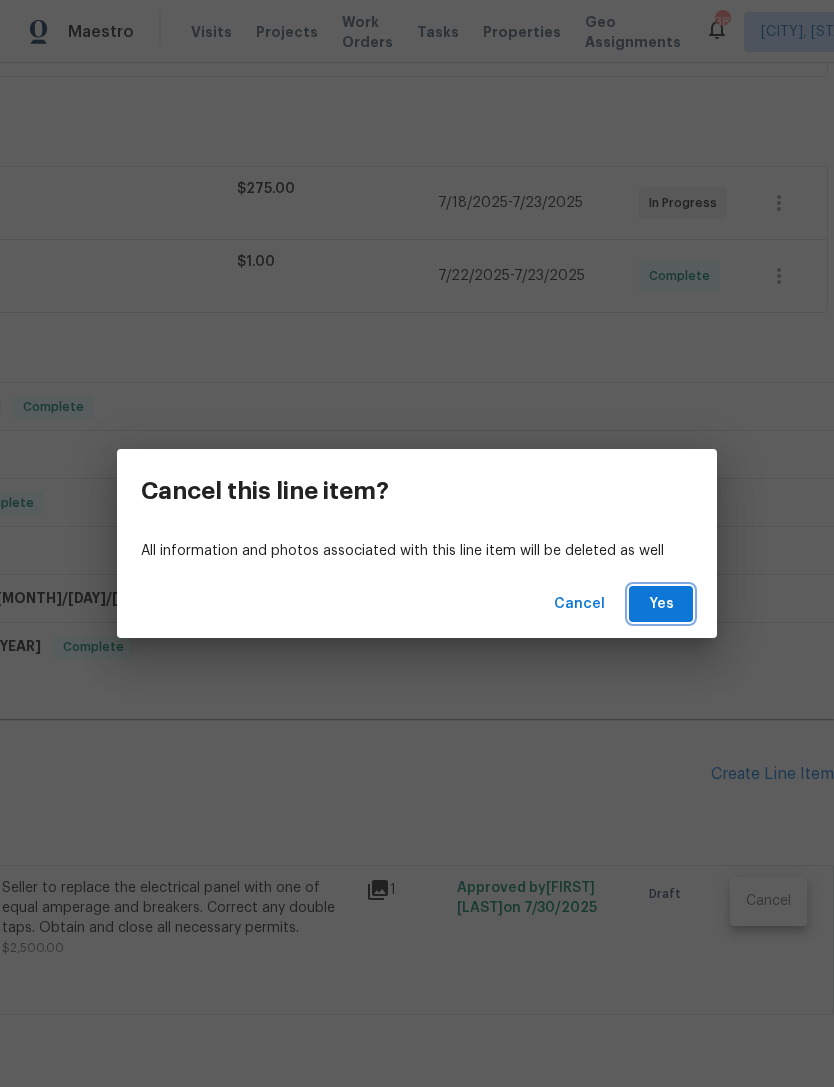 click on "Yes" at bounding box center [661, 604] 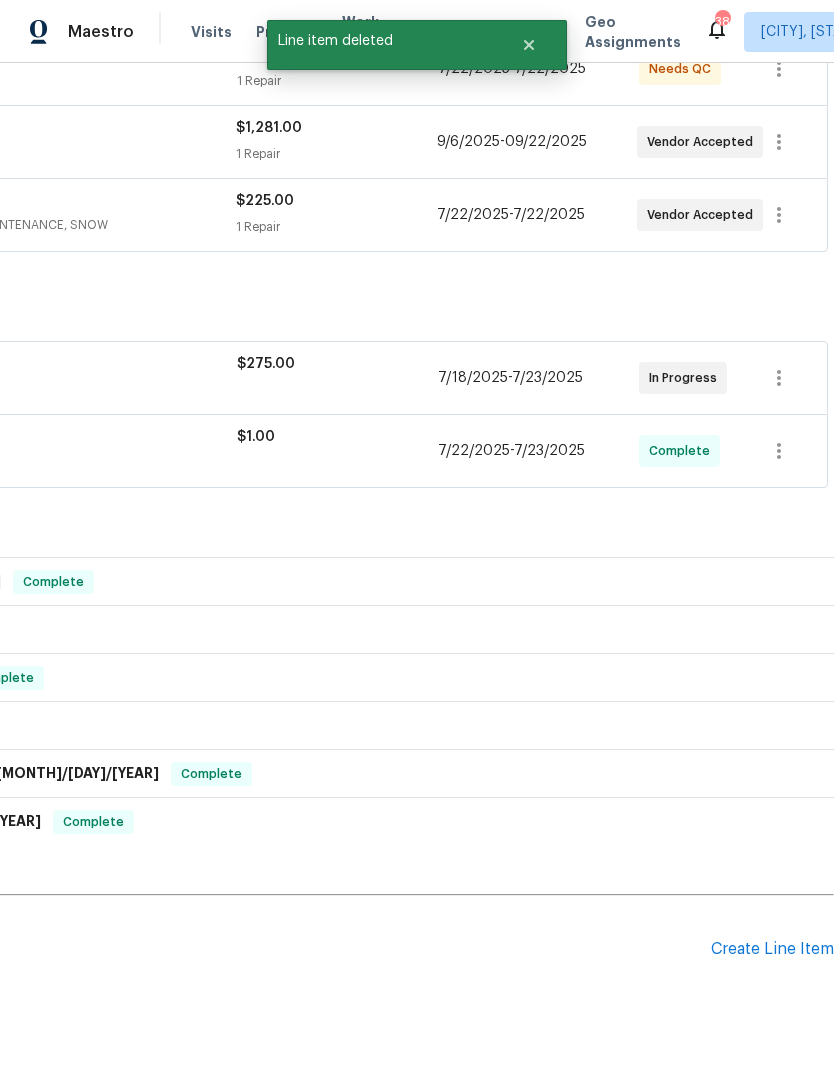 click on "Create Line Item" at bounding box center (772, 949) 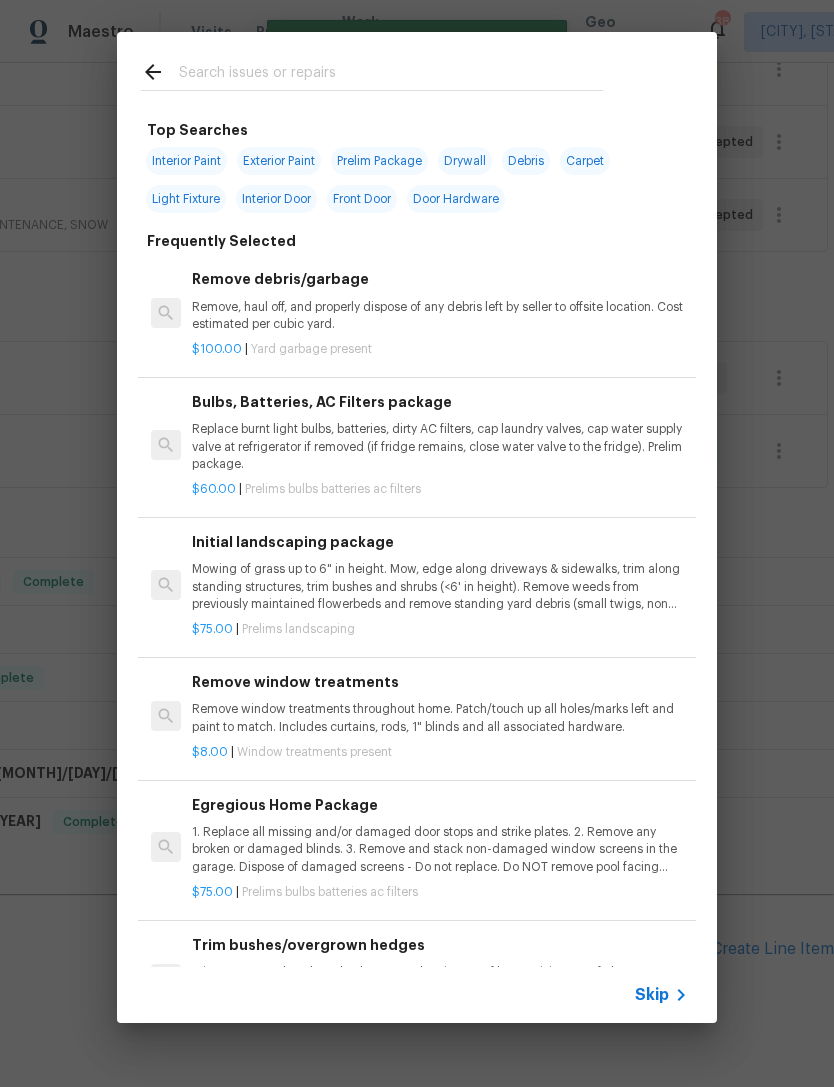 click at bounding box center (391, 75) 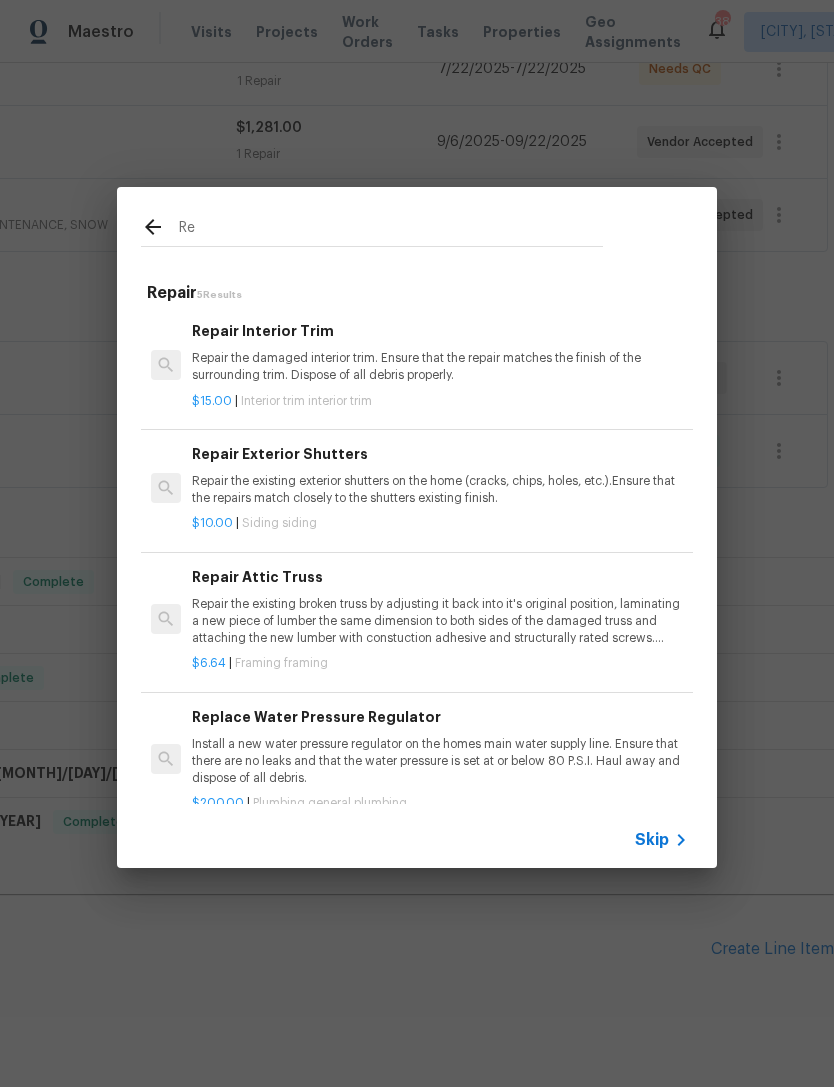 type on "R" 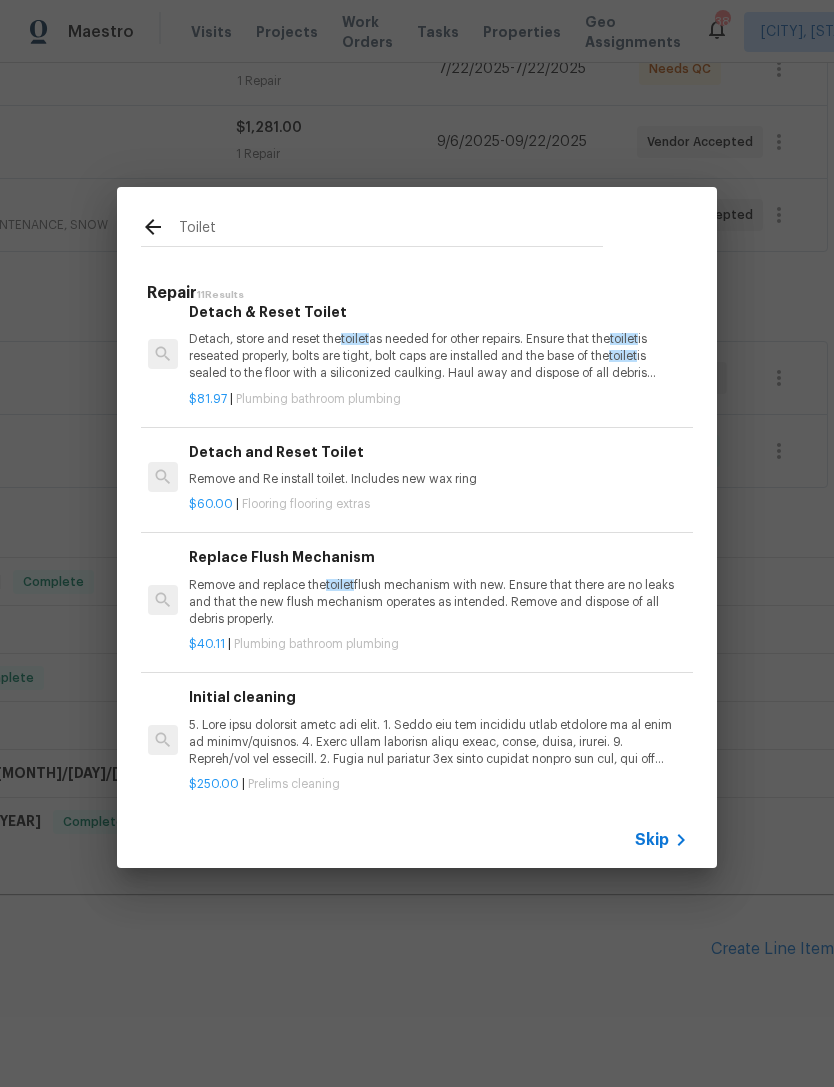 scroll, scrollTop: 964, scrollLeft: 3, axis: both 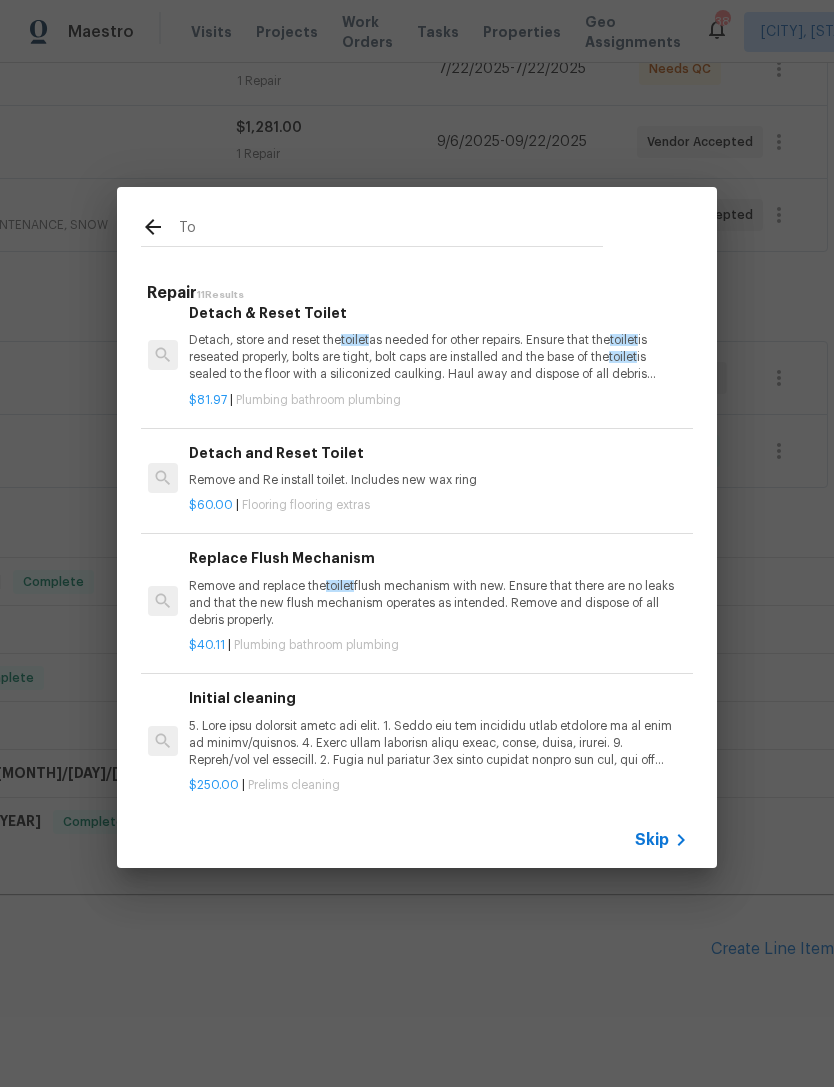 type on "T" 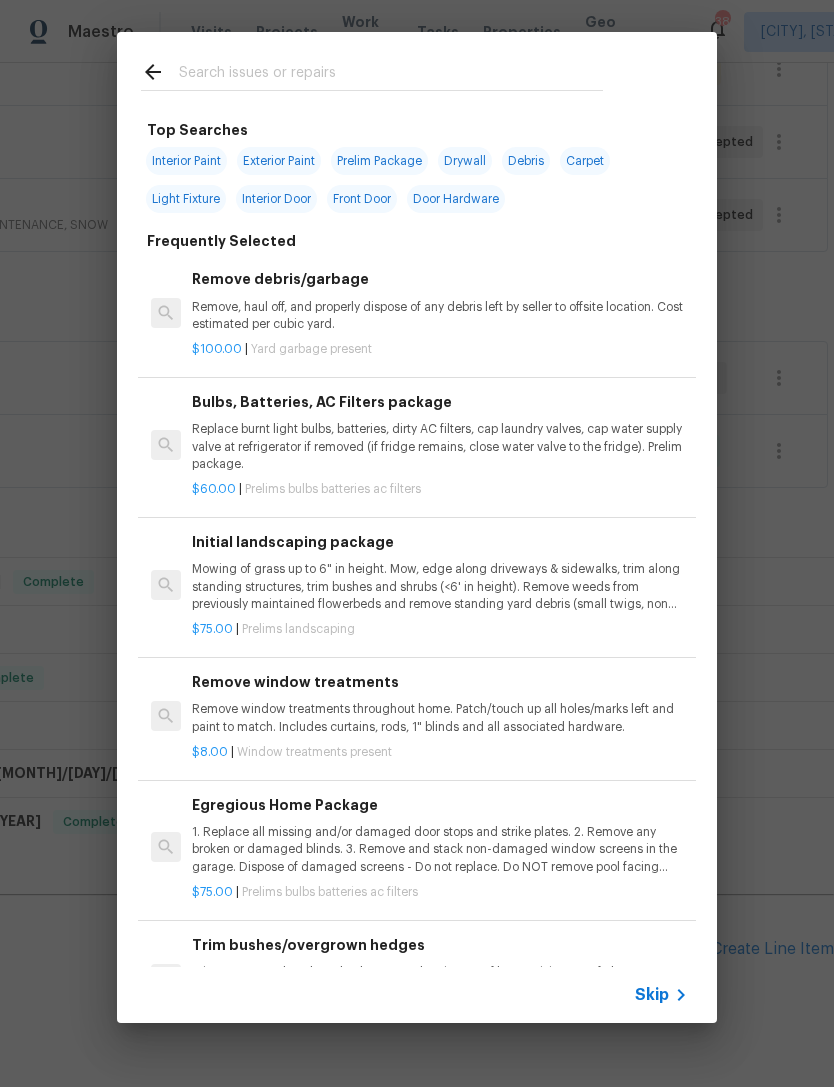 scroll, scrollTop: 0, scrollLeft: 0, axis: both 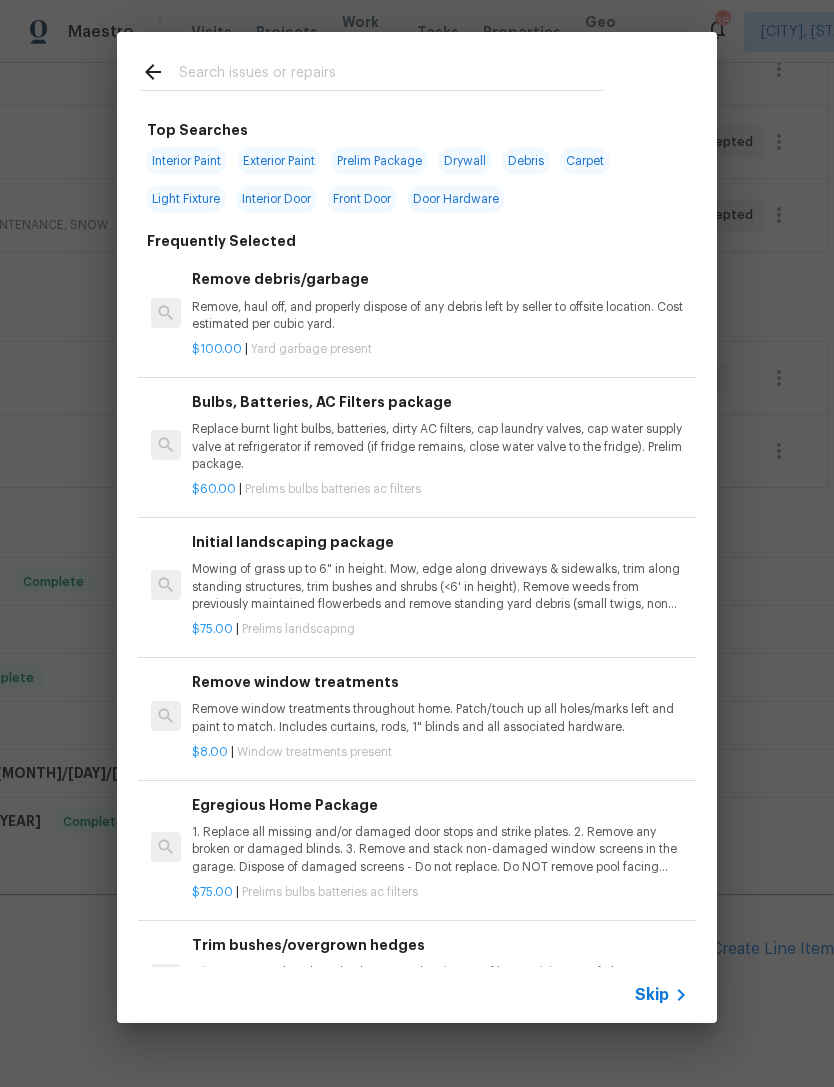 click at bounding box center (391, 75) 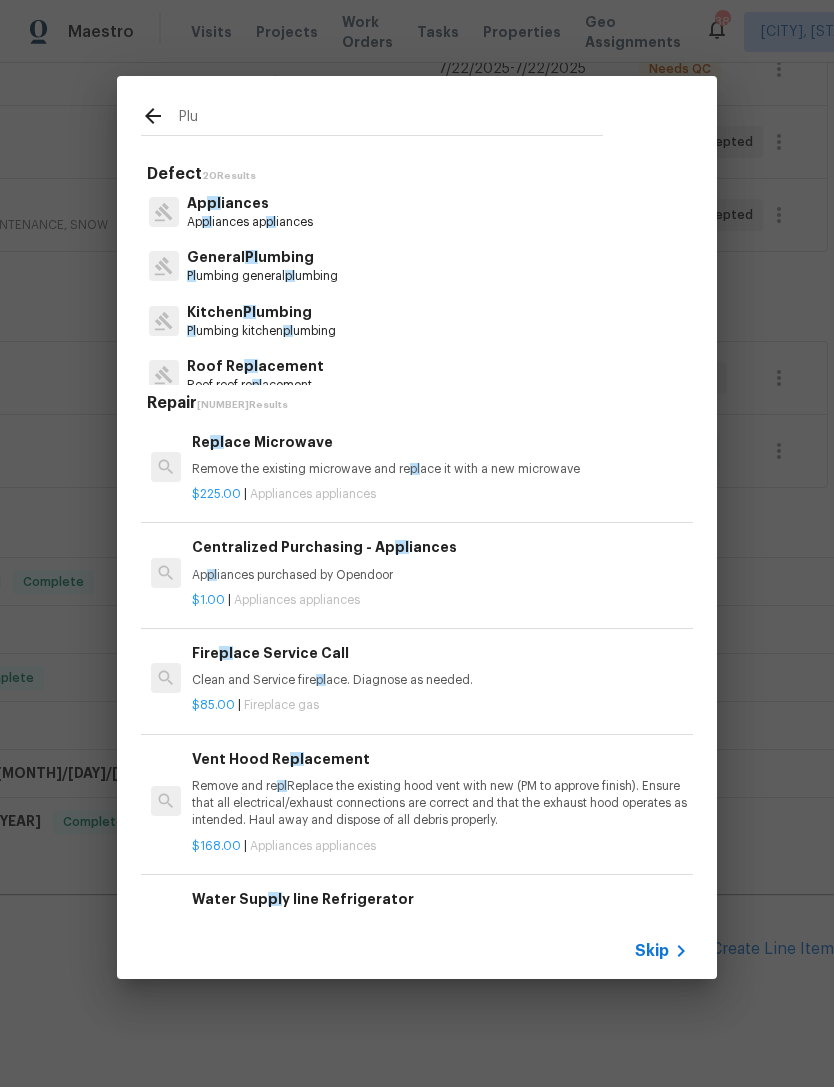 type on "Plumbing" 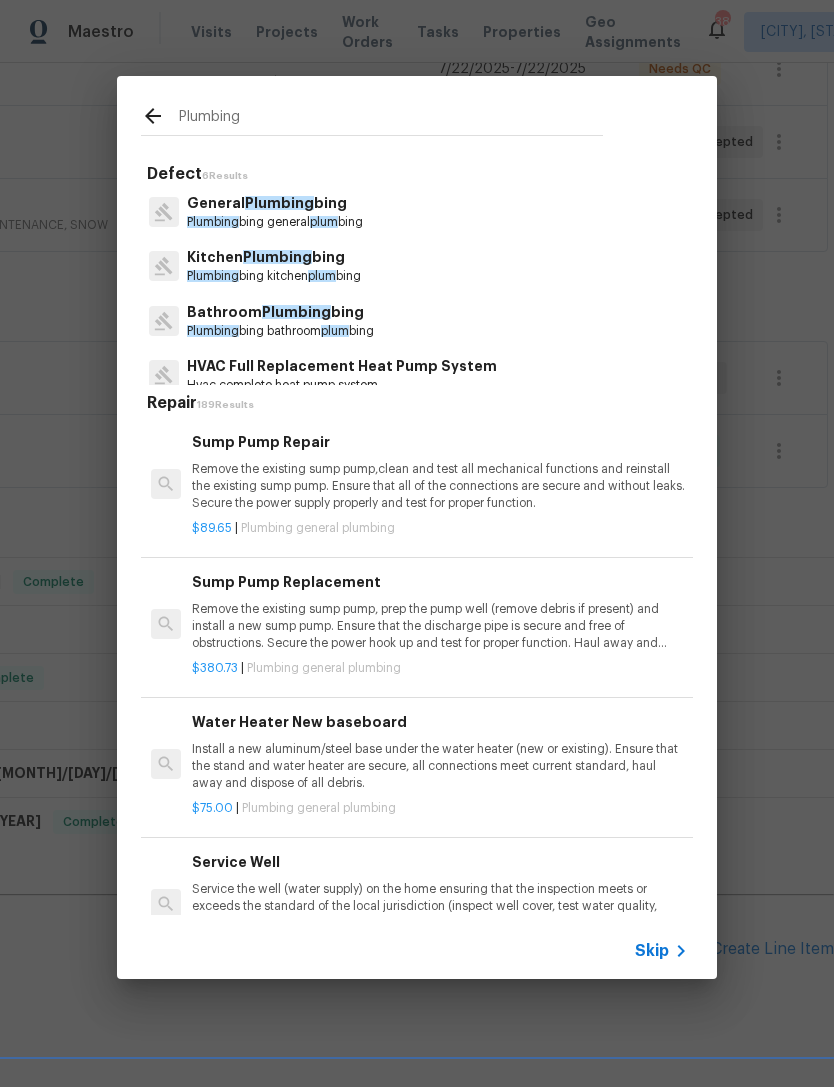 click on "Plumbing" at bounding box center (296, 312) 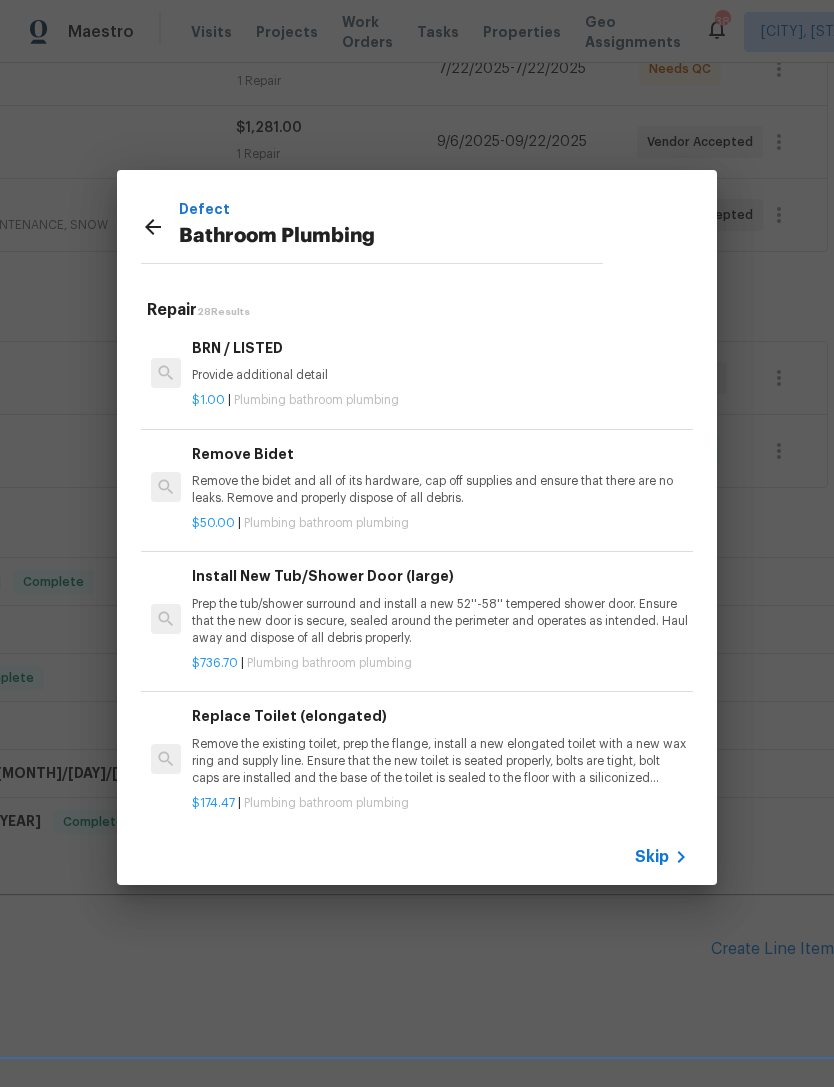 click on "BRN / LISTED Provide additional detail" at bounding box center [440, 361] 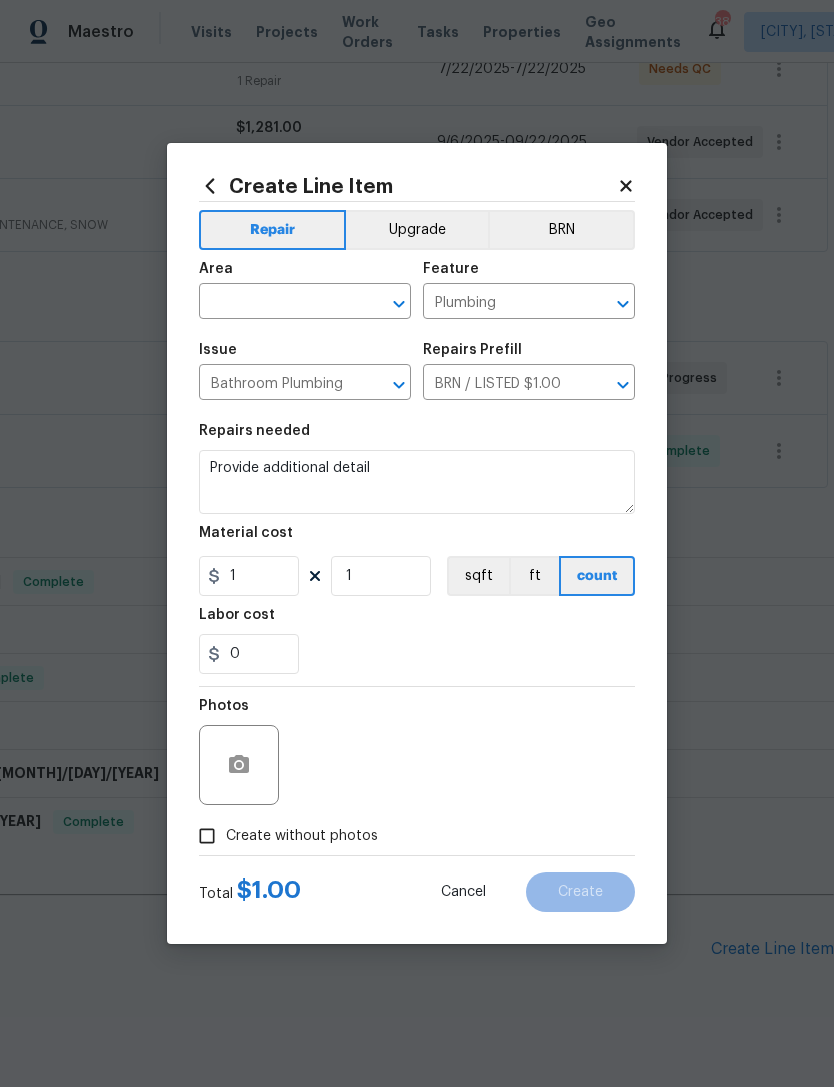 click on "Material cost" at bounding box center (417, 539) 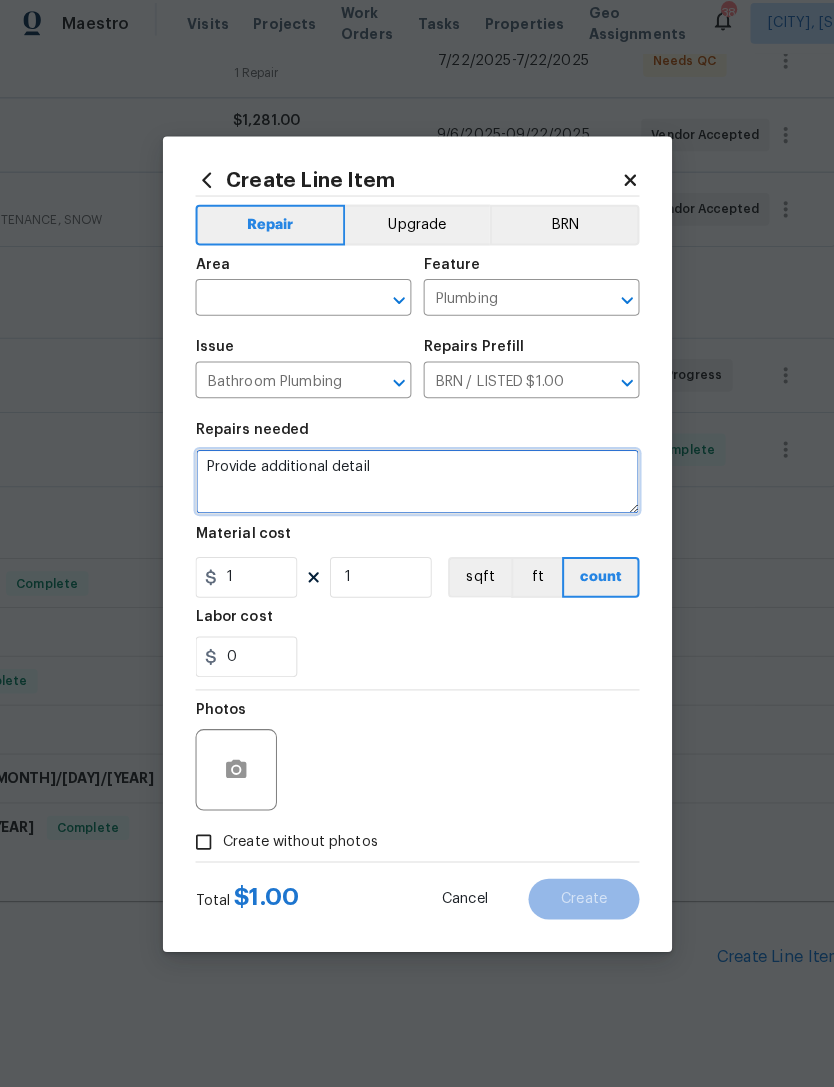 click on "Provide additional detail" at bounding box center (417, 482) 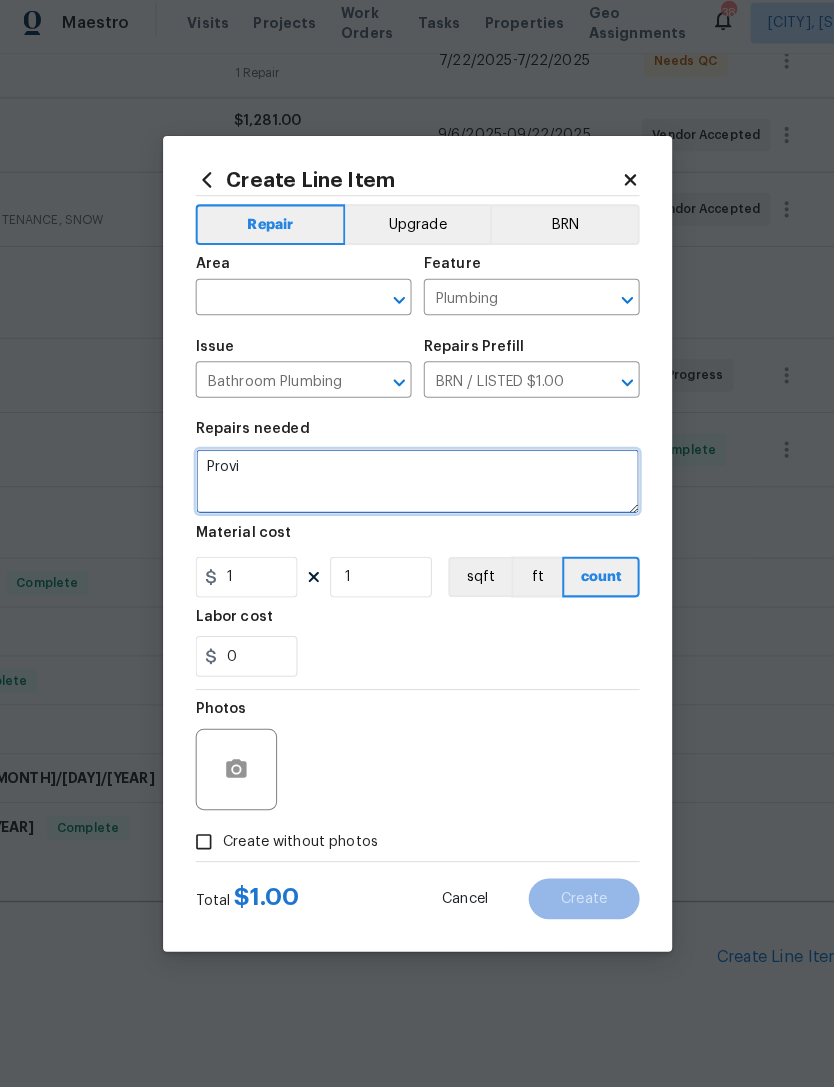 type on "Prov" 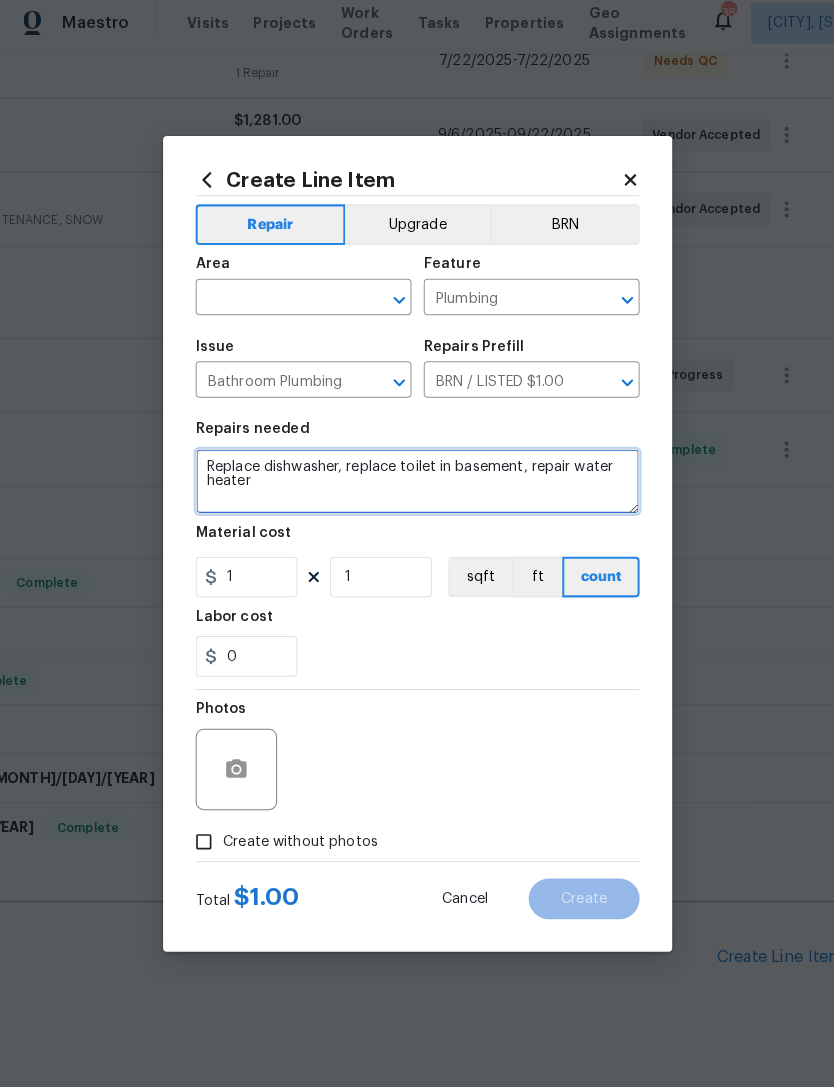 type on "Replace dishwasher, replace toilet in basement, repair water heater" 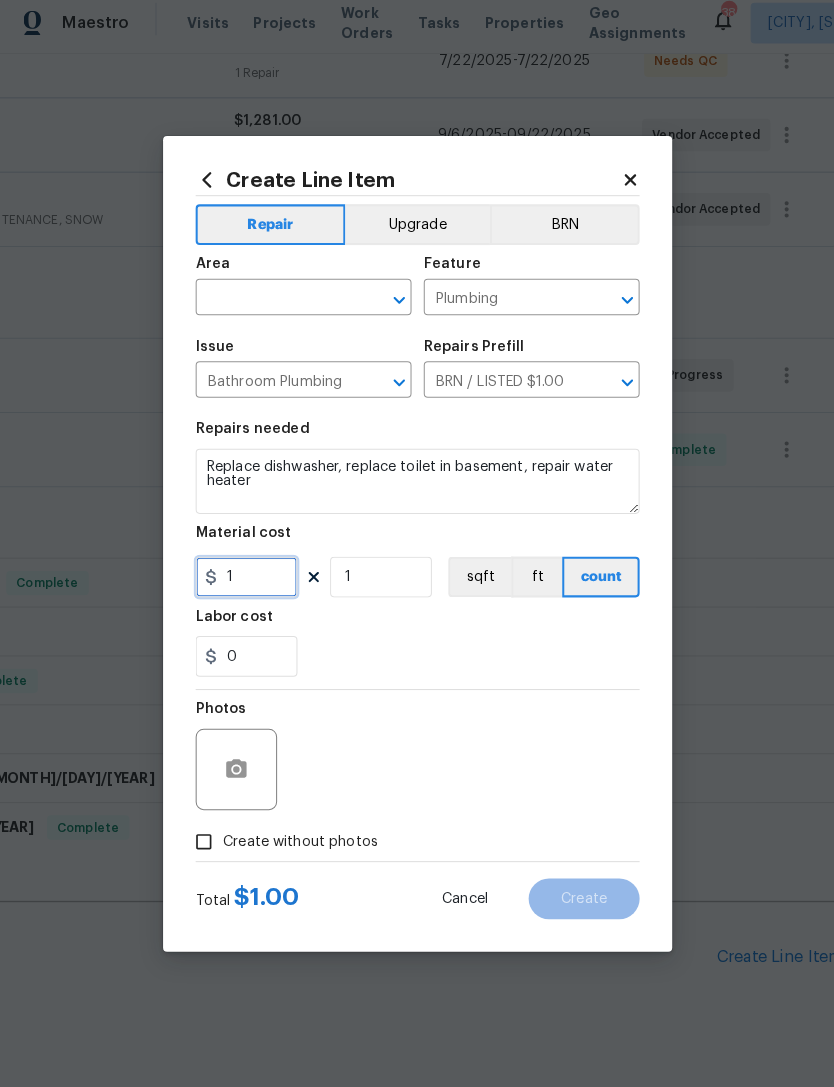 click on "1" at bounding box center (249, 576) 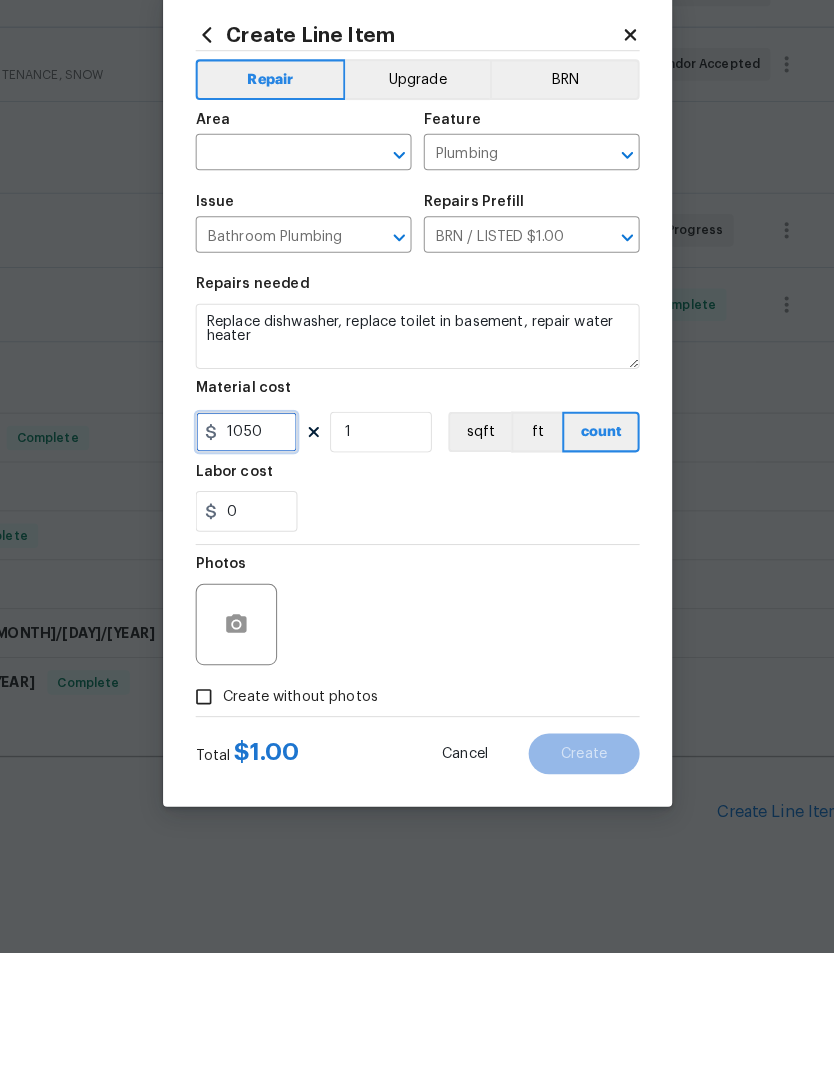 type on "1050" 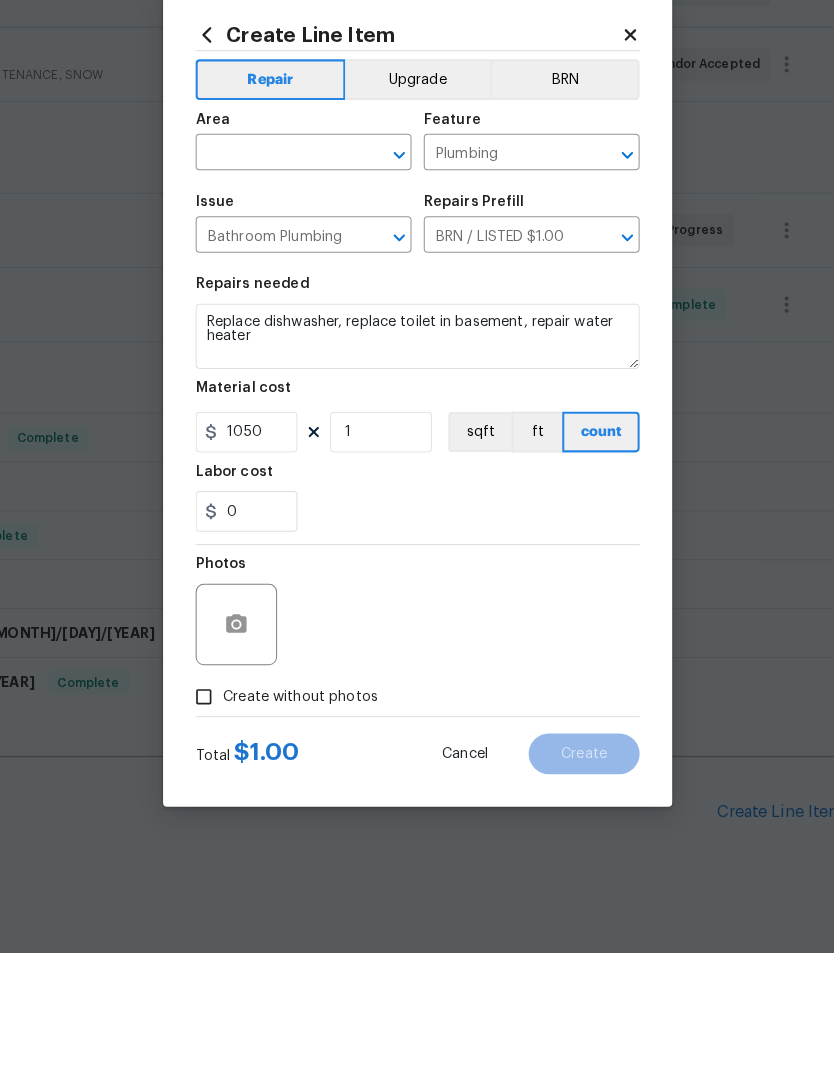 click on "Create without photos" at bounding box center (207, 836) 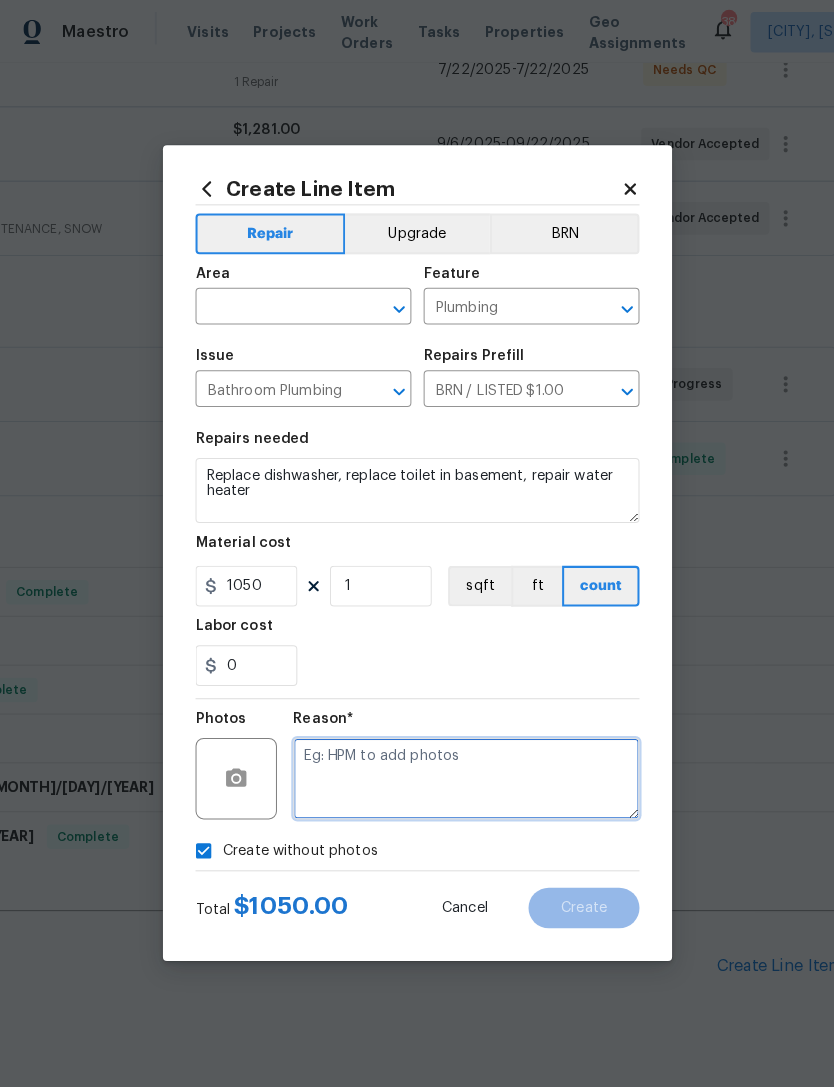 click at bounding box center (465, 765) 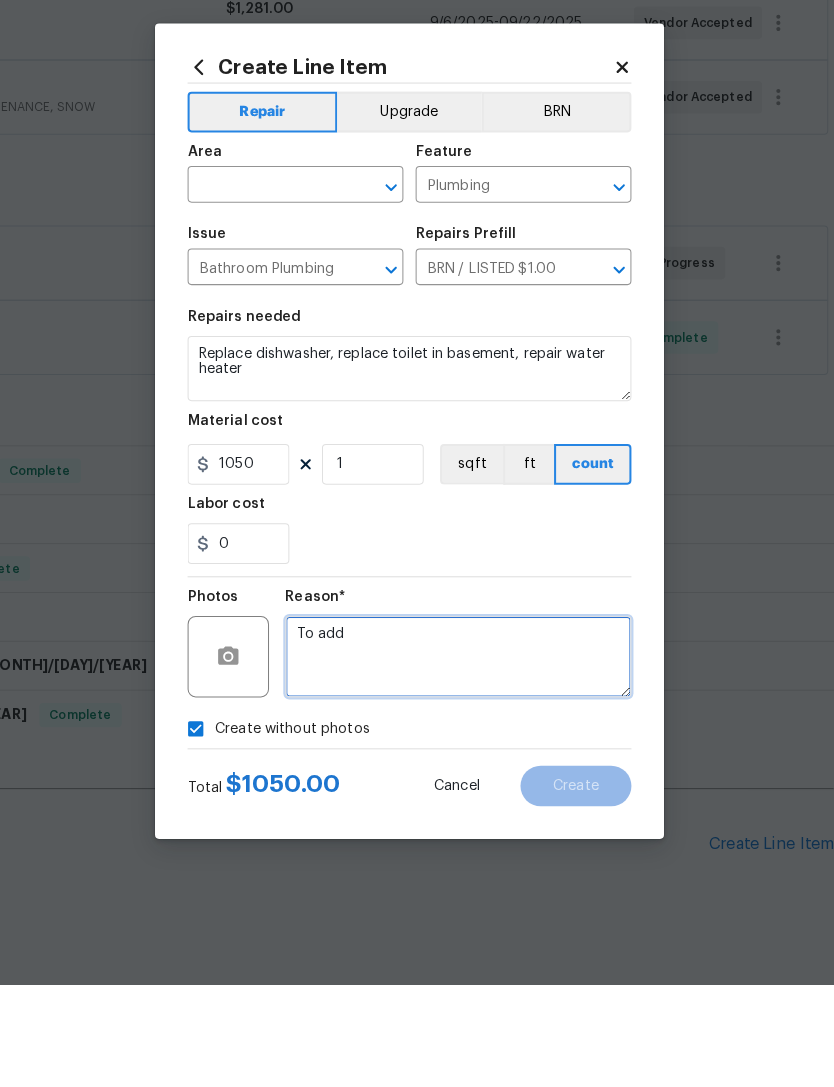 click 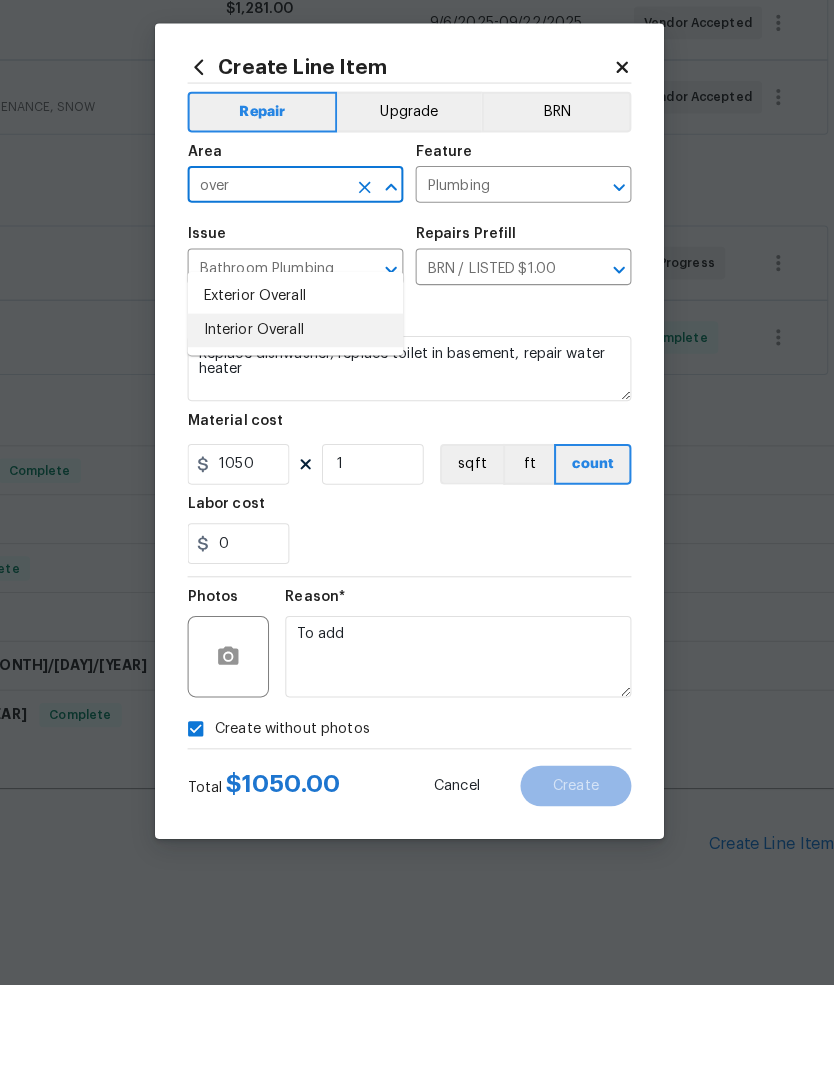 click on "Interior Overall" at bounding box center (305, 444) 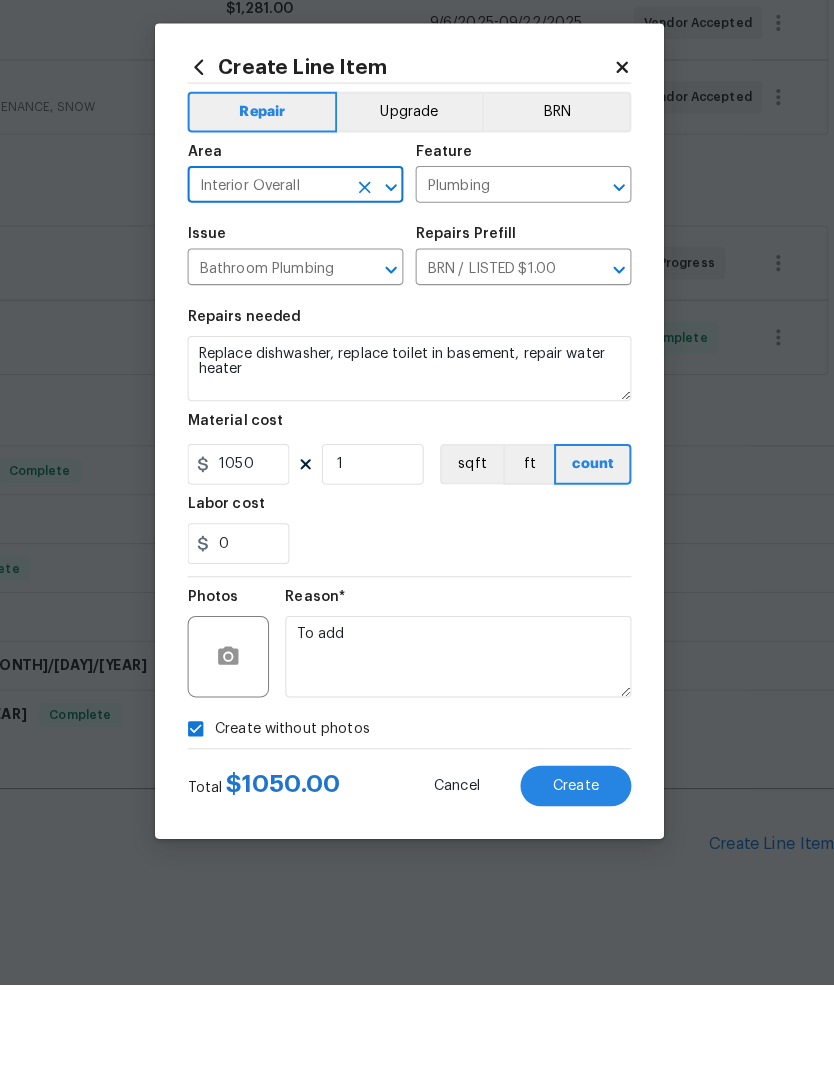 click on "BRN" at bounding box center [561, 230] 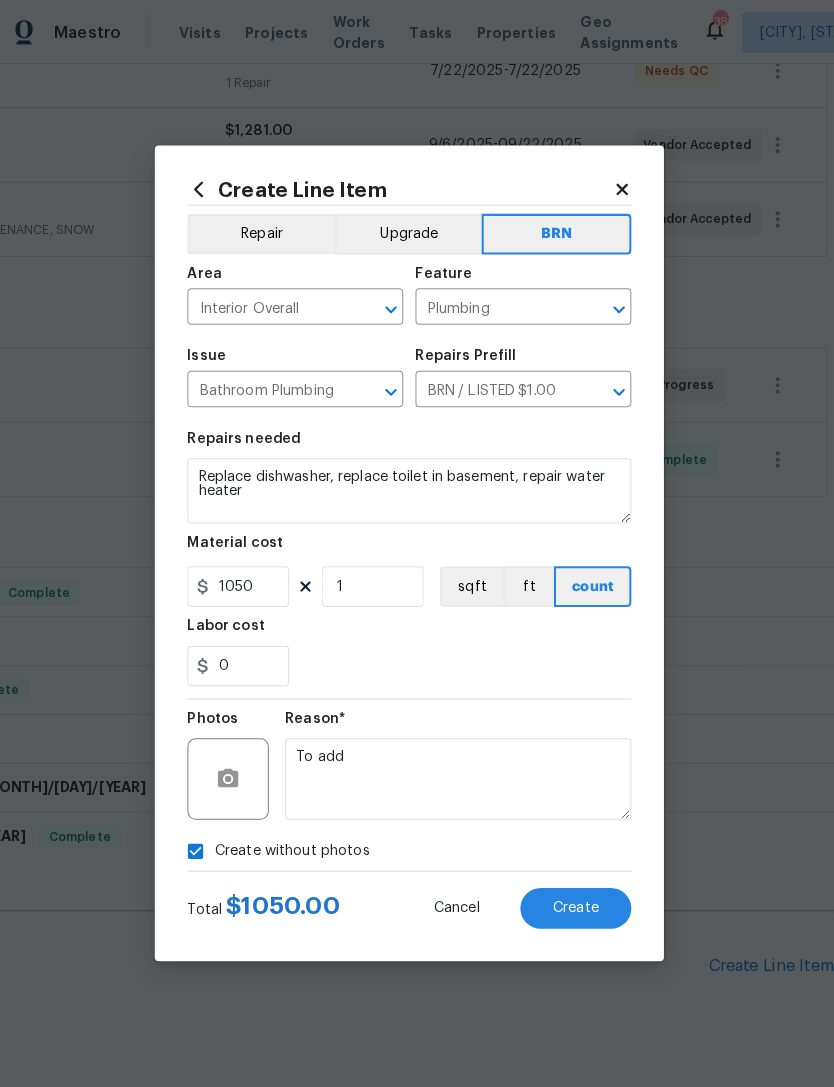 click on "Create" at bounding box center [580, 892] 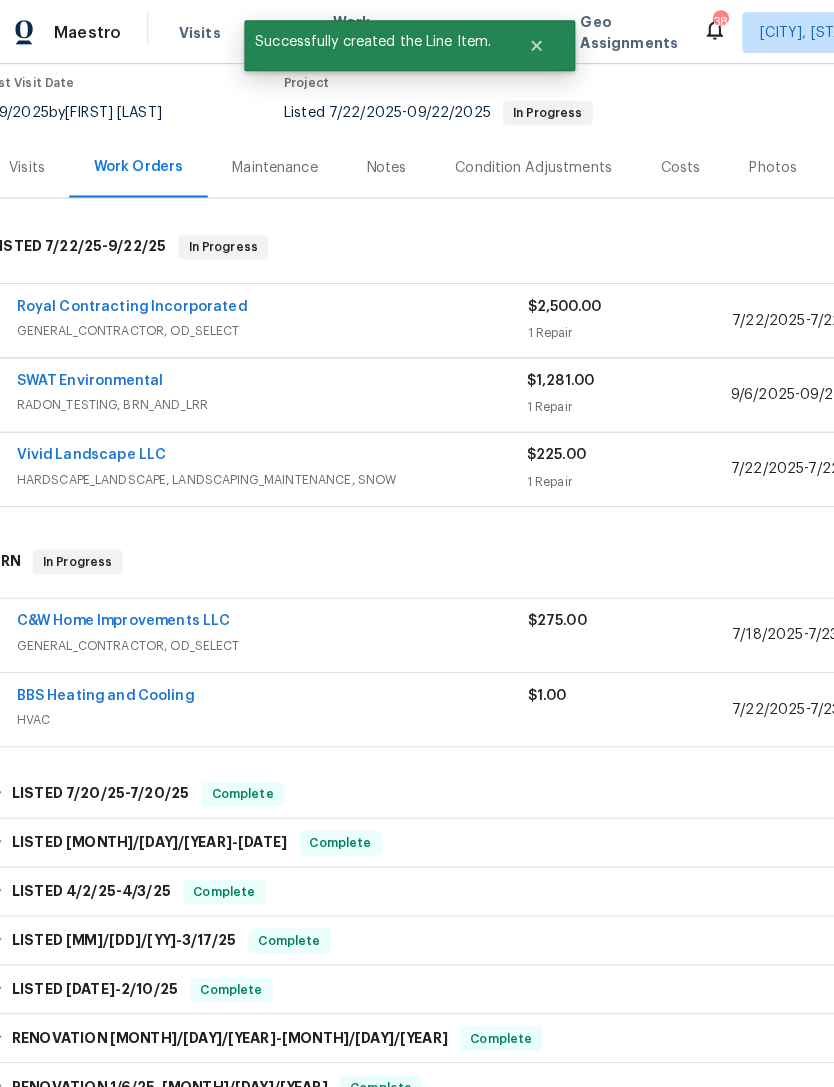 scroll, scrollTop: 168, scrollLeft: 0, axis: vertical 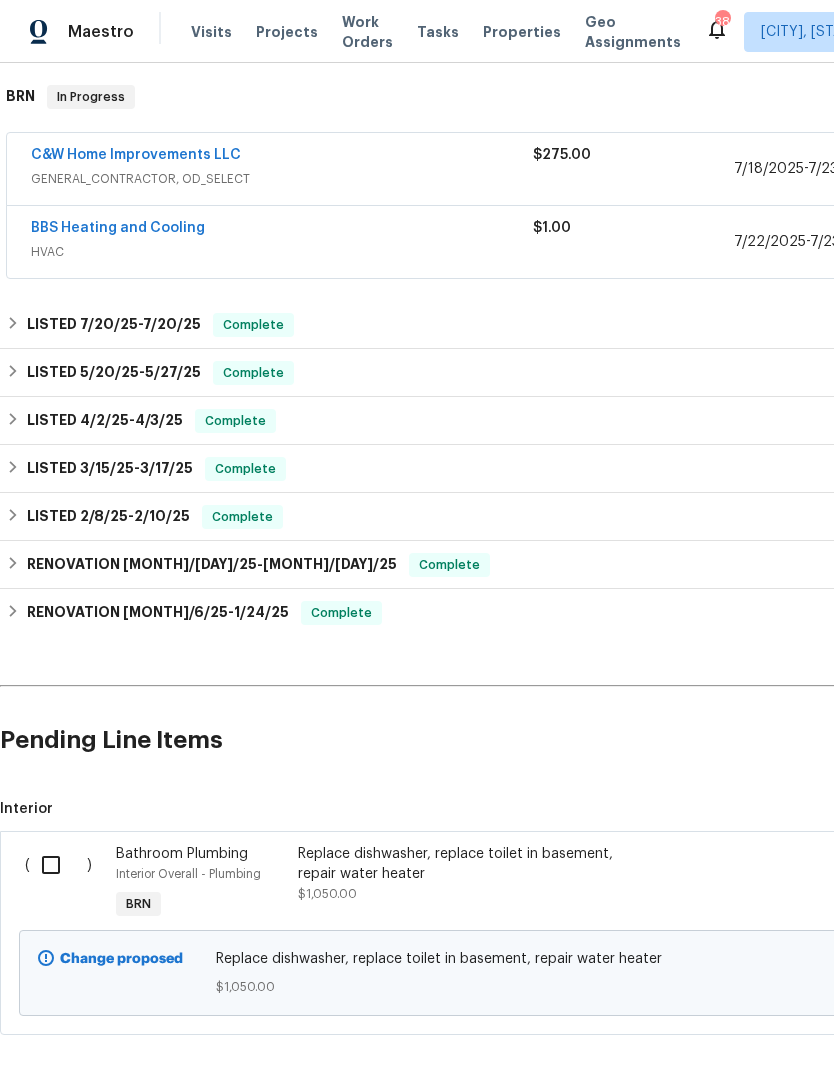 click at bounding box center (58, 865) 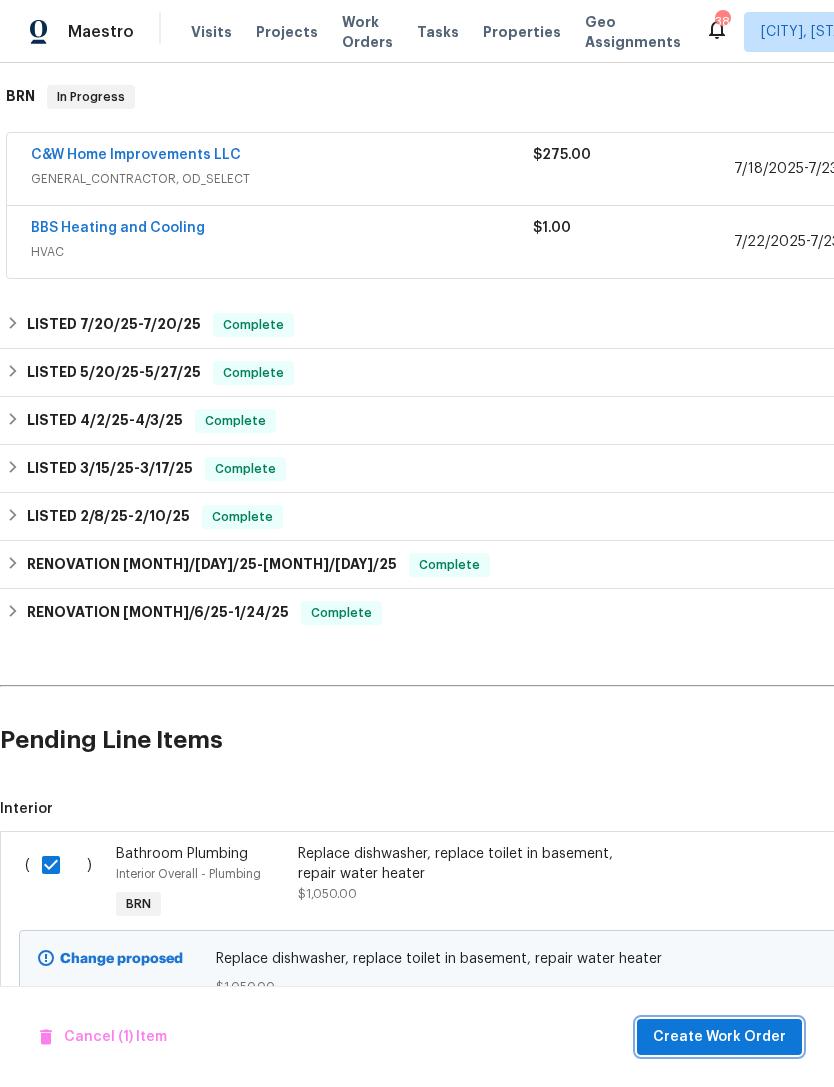 click on "Create Work Order" at bounding box center (719, 1037) 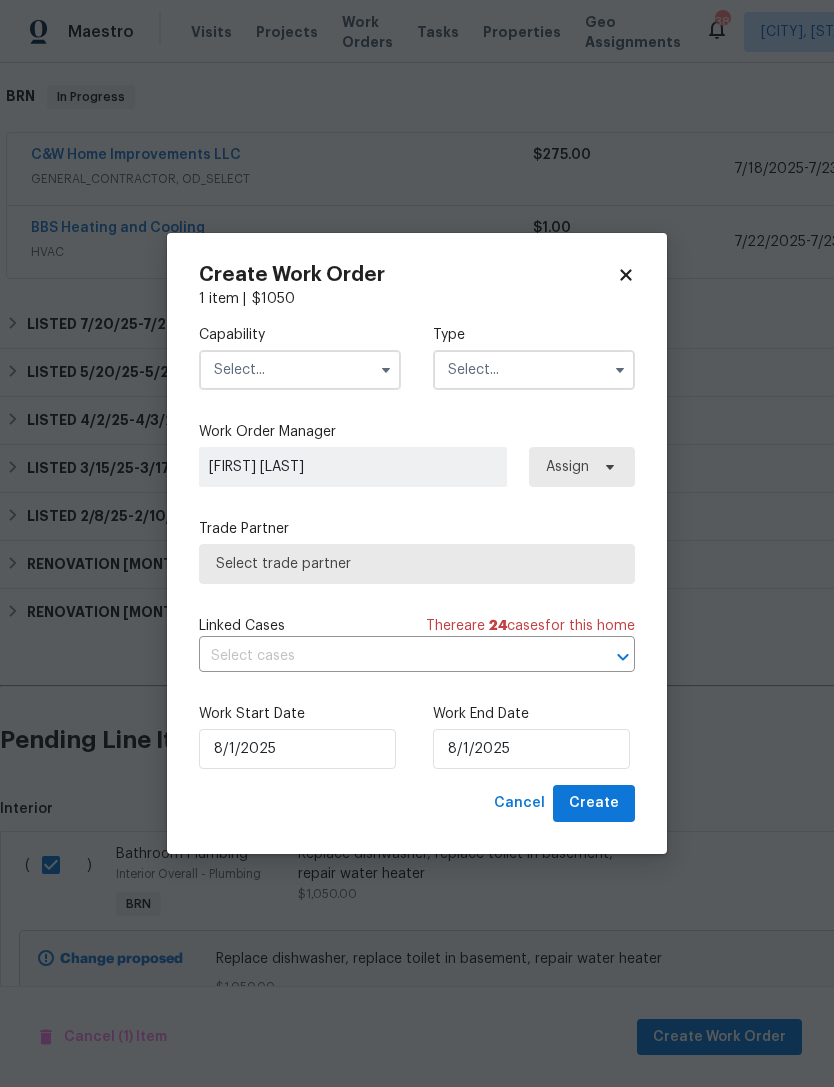 click 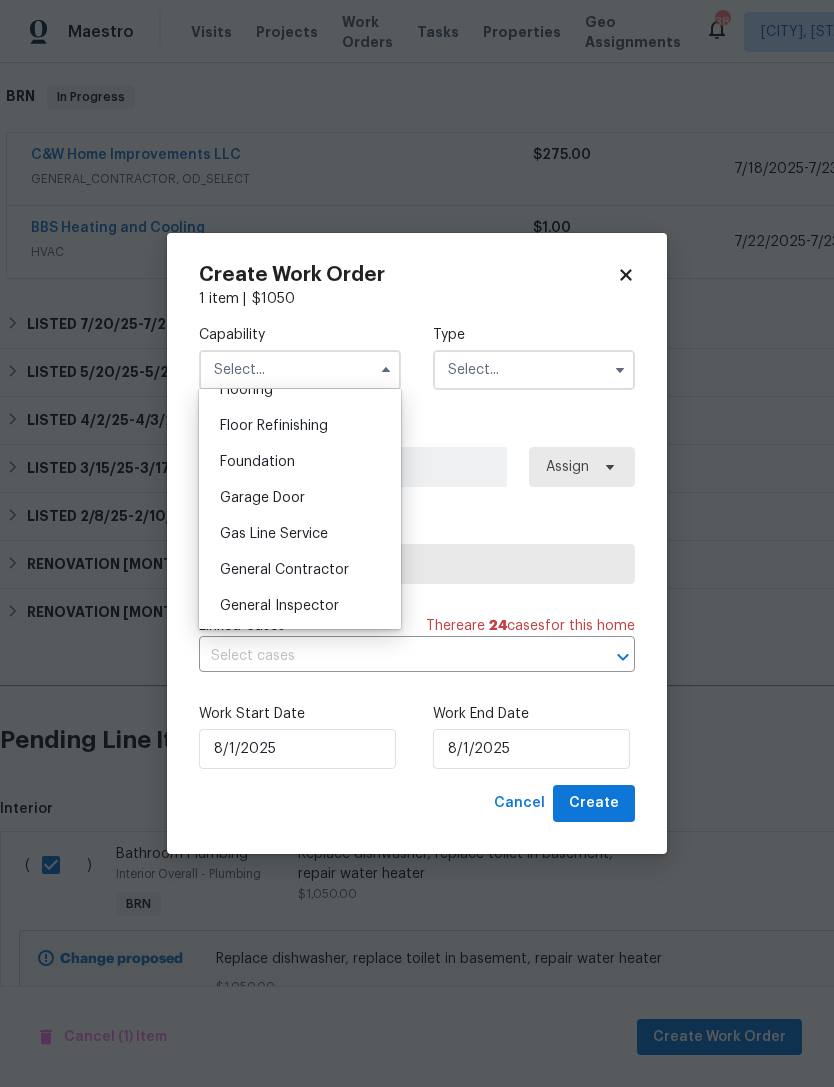 scroll, scrollTop: 835, scrollLeft: 0, axis: vertical 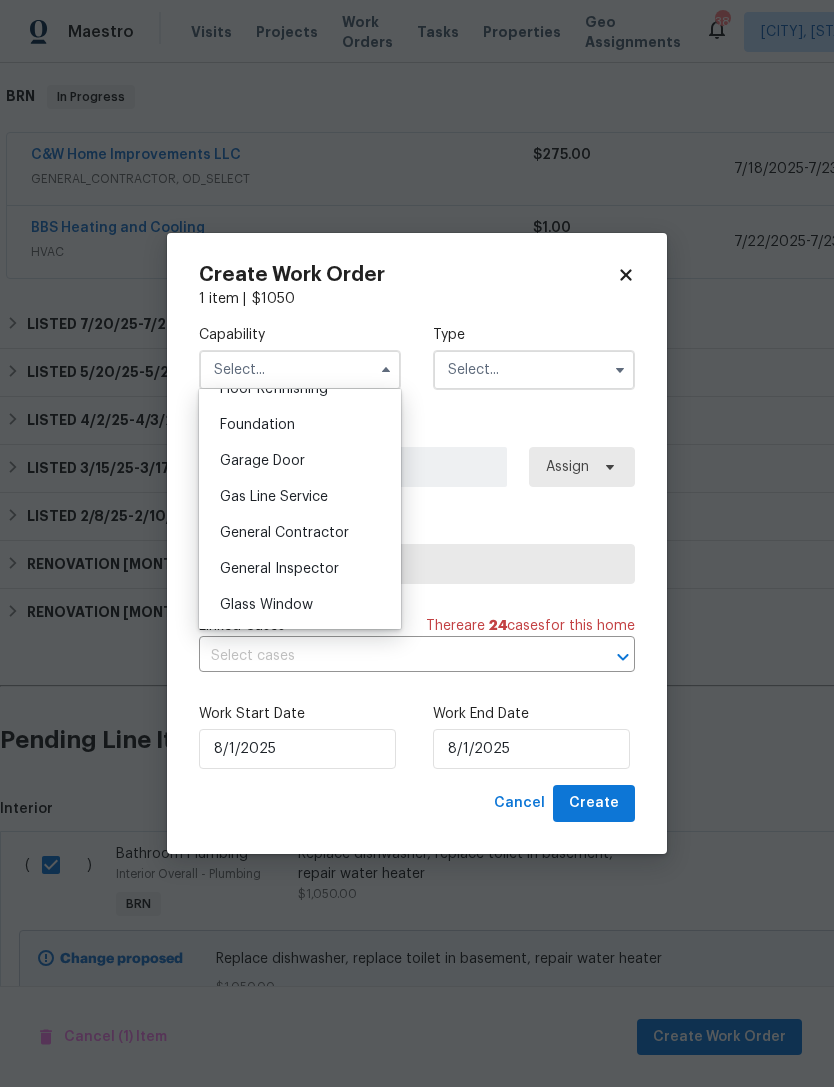 click on "General Contractor" at bounding box center [284, 533] 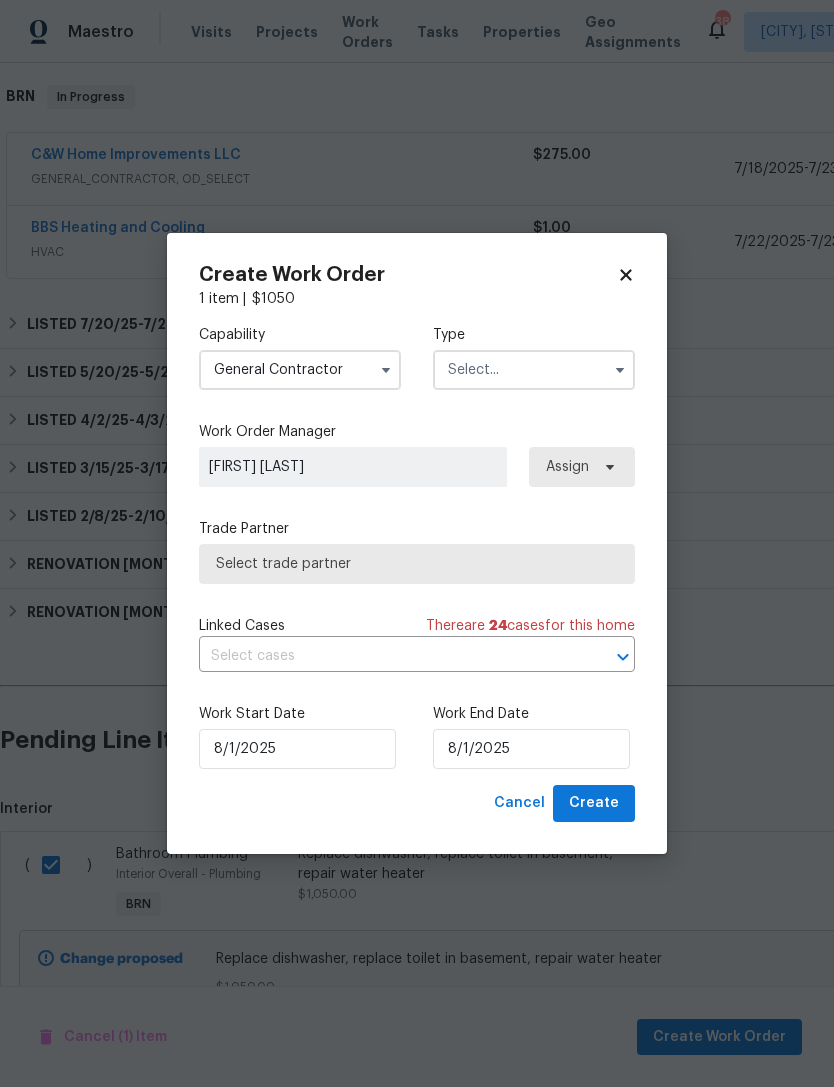 type on "General Contractor" 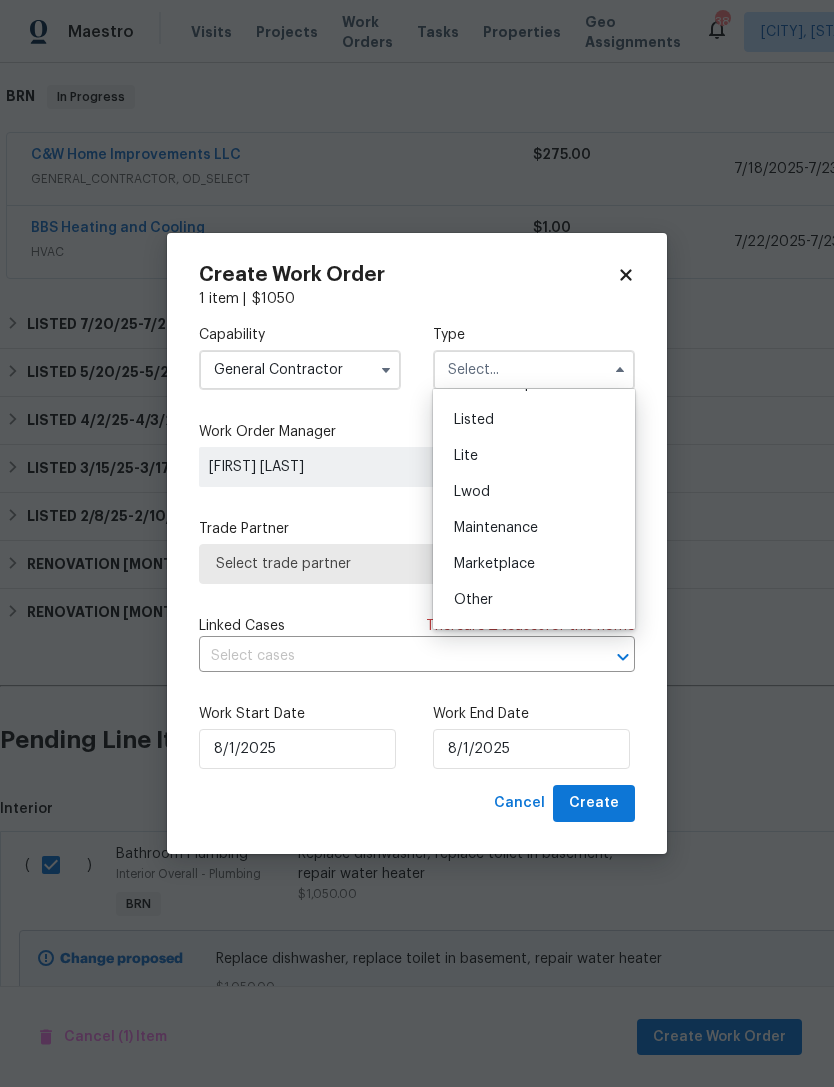 scroll, scrollTop: 175, scrollLeft: 0, axis: vertical 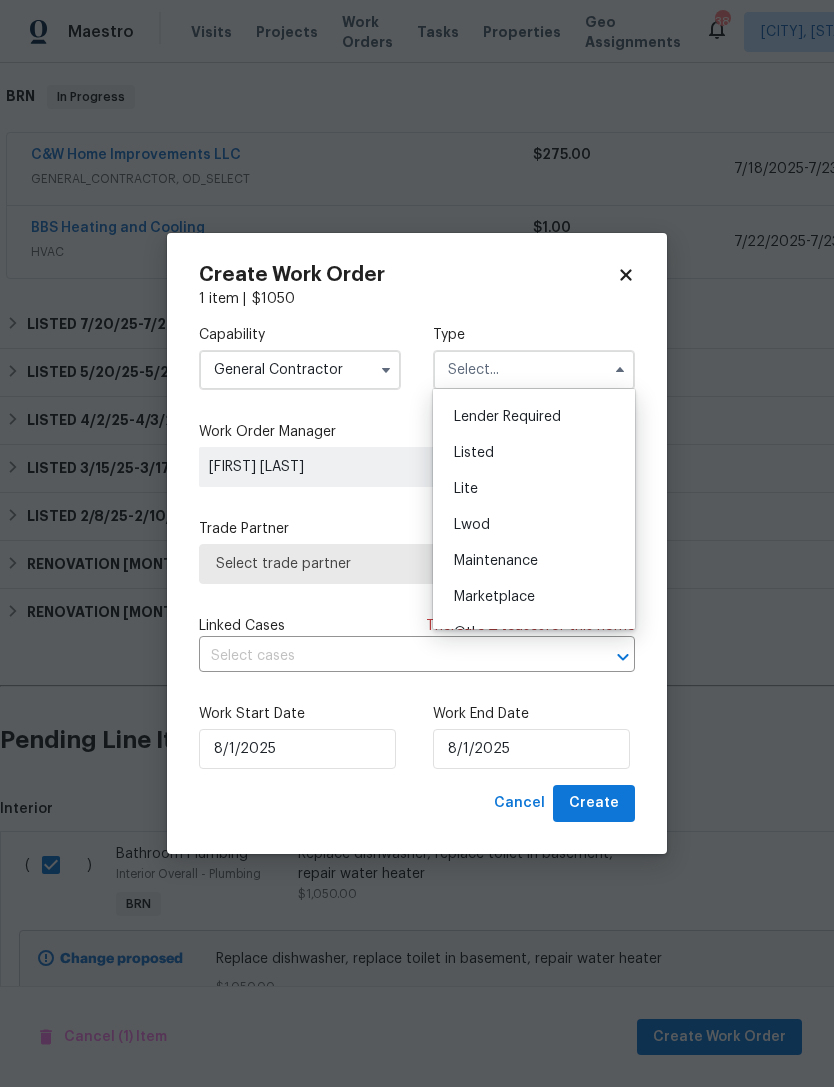 click on "Listed" at bounding box center (534, 453) 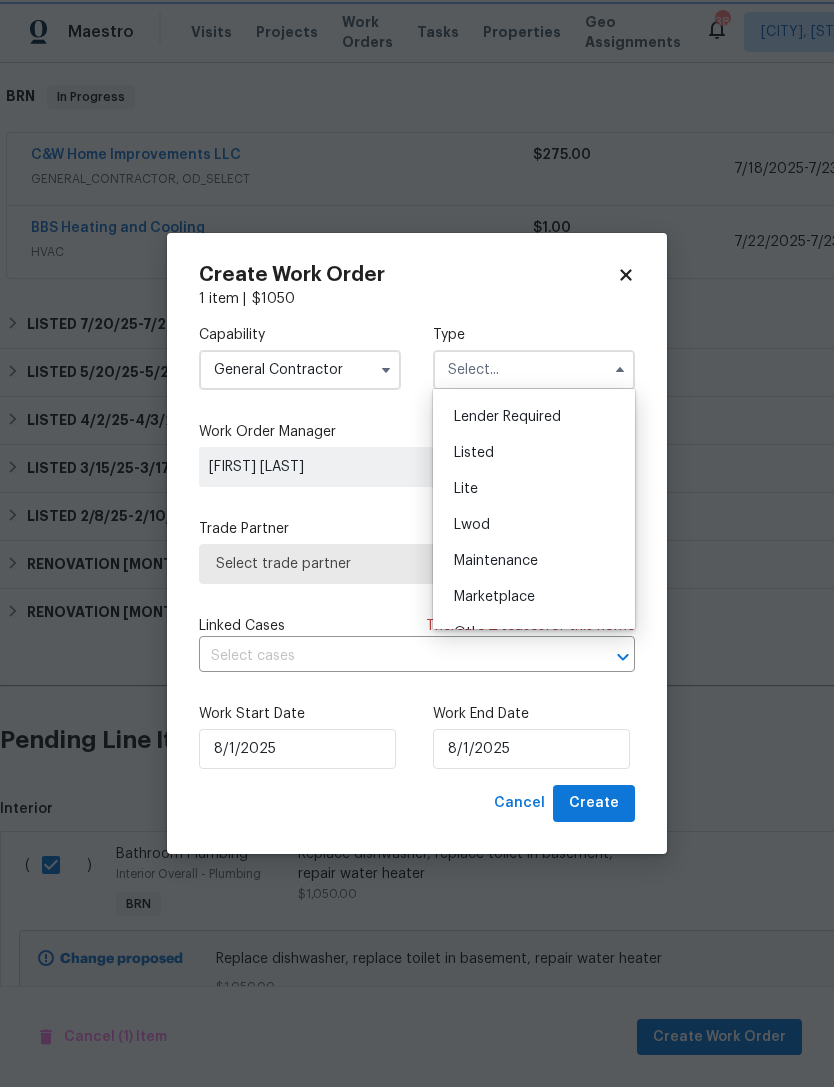 type on "Listed" 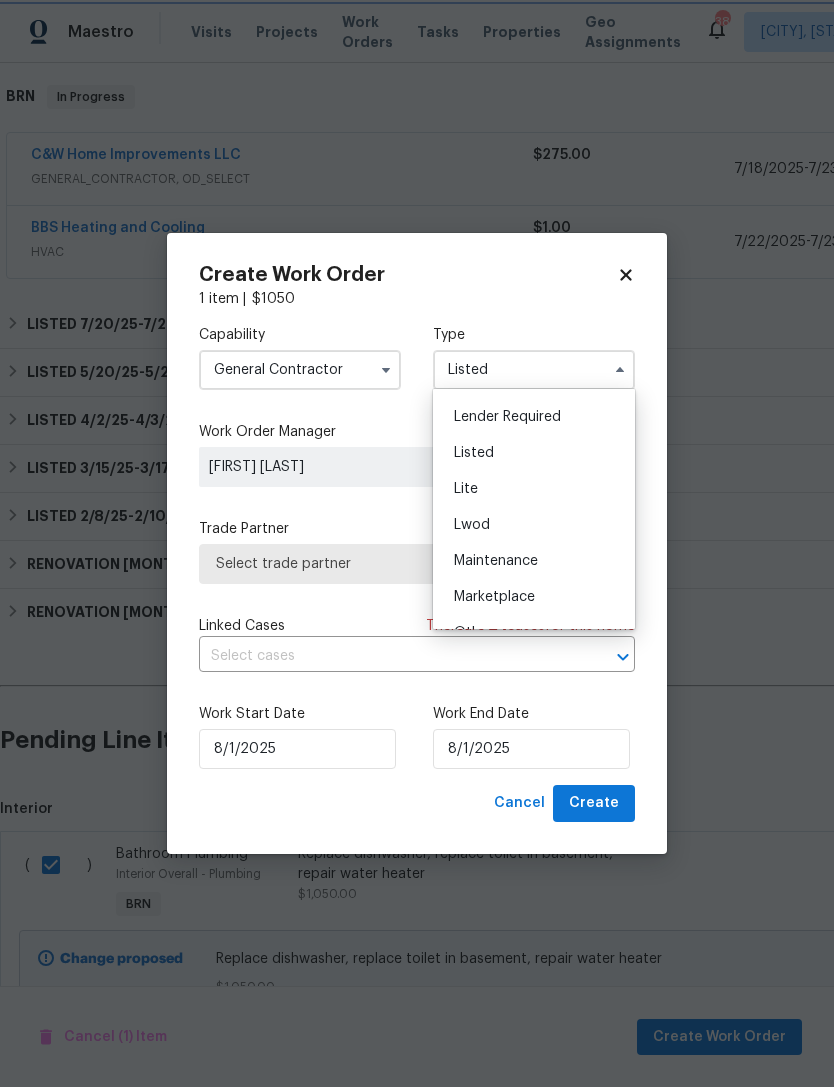 scroll, scrollTop: 0, scrollLeft: 0, axis: both 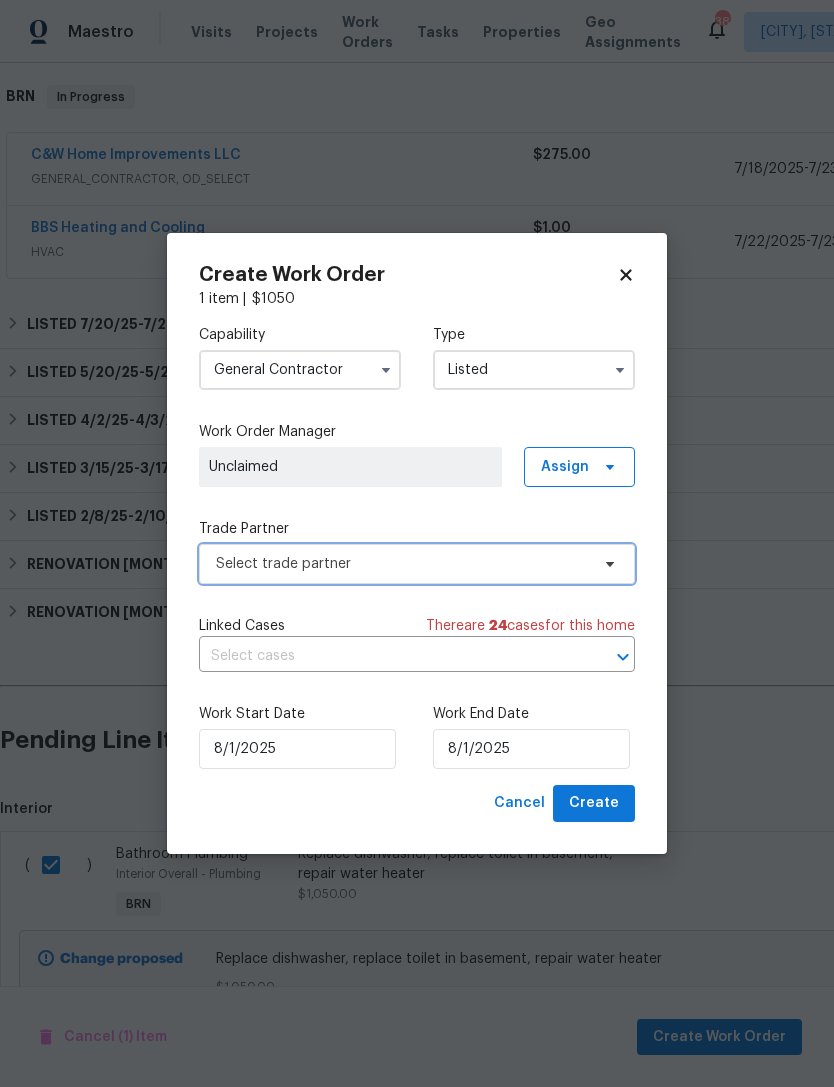 click 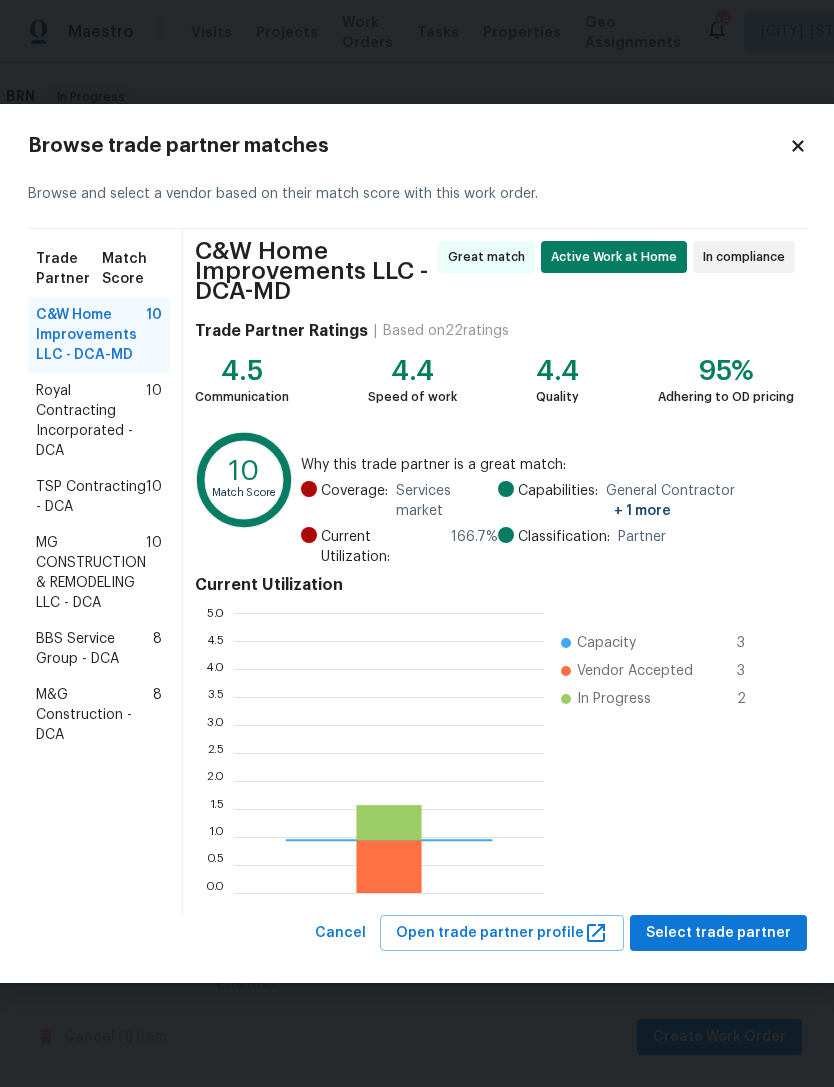 scroll, scrollTop: 2, scrollLeft: 2, axis: both 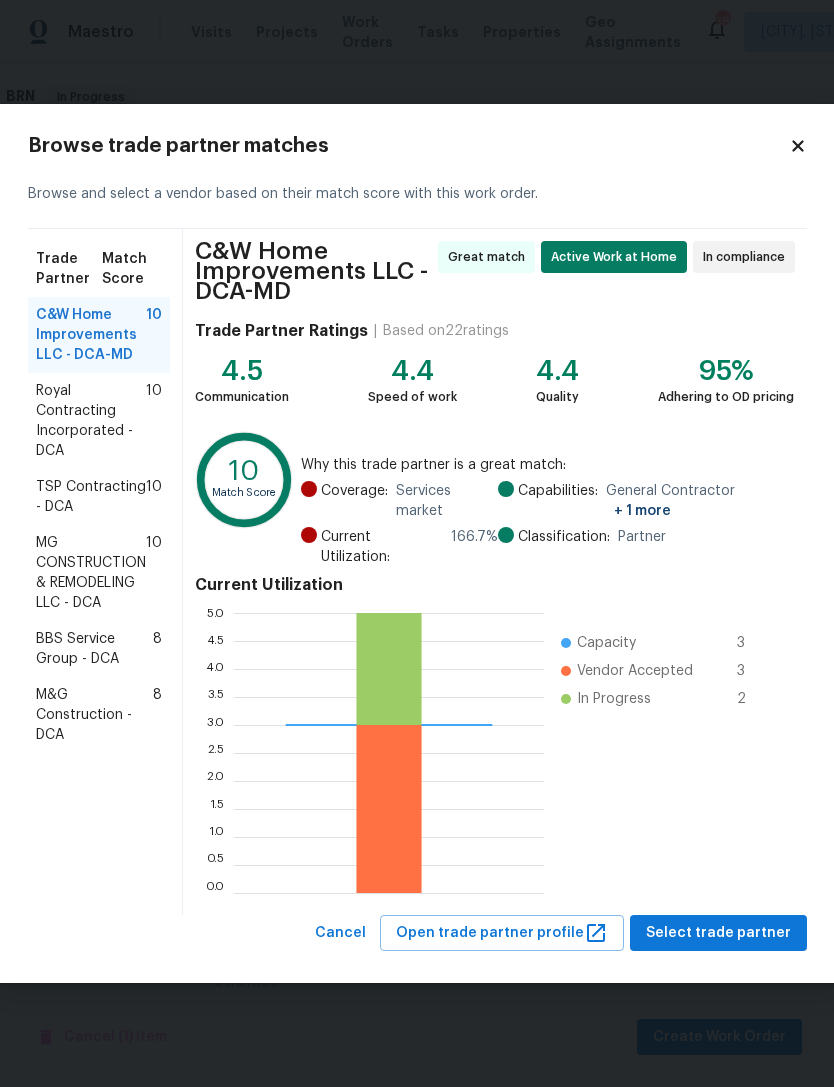 click on "Royal Contracting Incorporated - DCA" at bounding box center (91, 421) 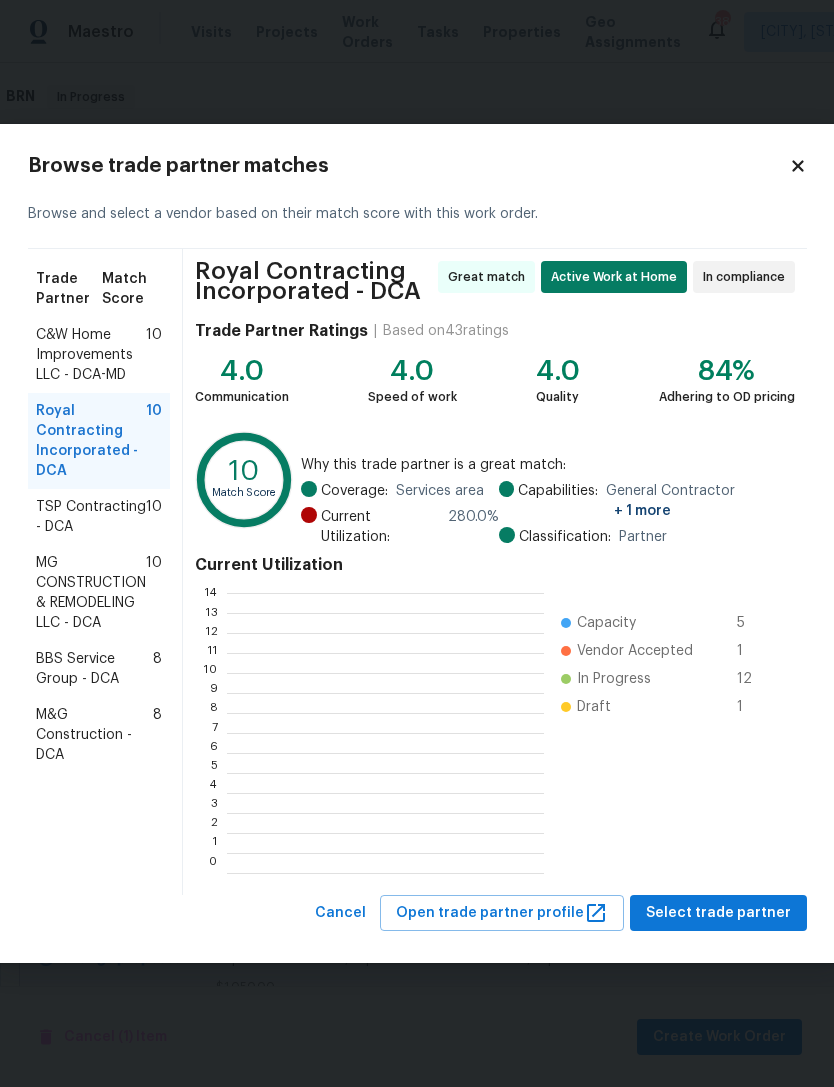 scroll, scrollTop: 280, scrollLeft: 317, axis: both 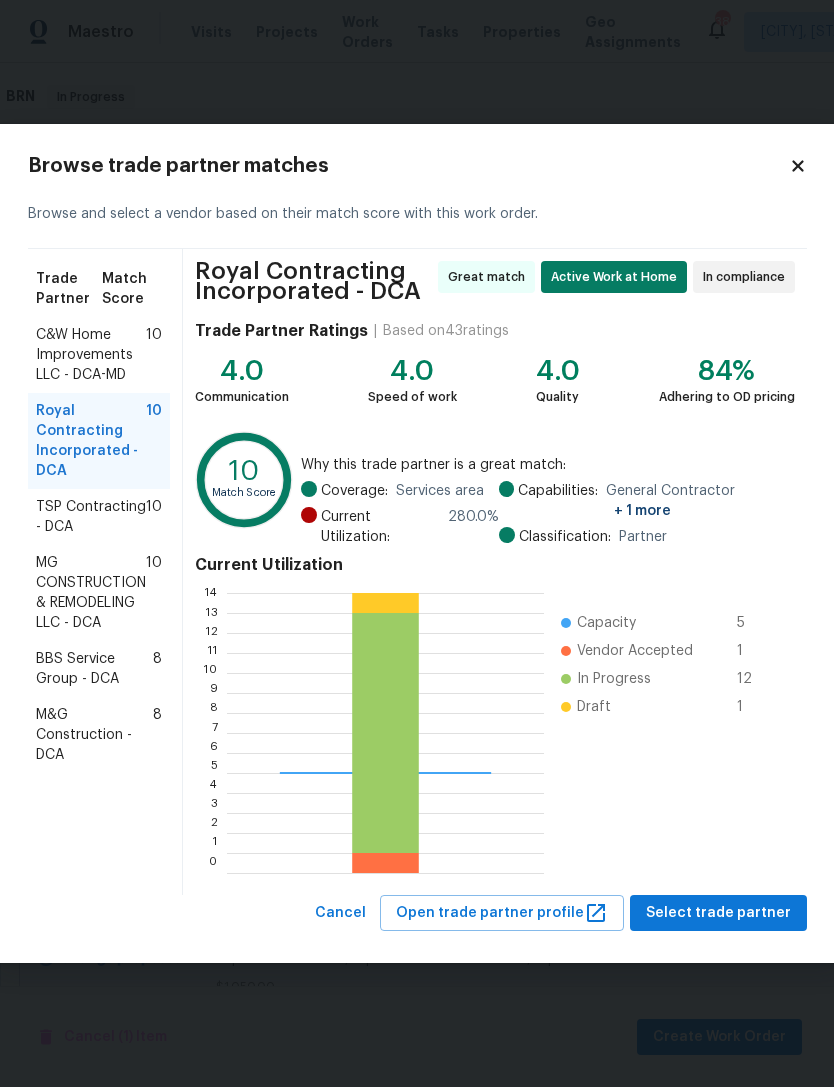 click on "M&G Construction - DCA" at bounding box center [94, 735] 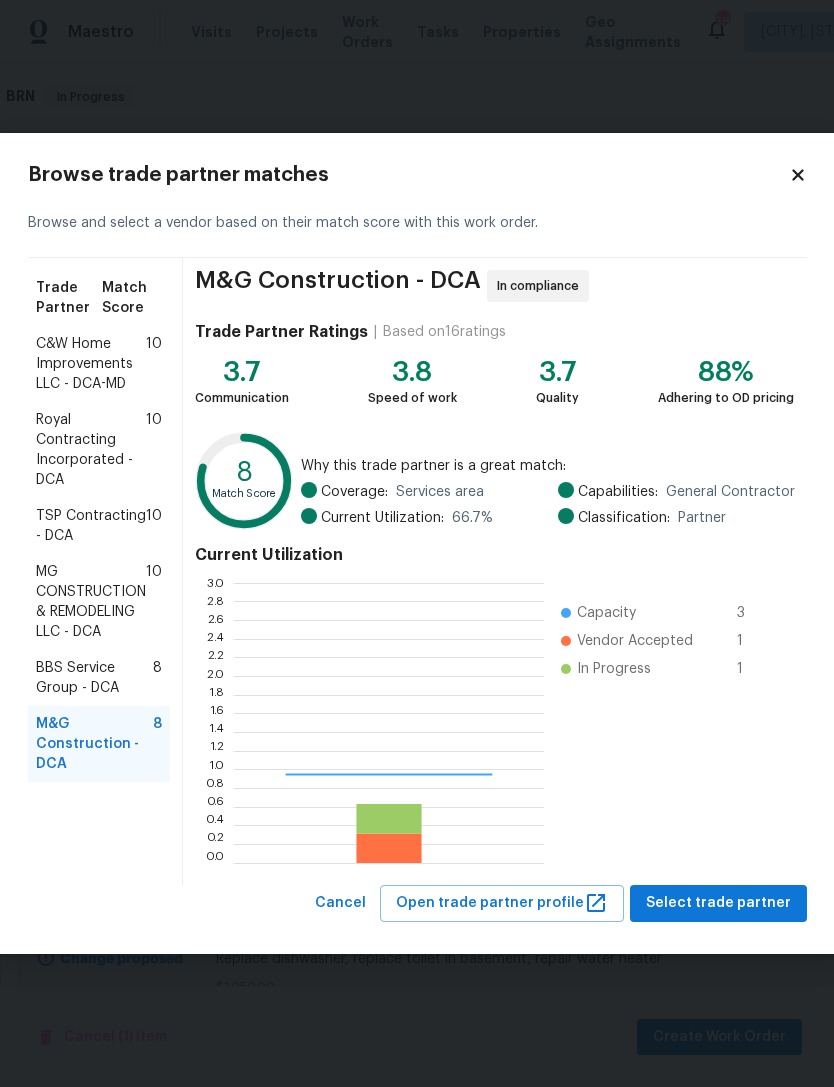 scroll, scrollTop: 2, scrollLeft: 2, axis: both 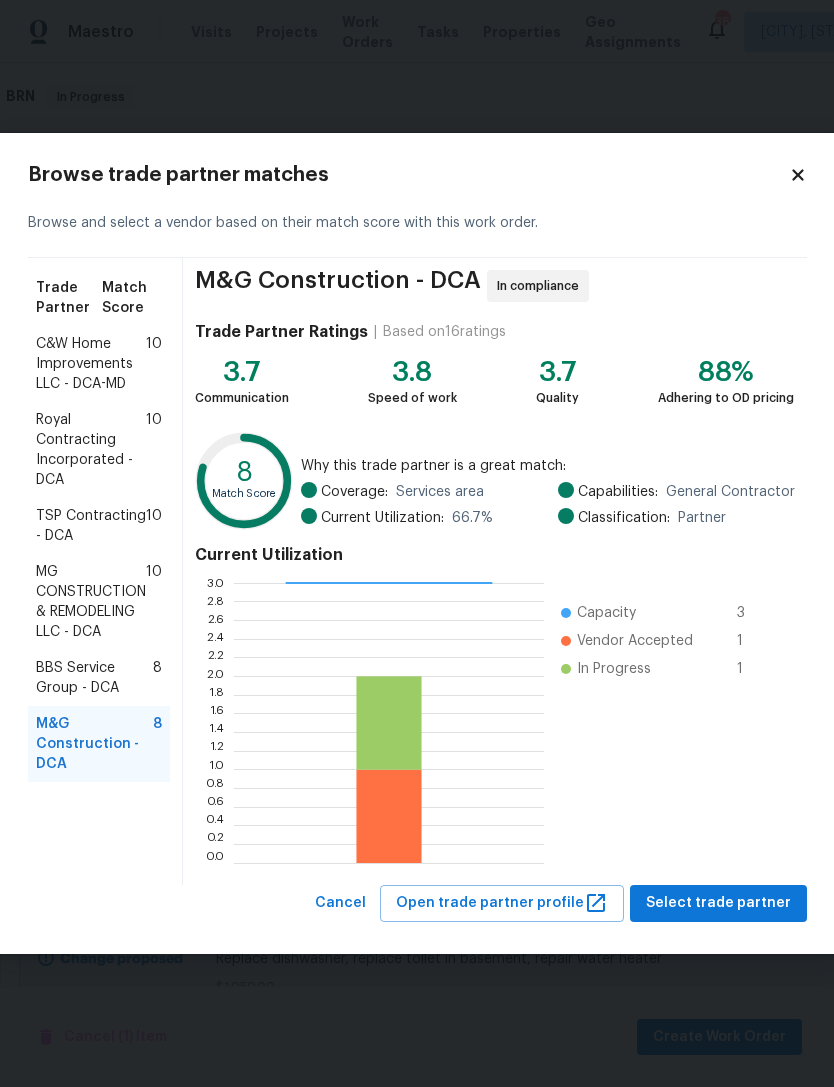 click on "M&G Construction - DCA" at bounding box center [338, 286] 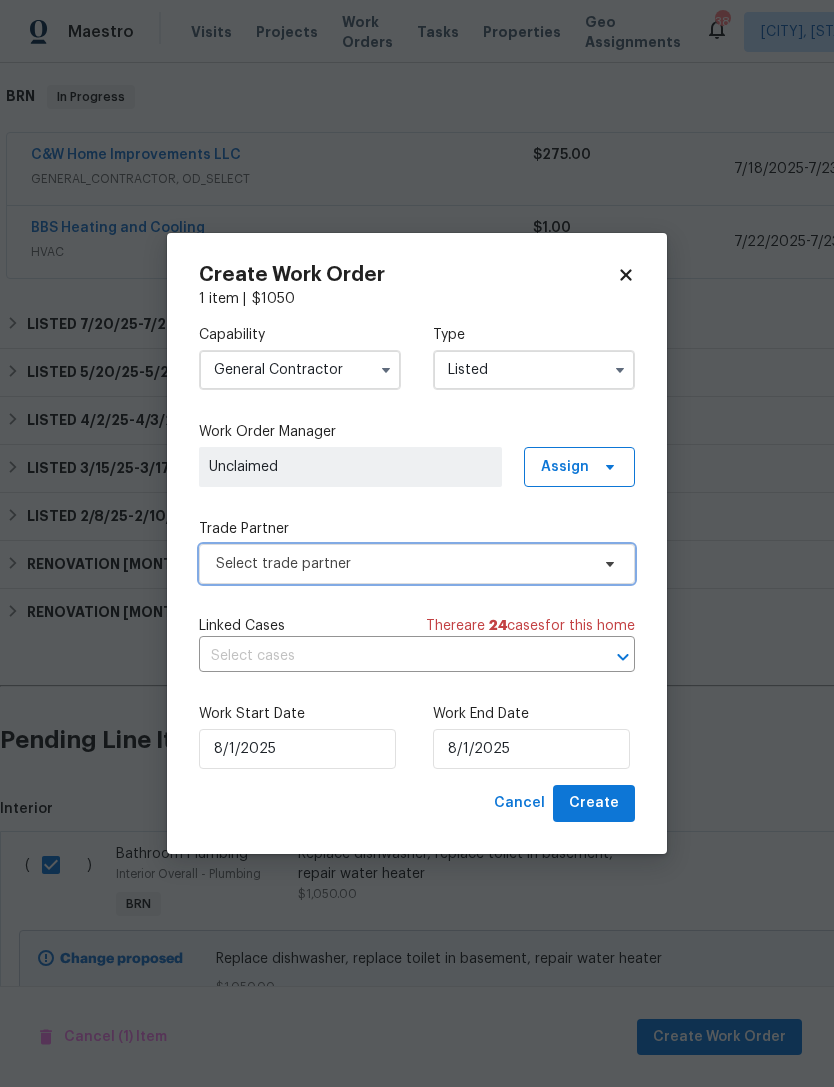 click on "Select trade partner" at bounding box center [402, 564] 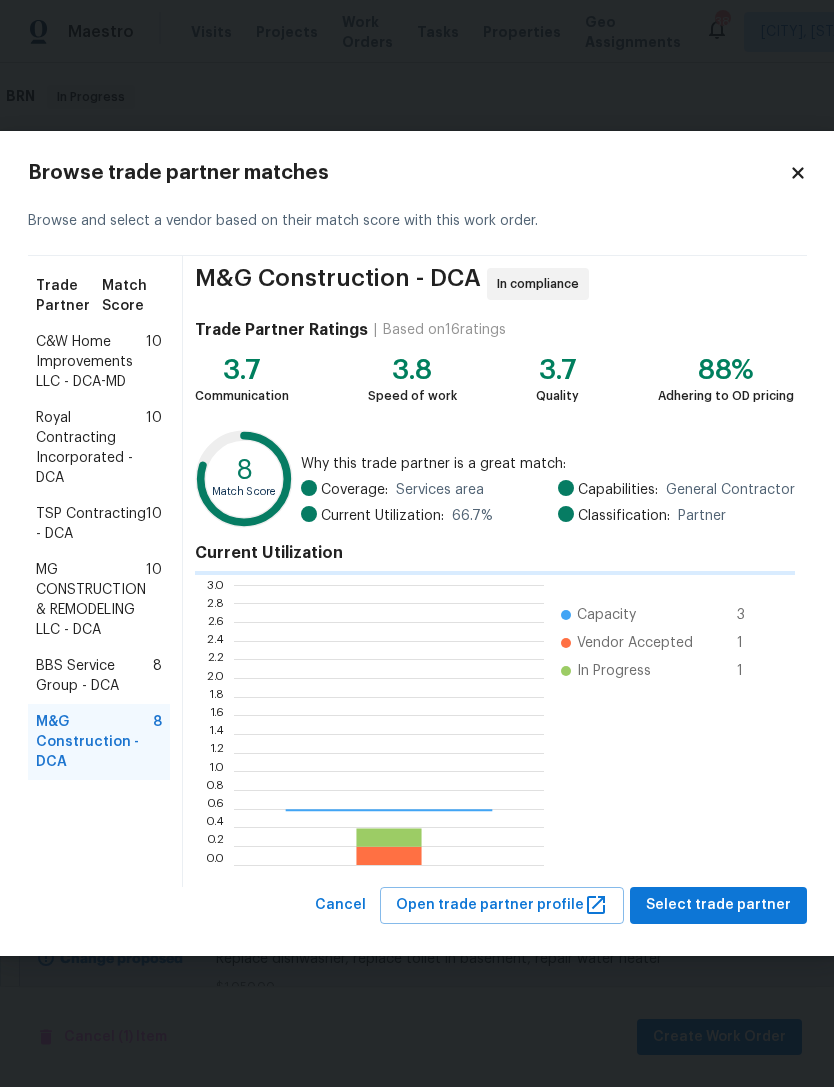 scroll, scrollTop: 2, scrollLeft: 2, axis: both 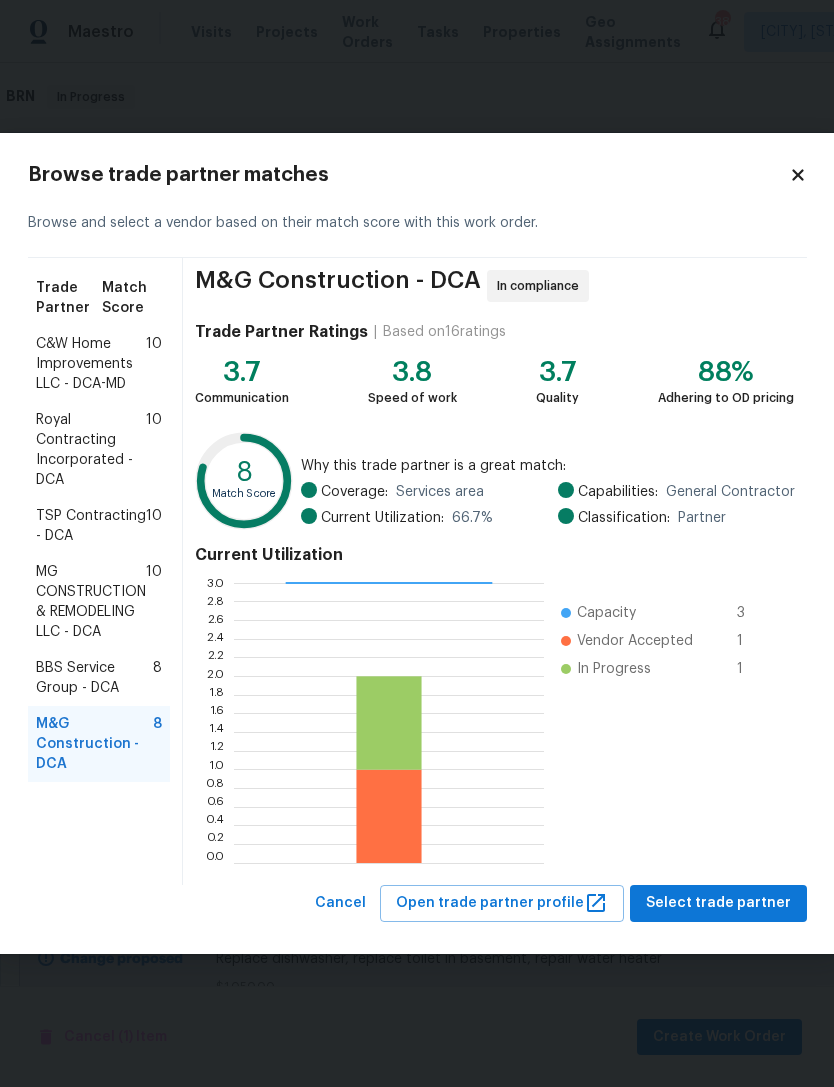 click on "Royal Contracting Incorporated - DCA" at bounding box center (91, 450) 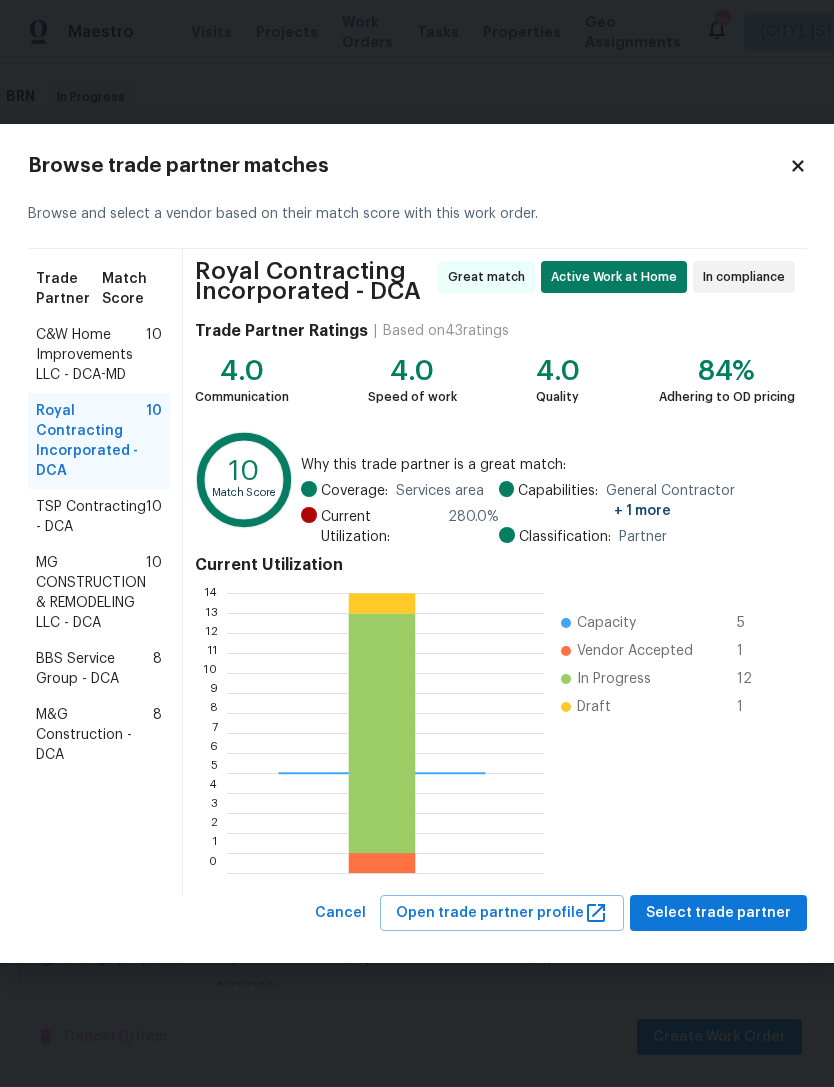 click on "Royal Contracting Incorporated - DCA Great match Active Work at Home In compliance Trade Partner Ratings    |    Based on  43  ratings 4.0 Communication 4.0 Speed of work 4.0 Quality 84% Adhering to OD pricing 10 Match Score Why this trade partner is a great match: Coverage: Services area Current Utilization: 280.0 % Capabilities: General Contractor + 1 more Classification: Partner Current Utilization 0 1 2 3 4 5 6 7 8 9 10 11 12 13 14 Capacity 5 Vendor Accepted 1 In Progress 12 Draft 1" at bounding box center [495, 572] 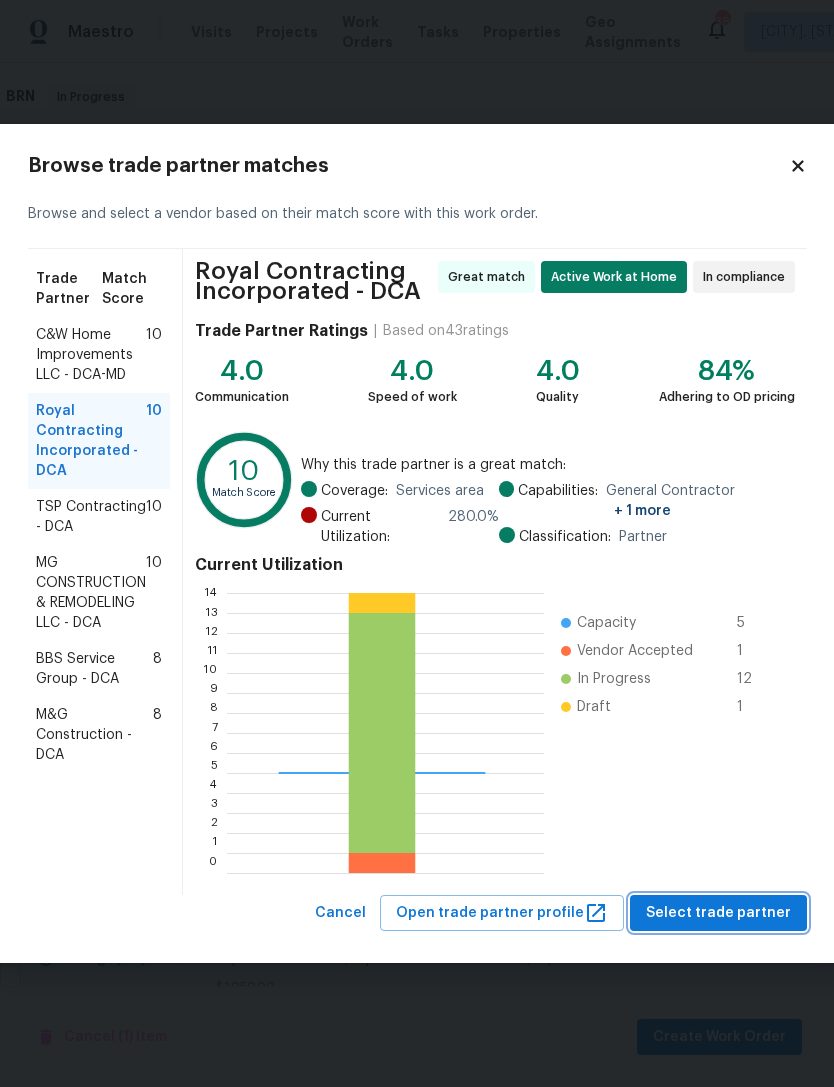 click on "Select trade partner" at bounding box center (718, 913) 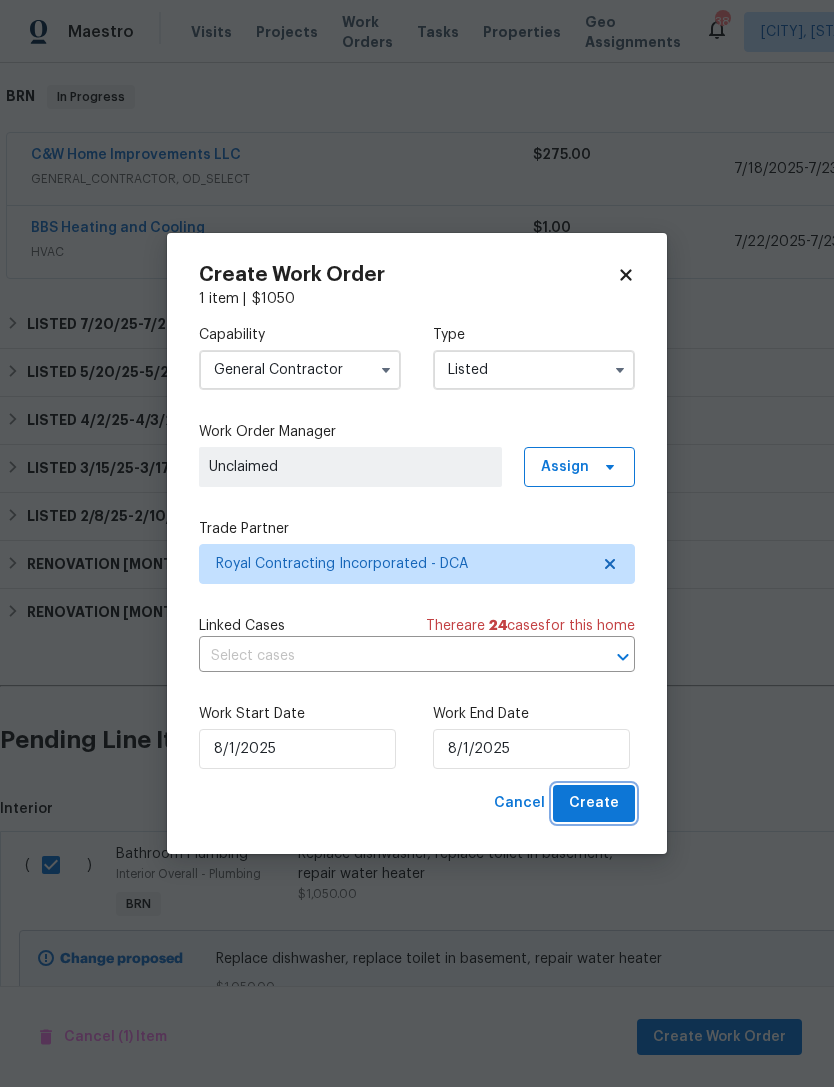 click on "Create" at bounding box center [594, 803] 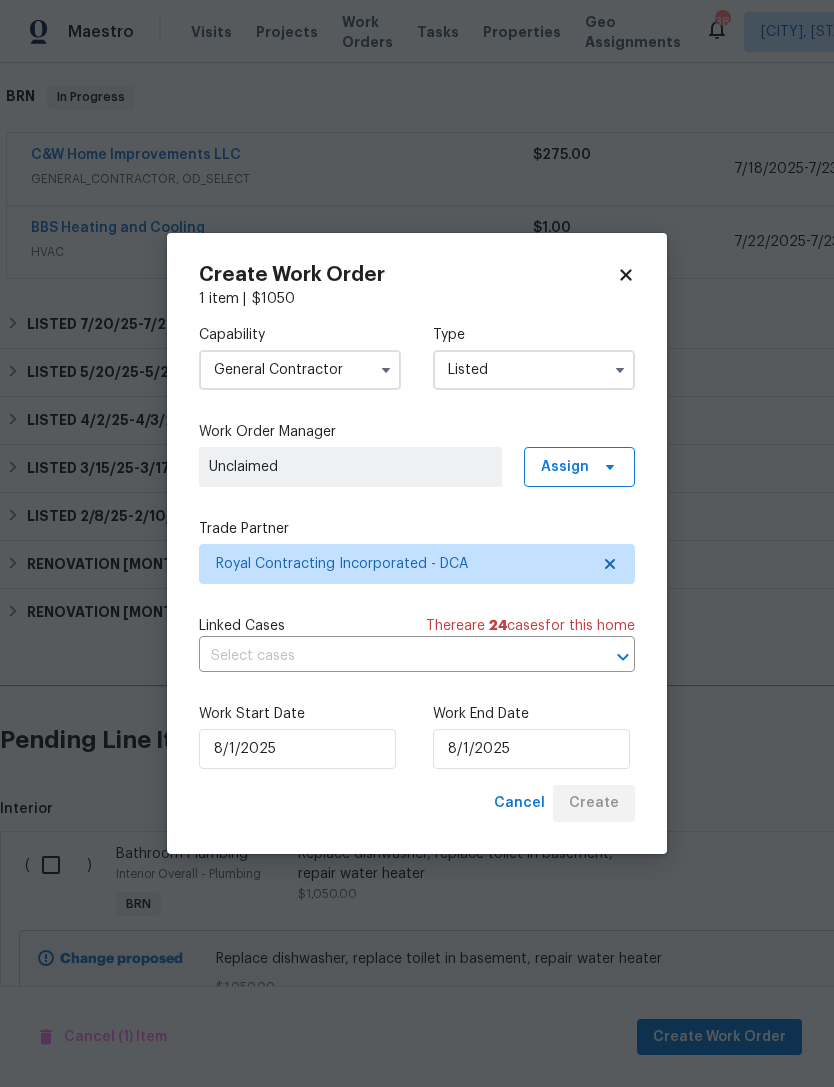 checkbox on "false" 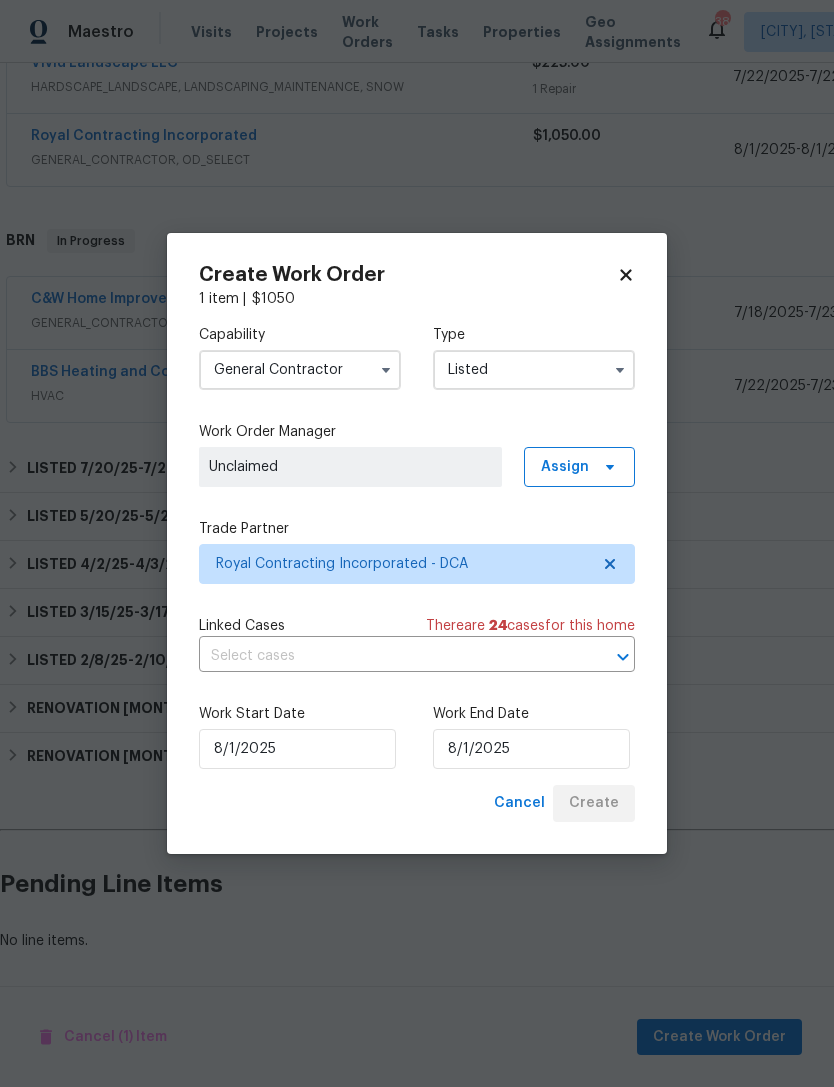 scroll, scrollTop: 487, scrollLeft: 0, axis: vertical 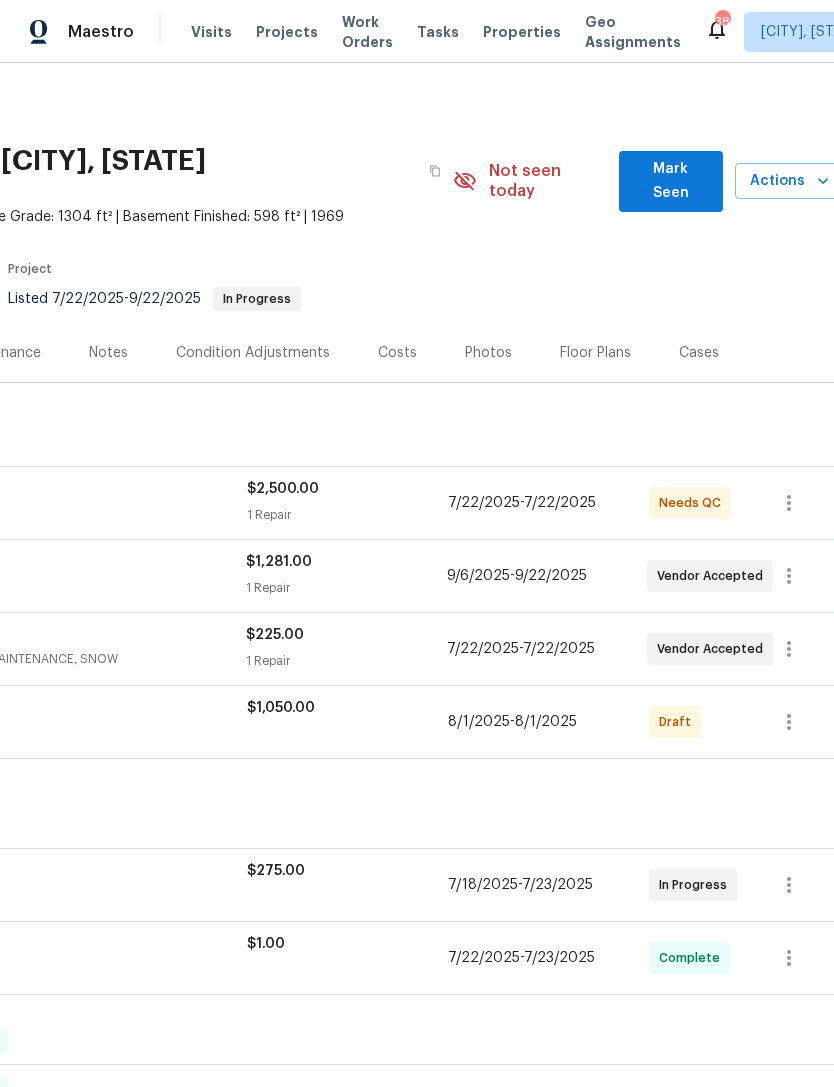 click on "Mark Seen" at bounding box center [671, 181] 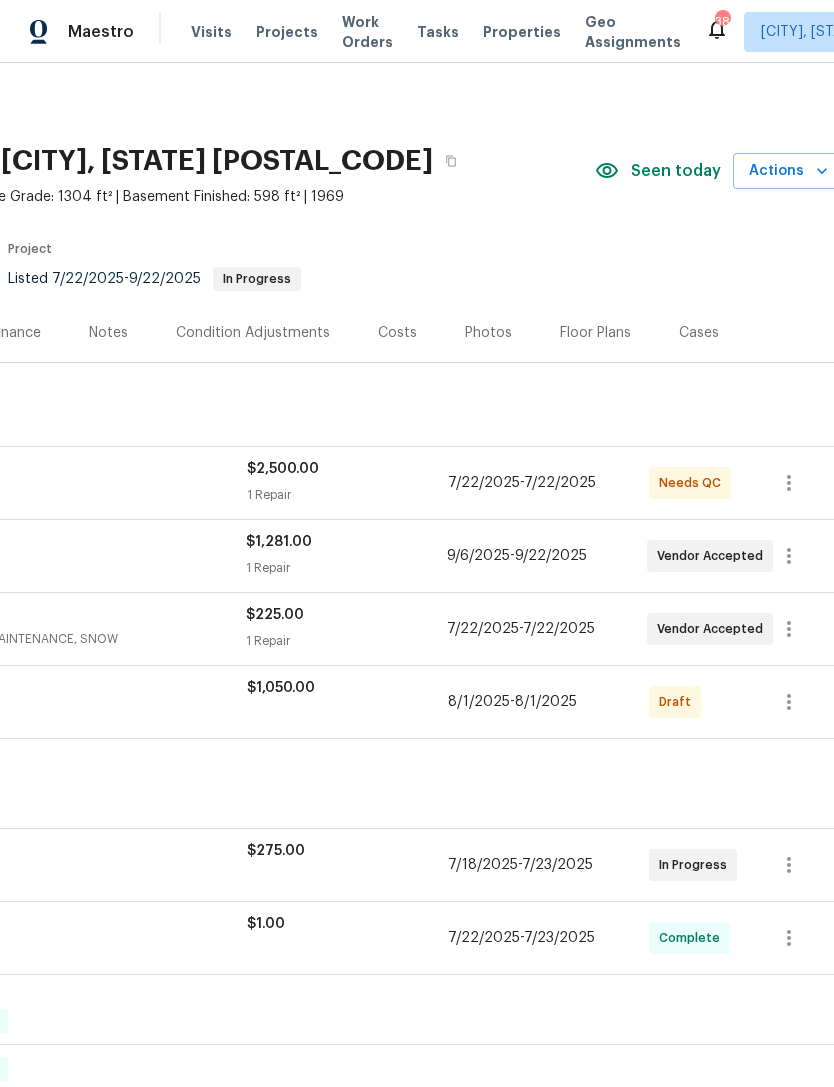 click on "Royal Contracting Incorporated" at bounding box center (-4, 471) 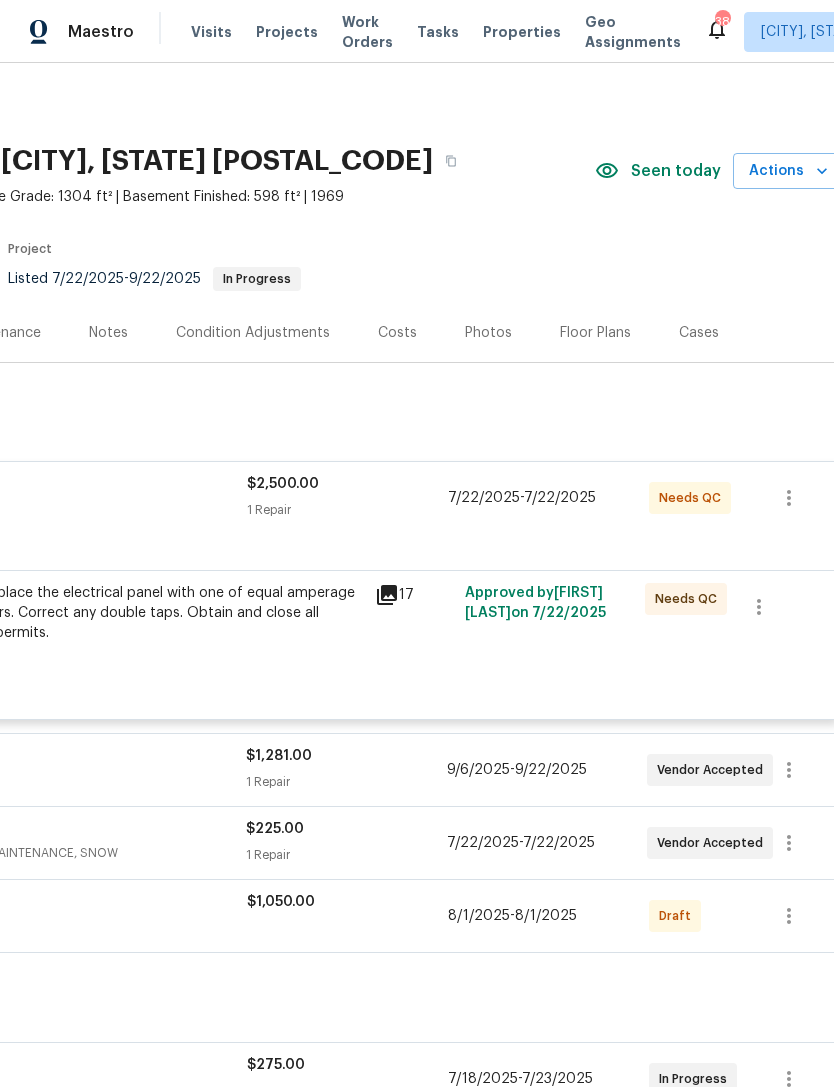 click 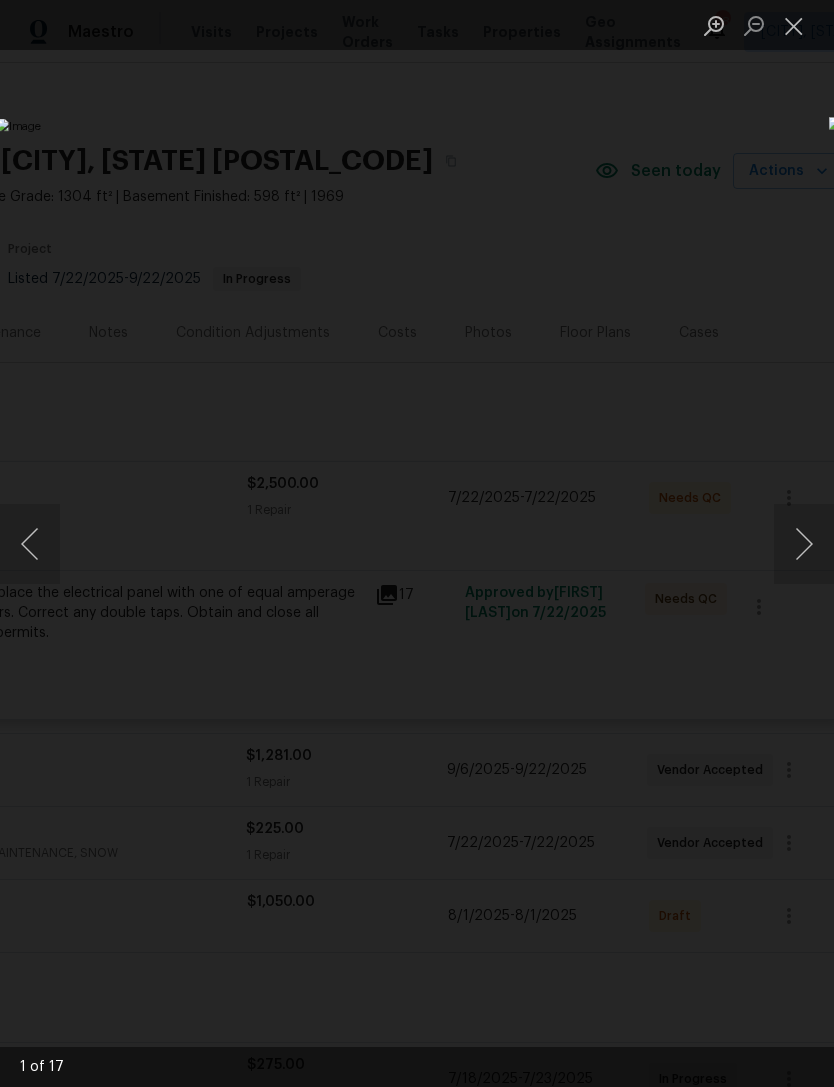click at bounding box center [804, 544] 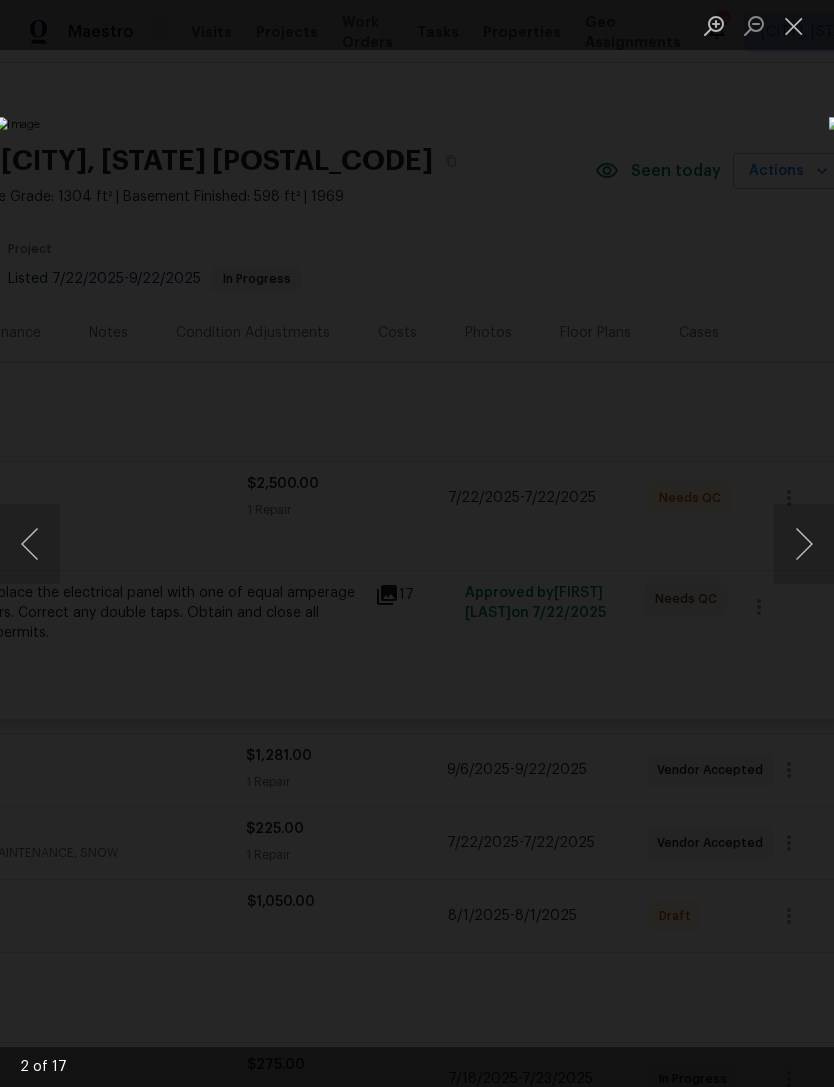 click at bounding box center [804, 544] 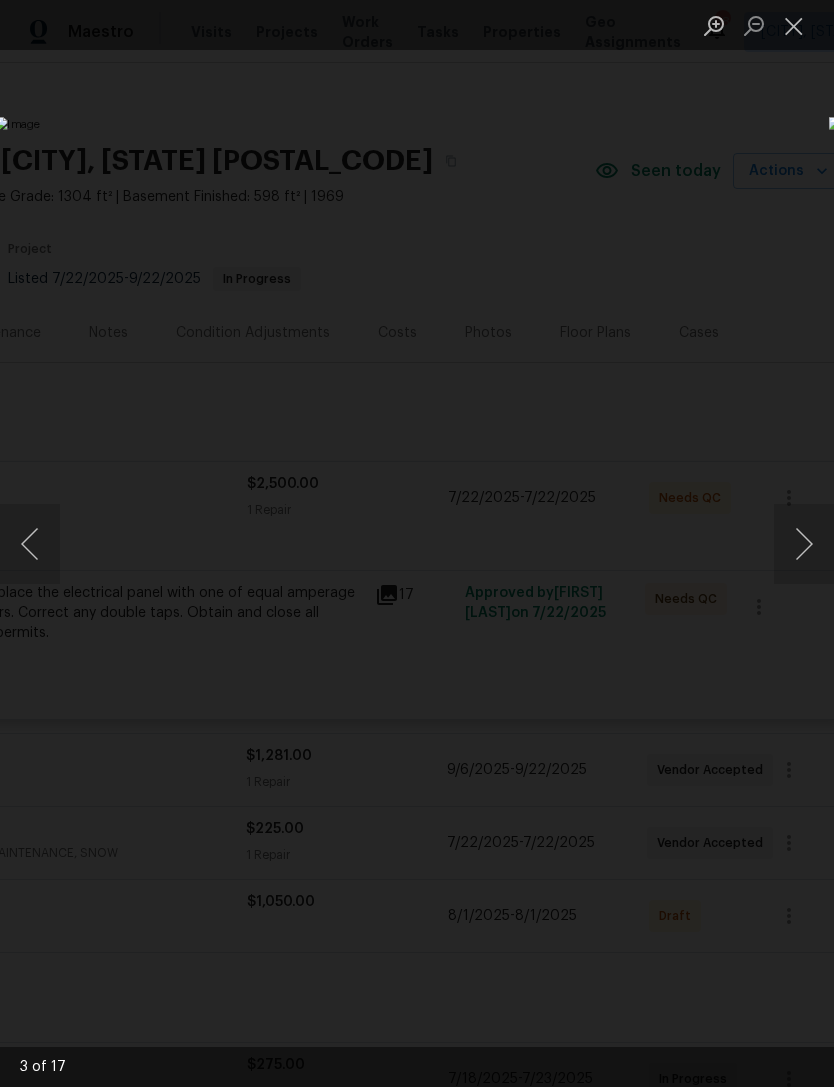 click at bounding box center (804, 544) 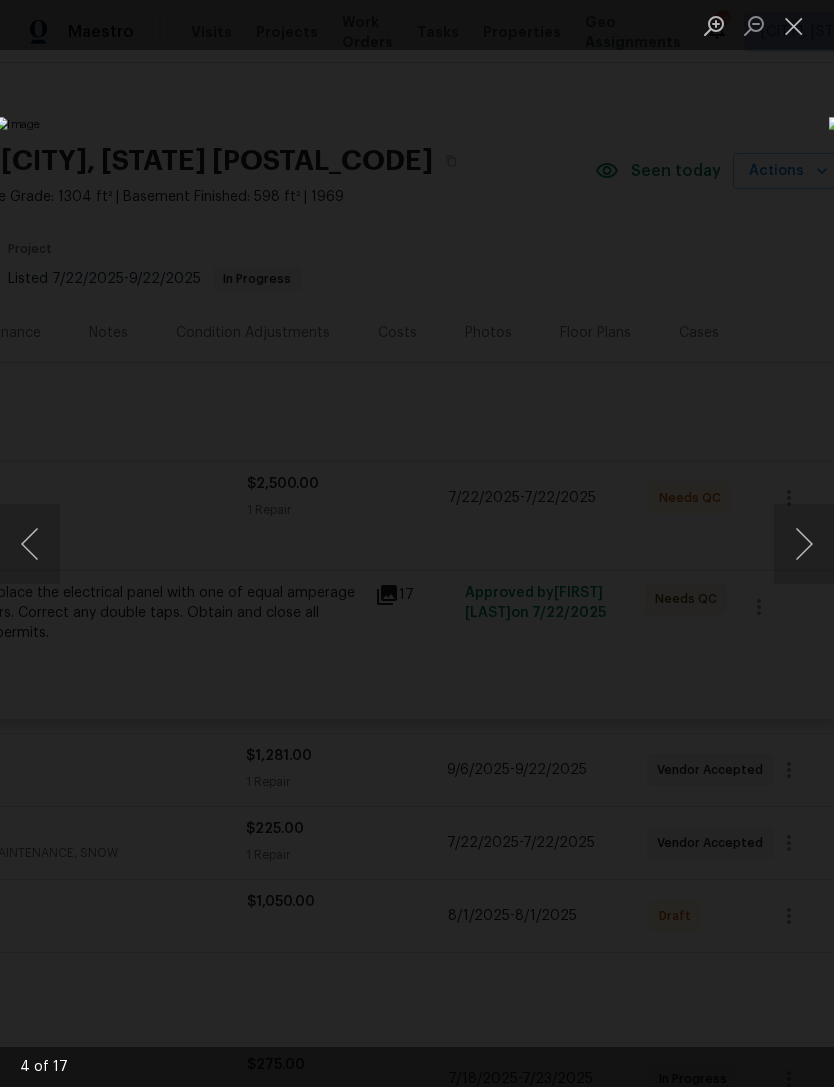 click at bounding box center (804, 544) 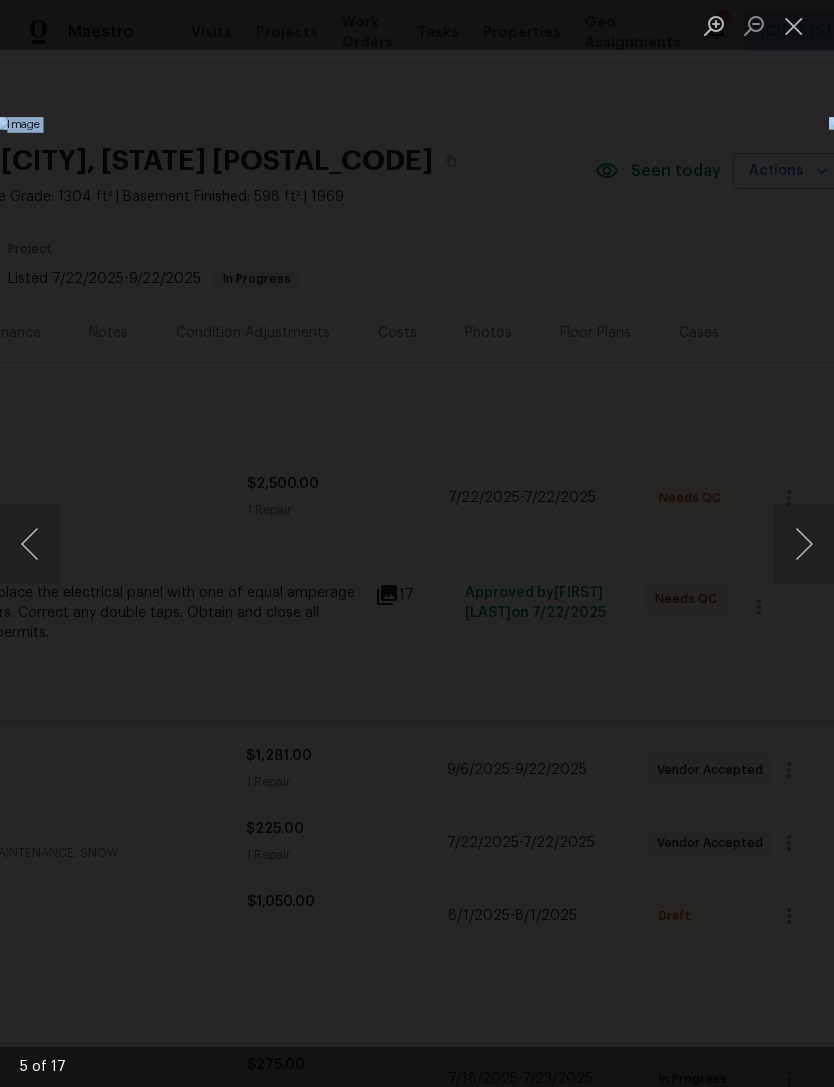click at bounding box center (804, 544) 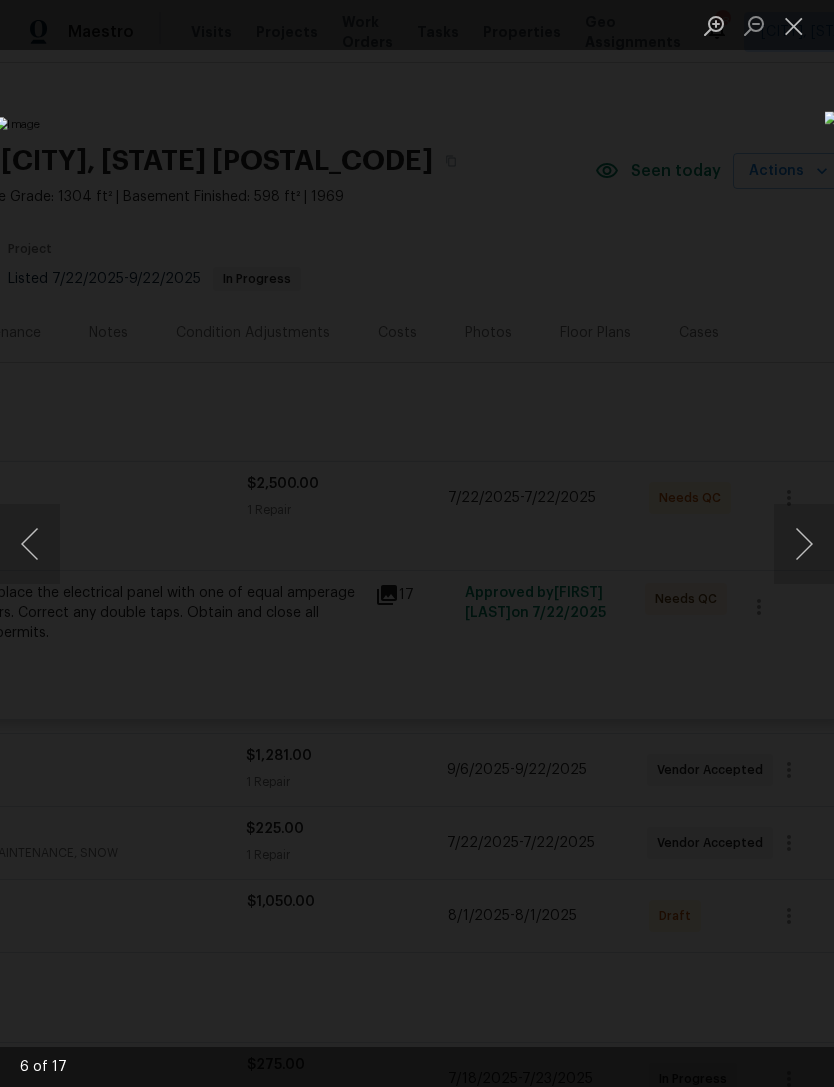 click at bounding box center [804, 544] 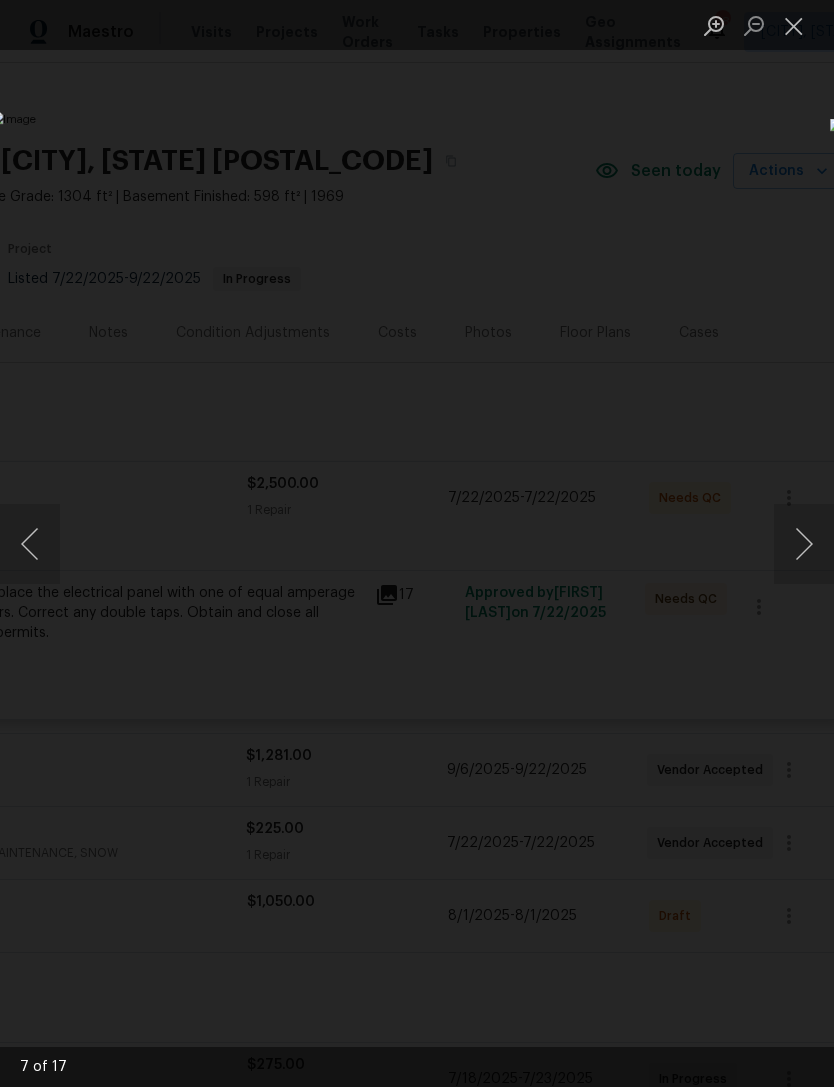click at bounding box center (804, 544) 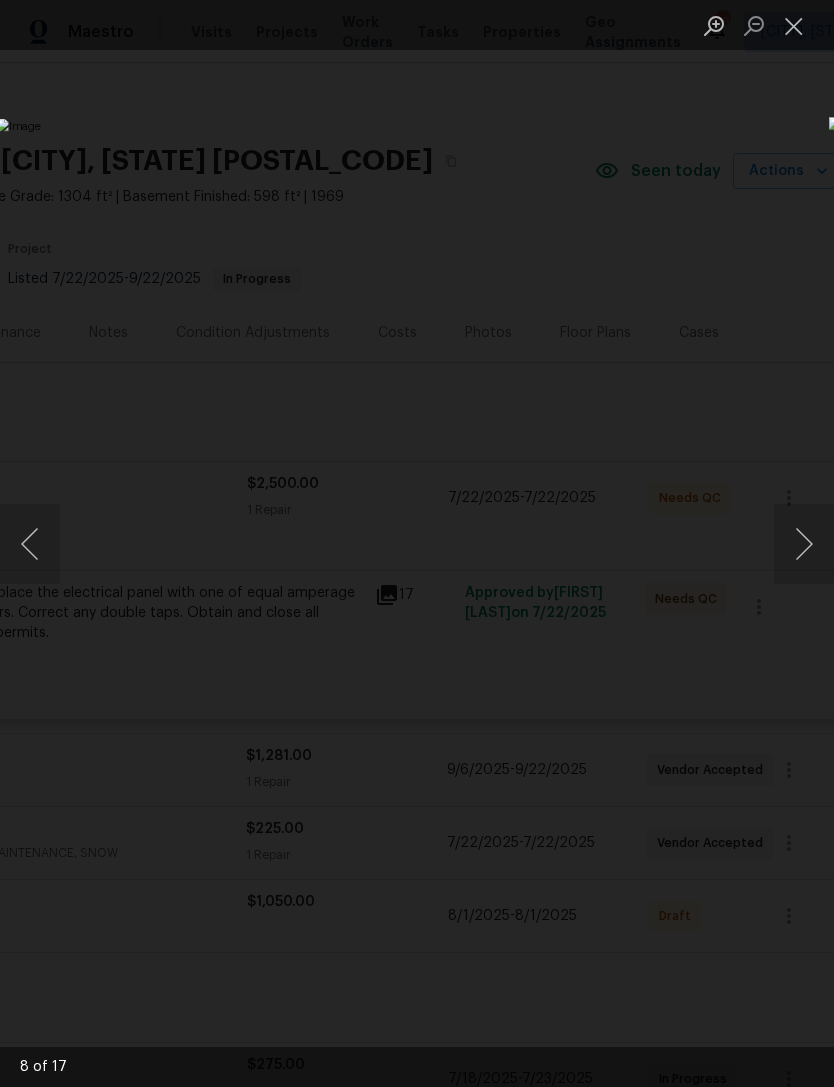 click at bounding box center [804, 544] 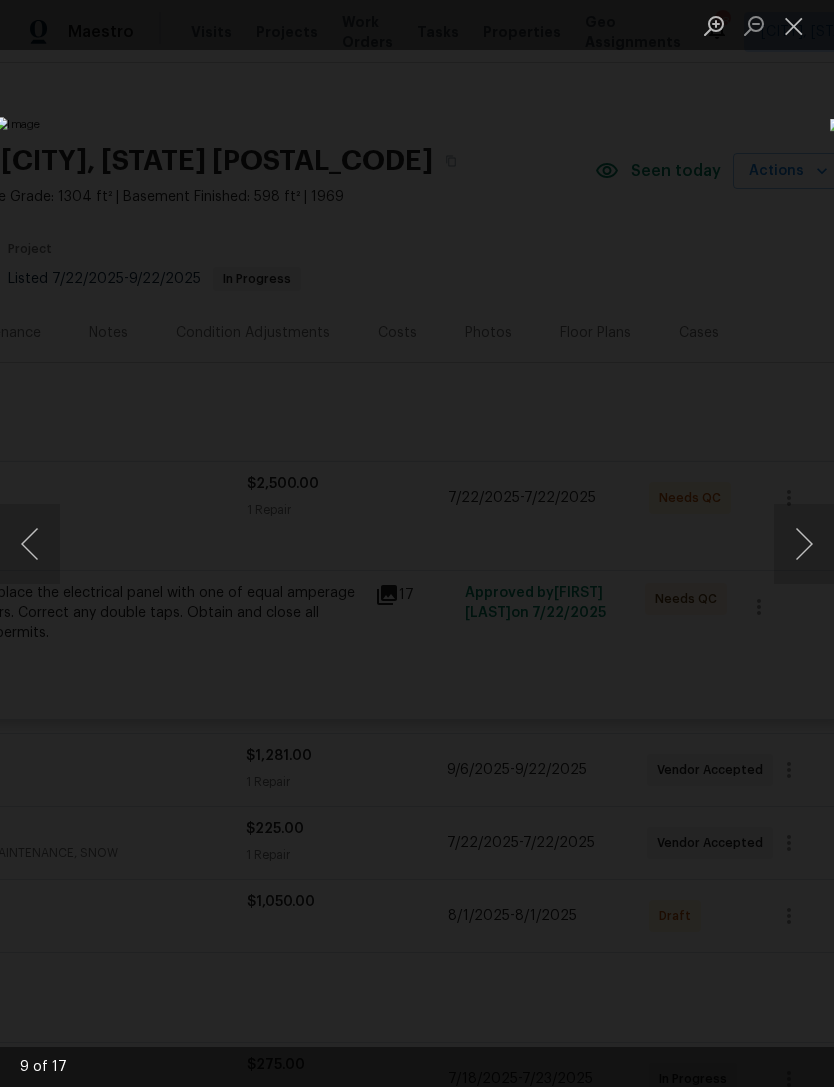 click at bounding box center [804, 544] 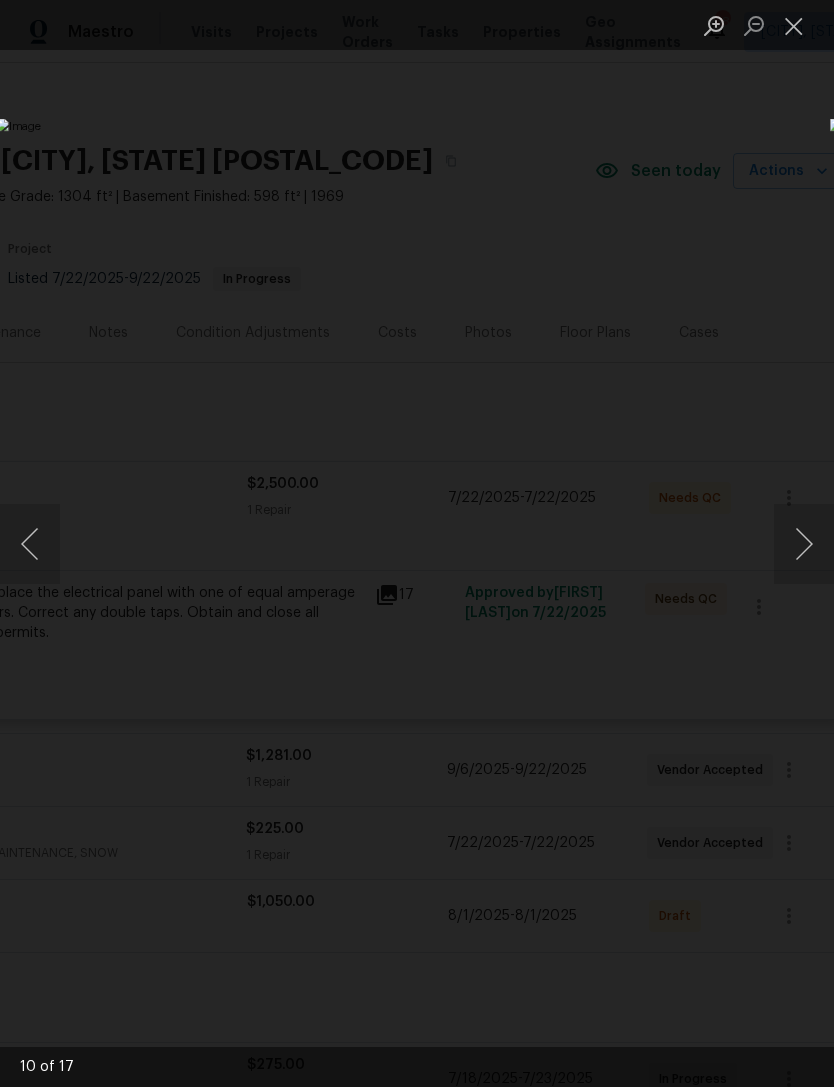 click at bounding box center (804, 544) 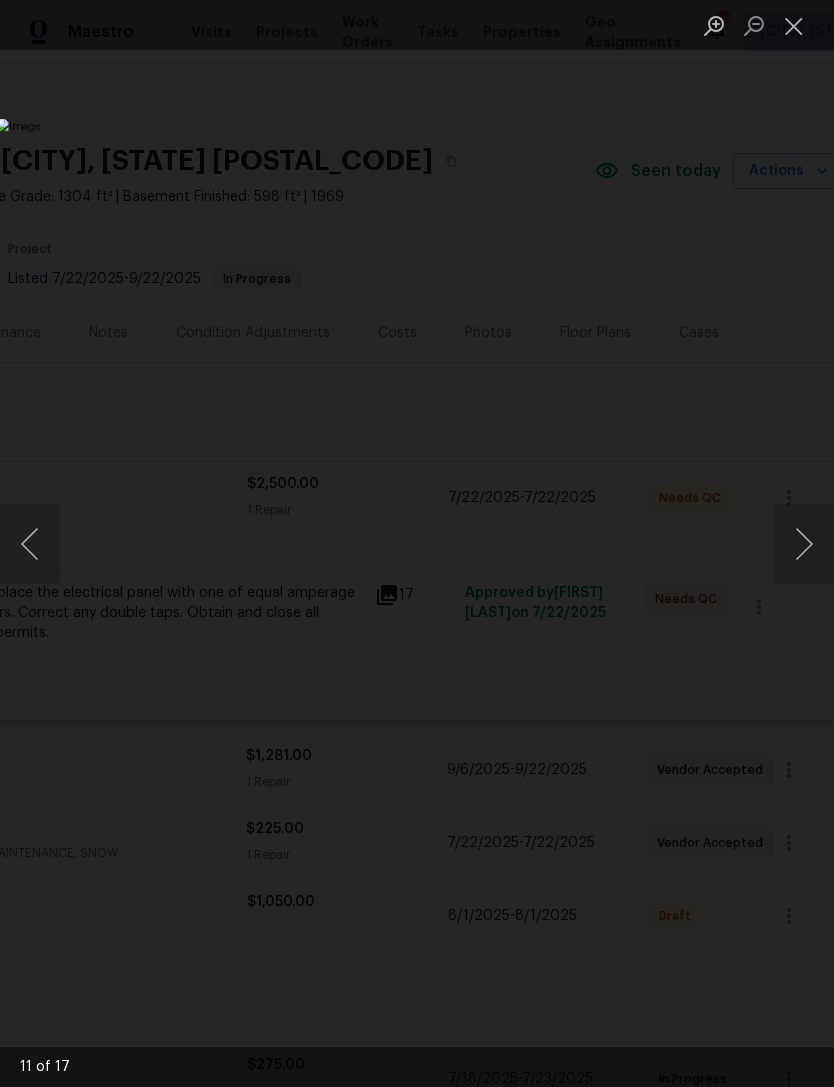 click at bounding box center (804, 544) 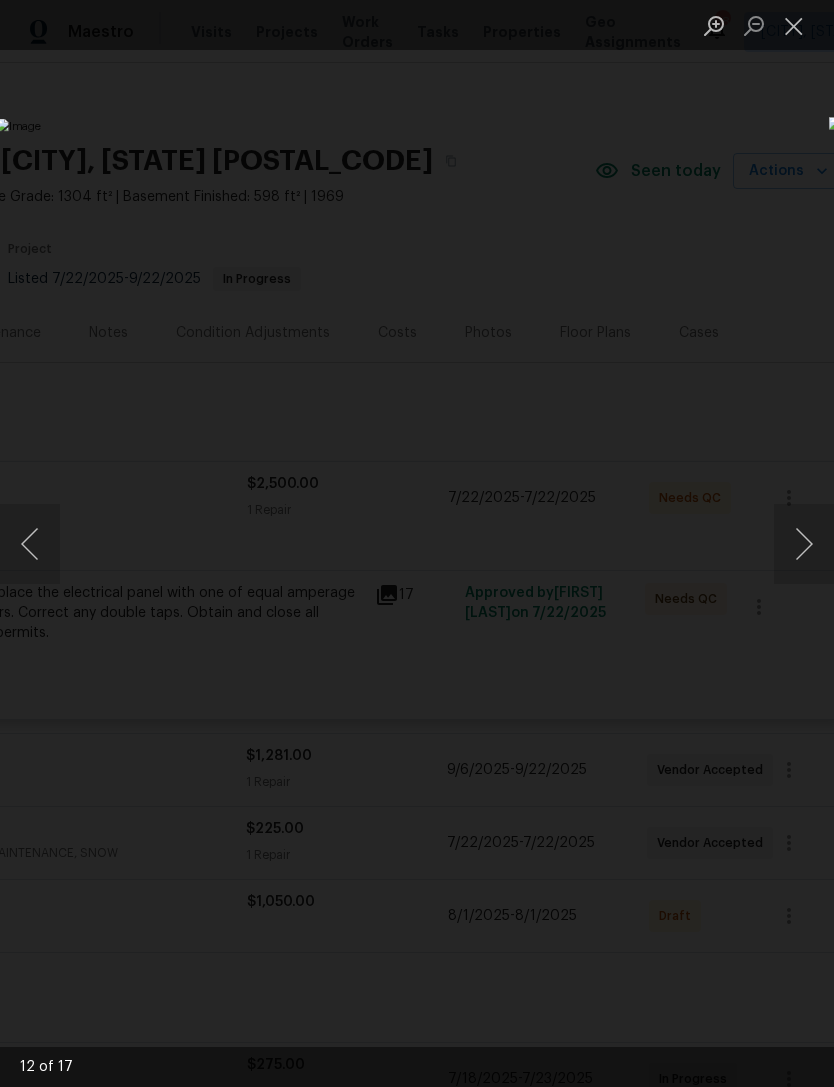 click at bounding box center (804, 544) 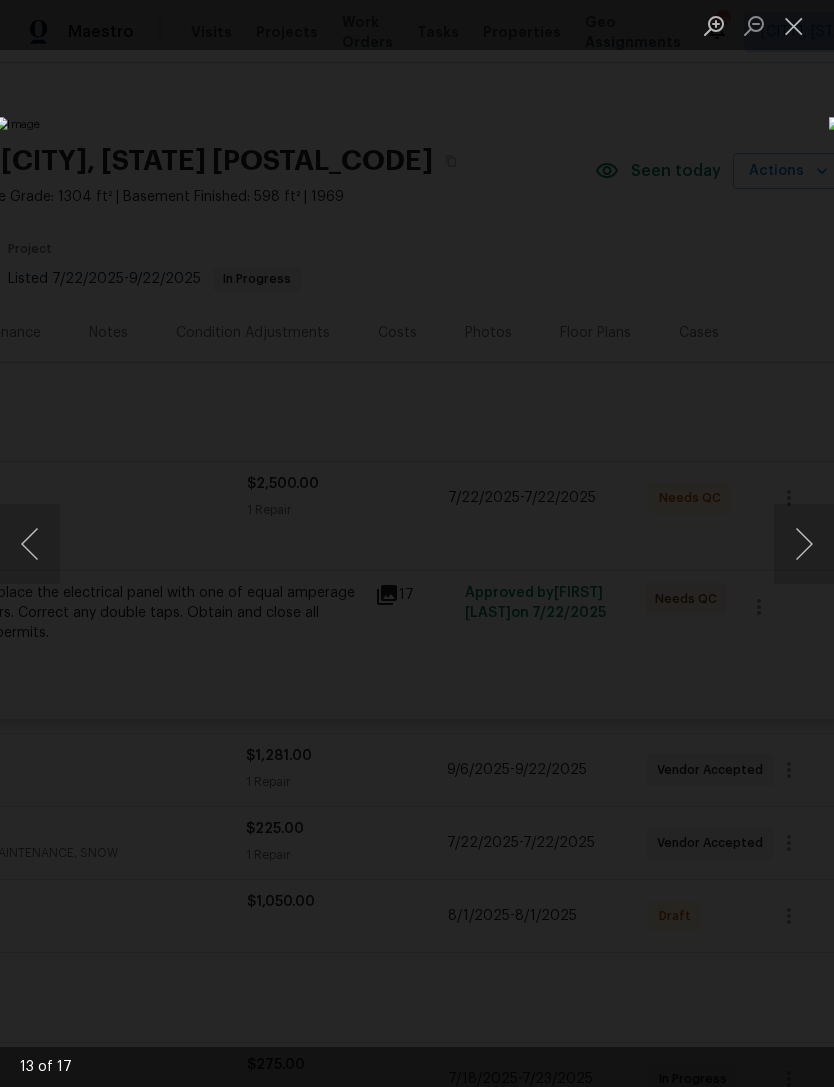 click at bounding box center (30, 544) 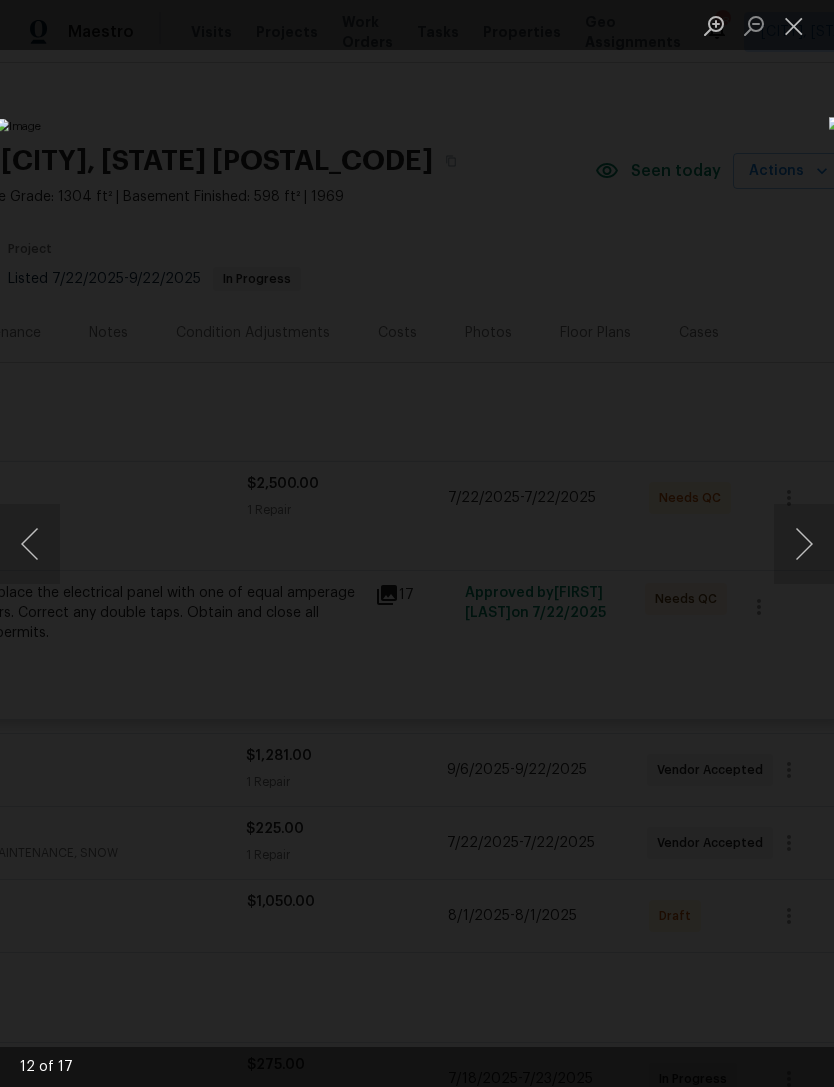 click at bounding box center [30, 544] 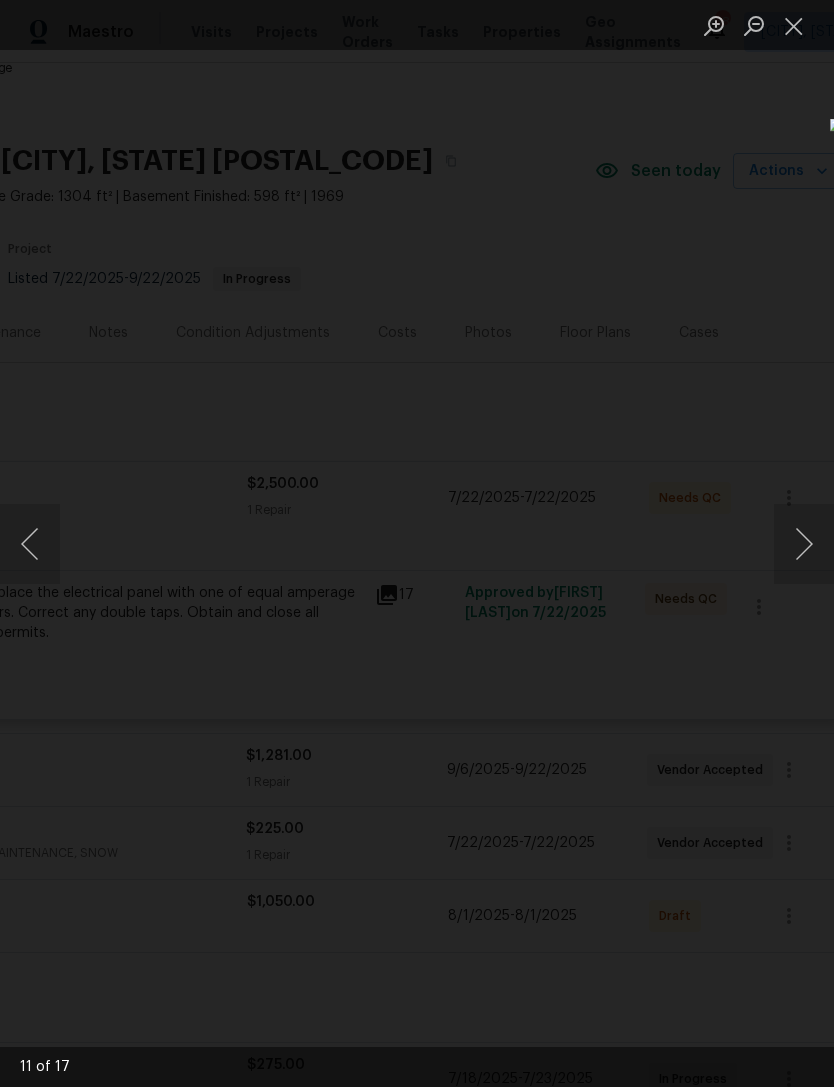 click at bounding box center (804, 544) 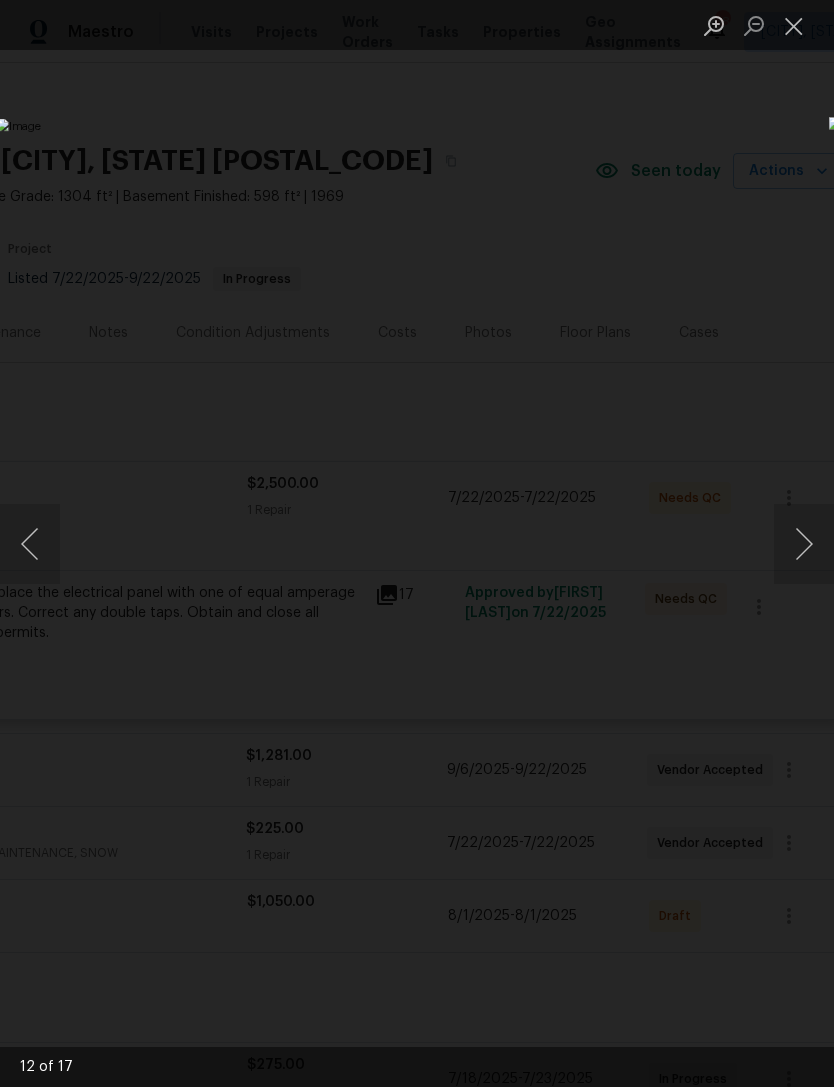 click at bounding box center (804, 544) 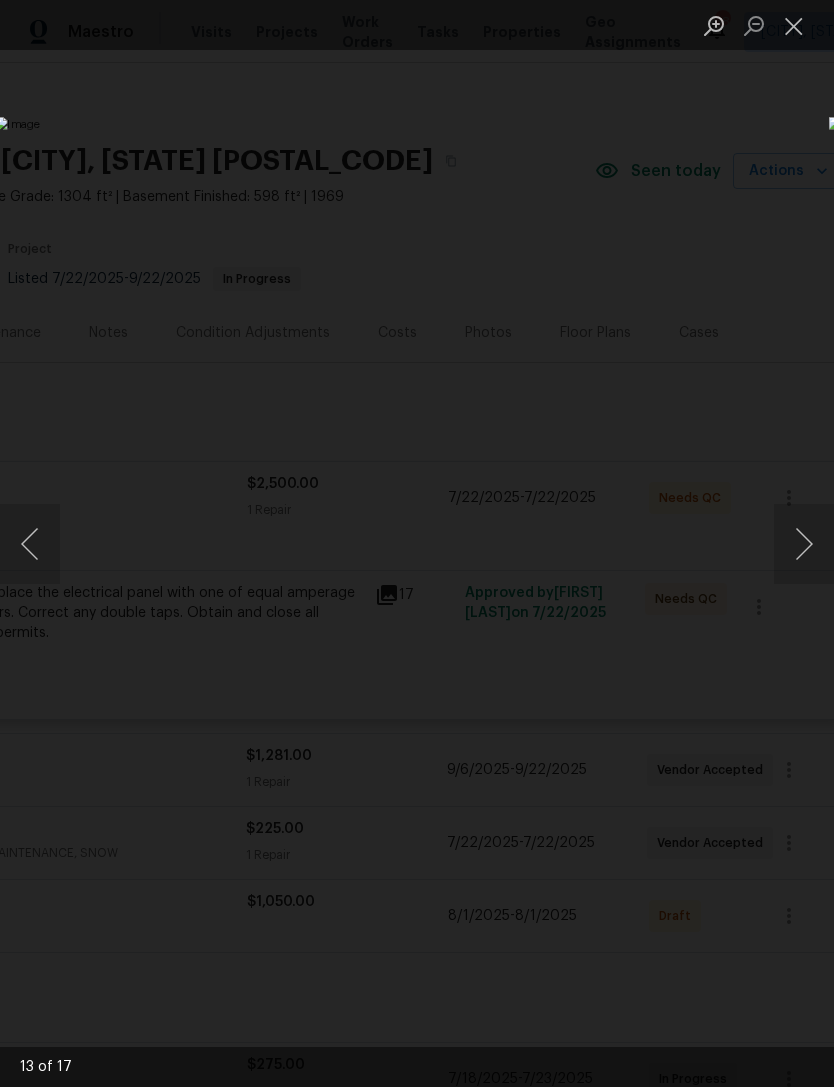 click at bounding box center [804, 544] 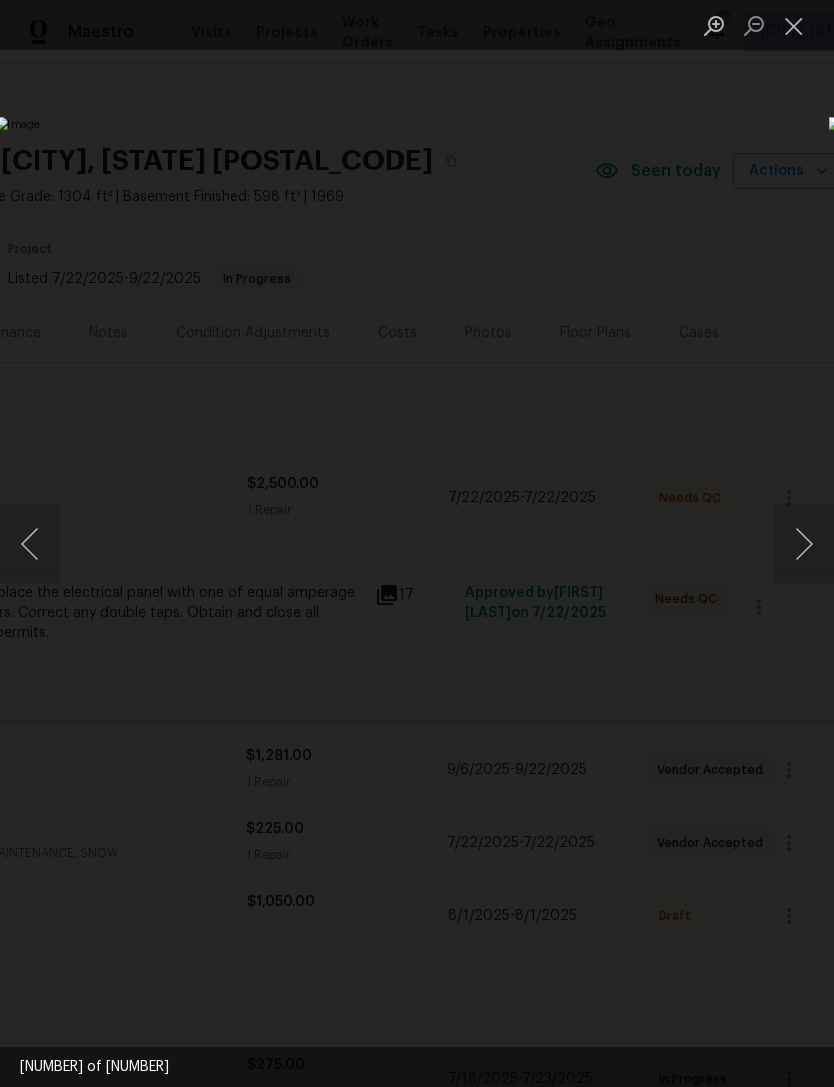 click at bounding box center [804, 544] 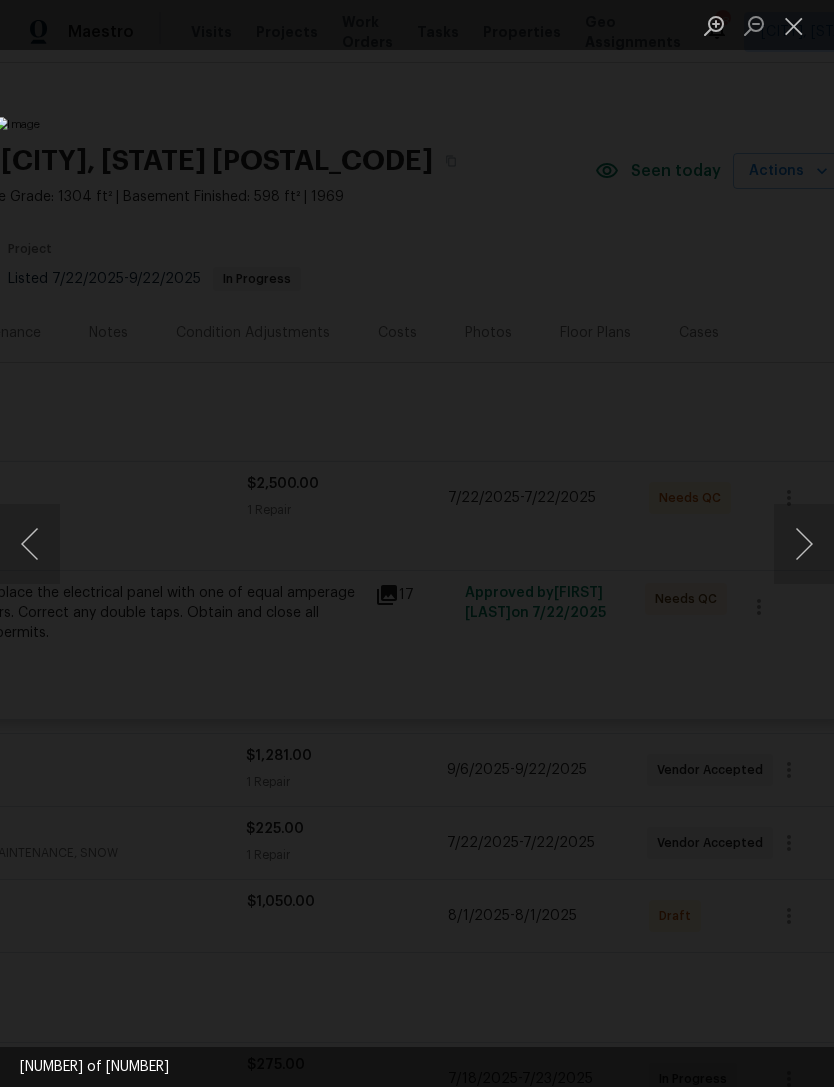 click at bounding box center [804, 544] 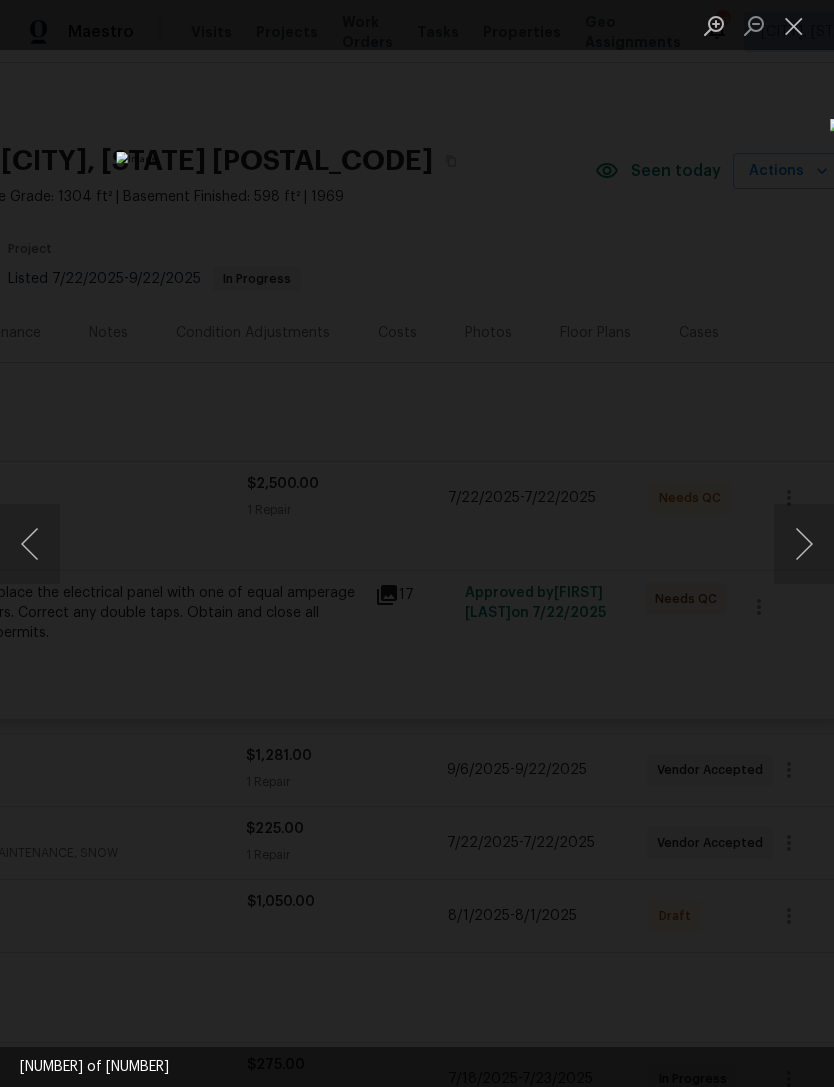 click at bounding box center (804, 544) 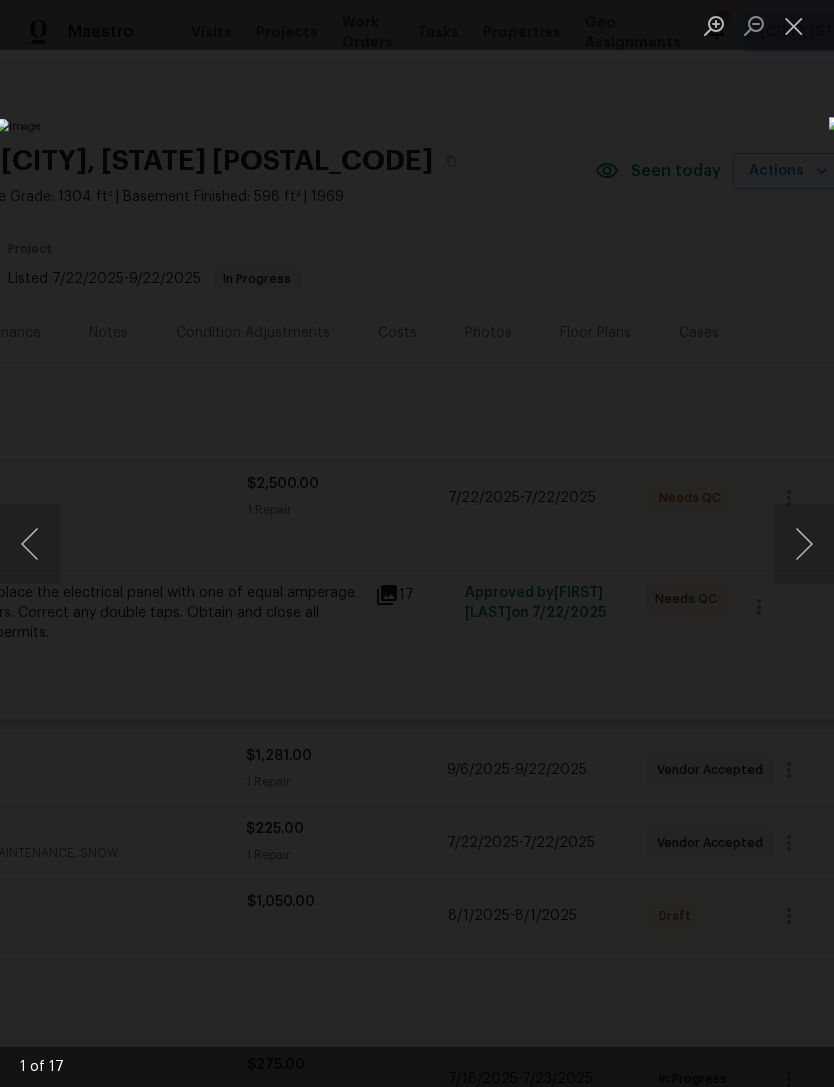 click at bounding box center (804, 544) 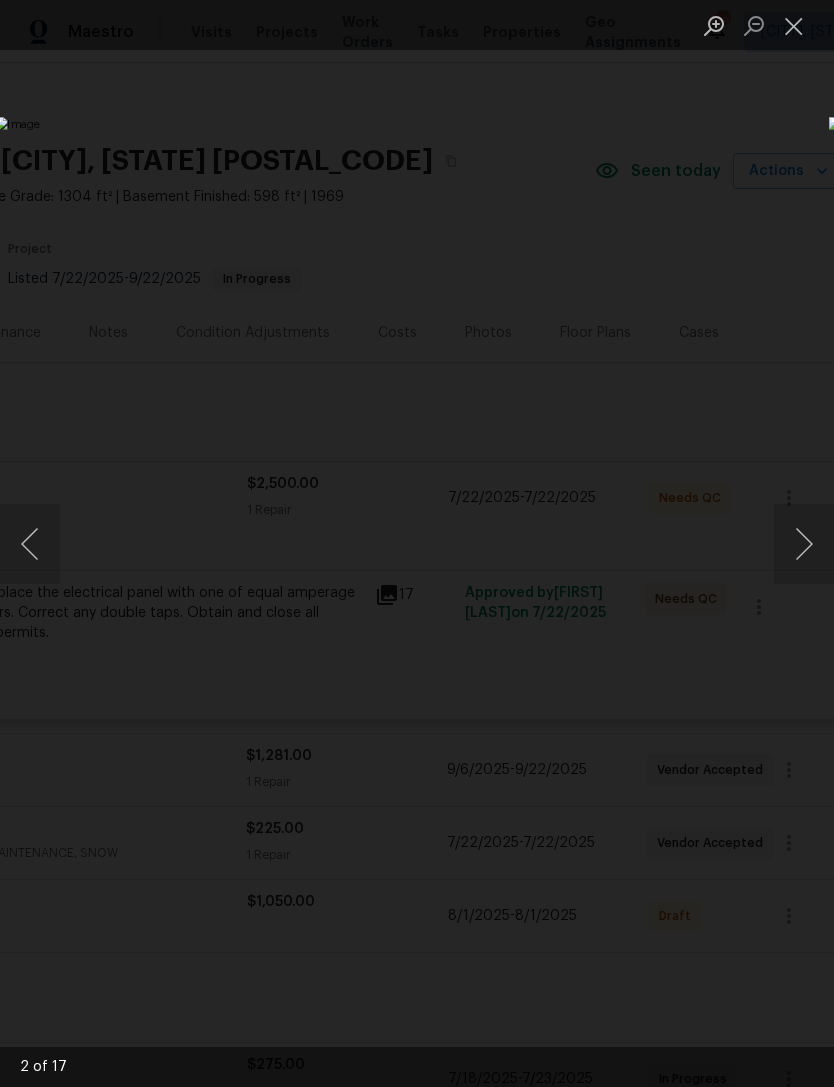 click at bounding box center [804, 544] 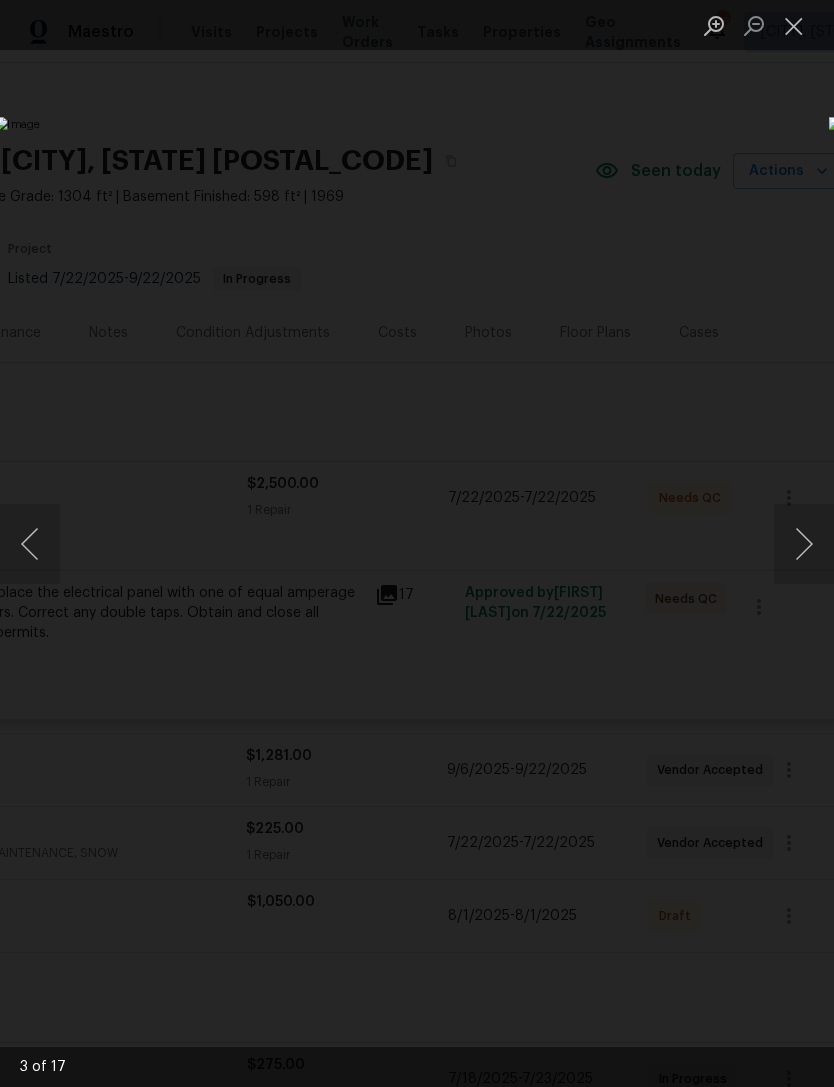 click at bounding box center (804, 544) 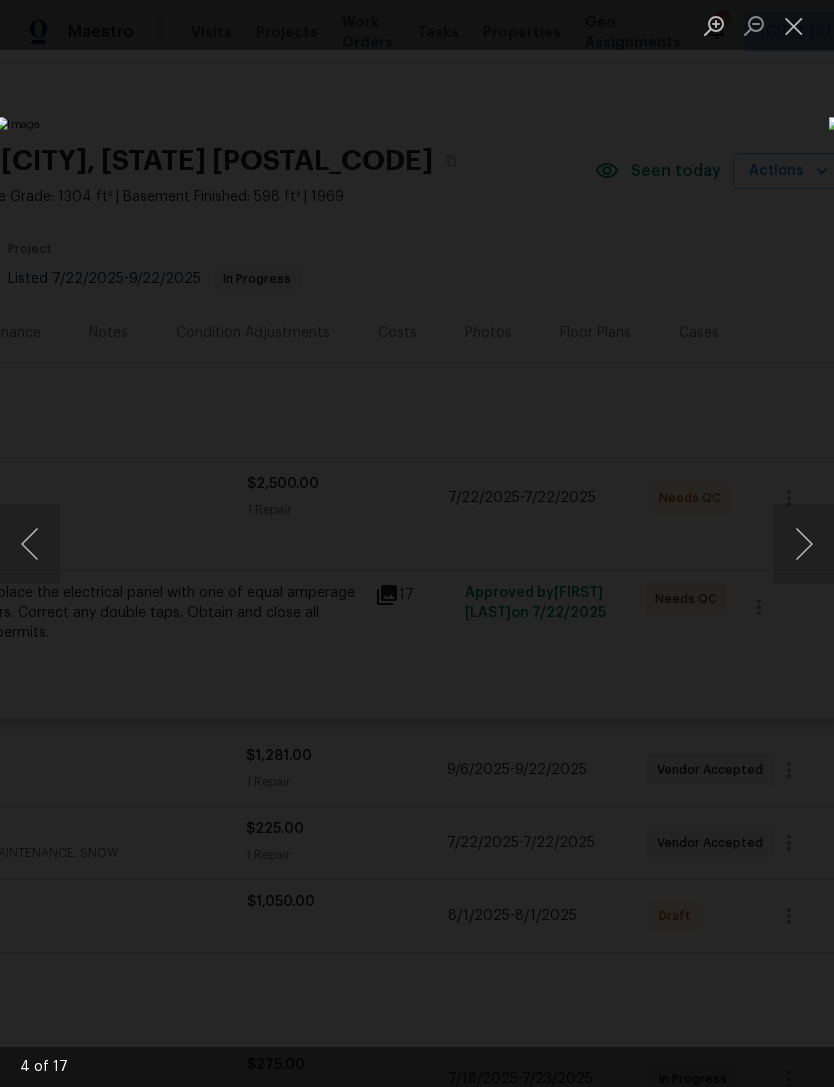 click at bounding box center [804, 544] 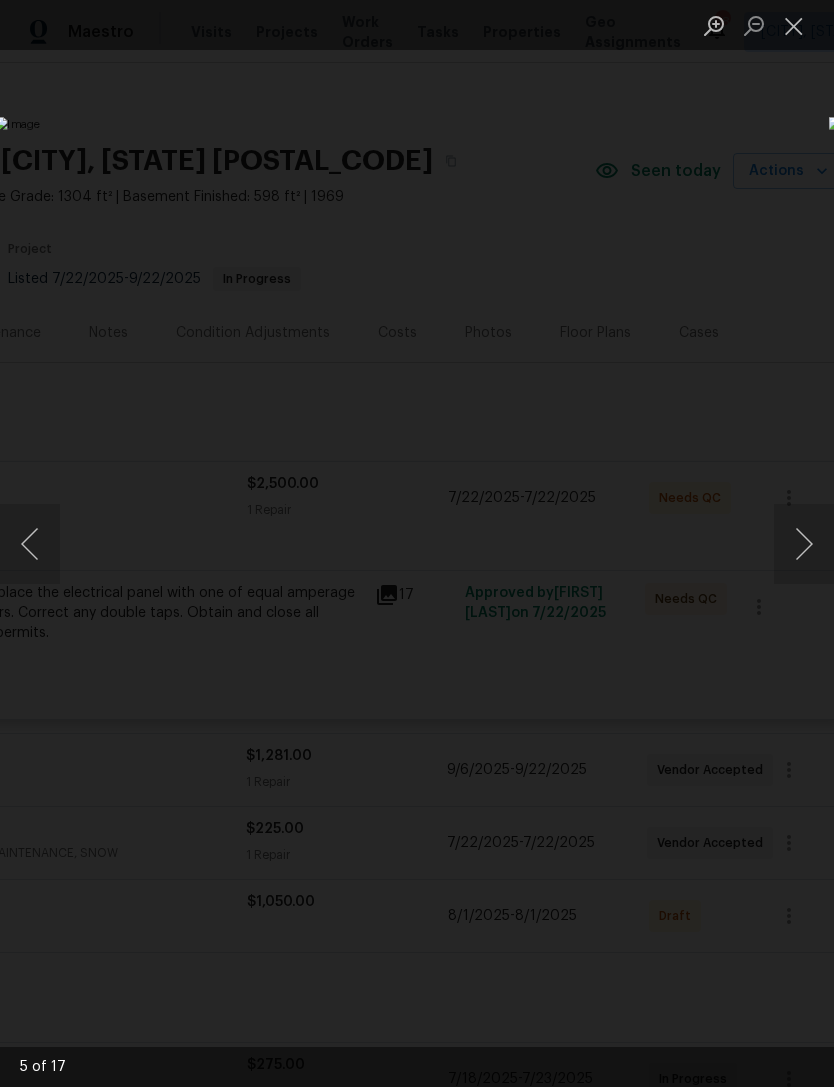 click at bounding box center [804, 544] 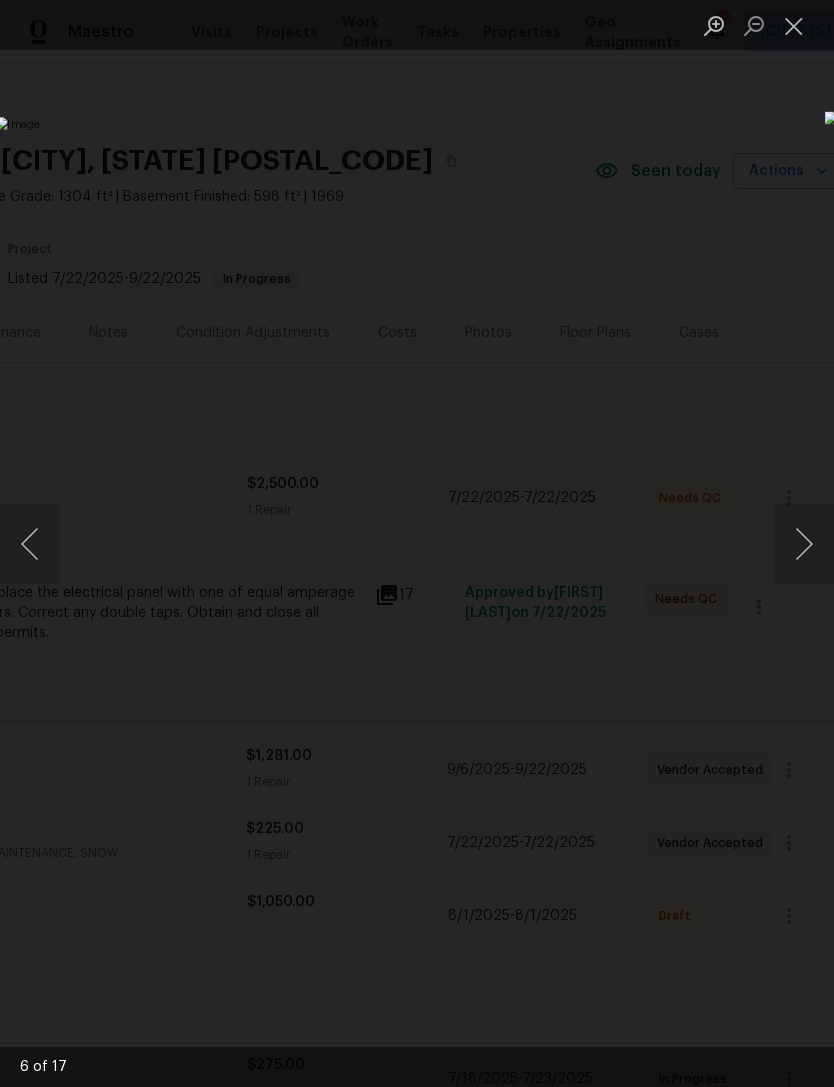click at bounding box center (804, 544) 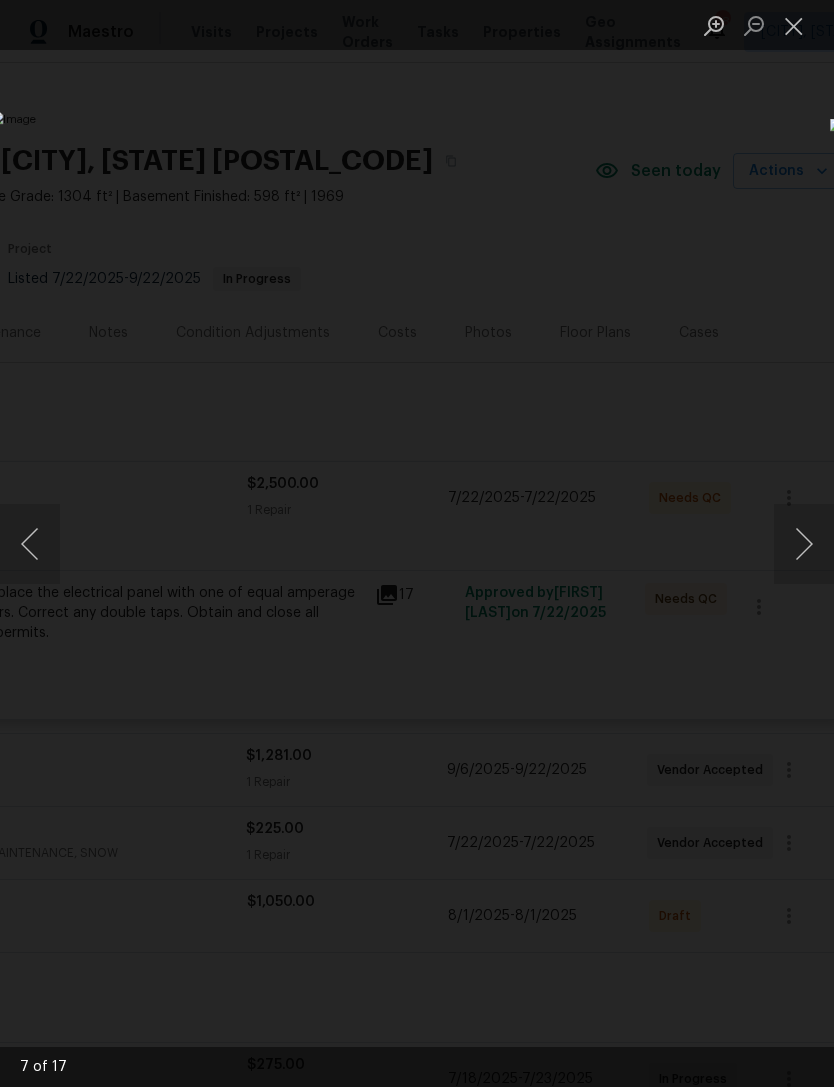 click at bounding box center [804, 544] 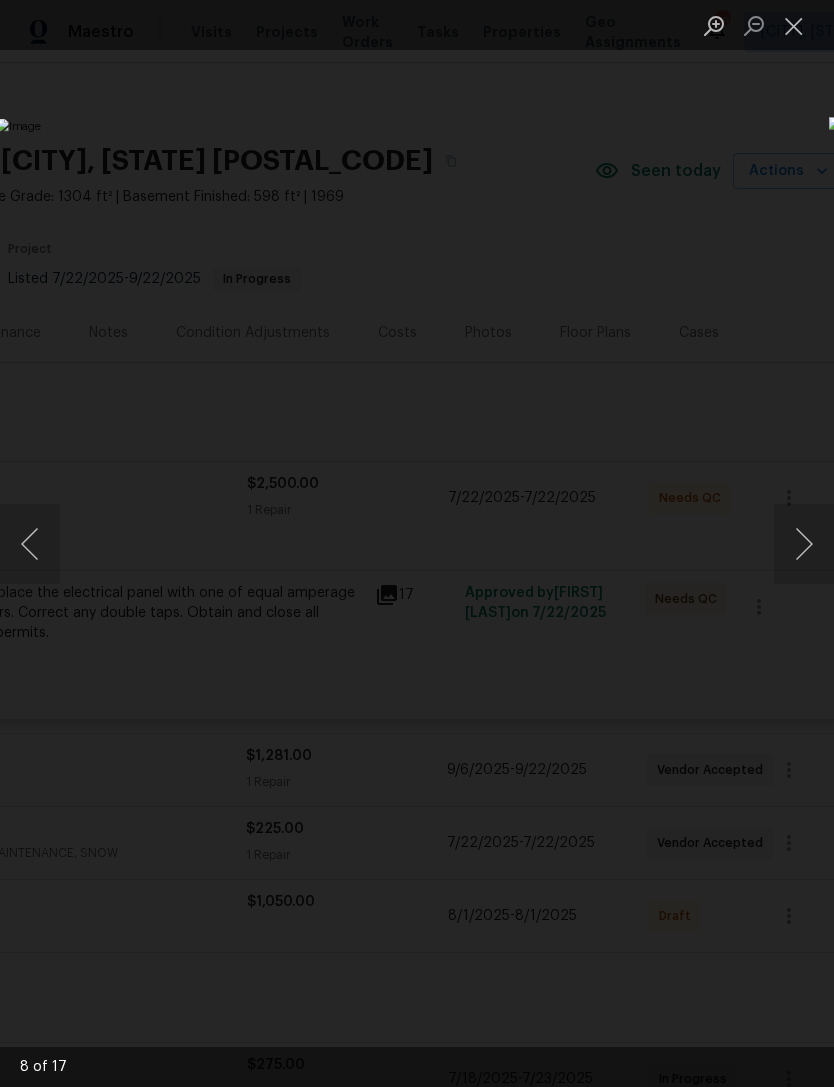 click at bounding box center (804, 544) 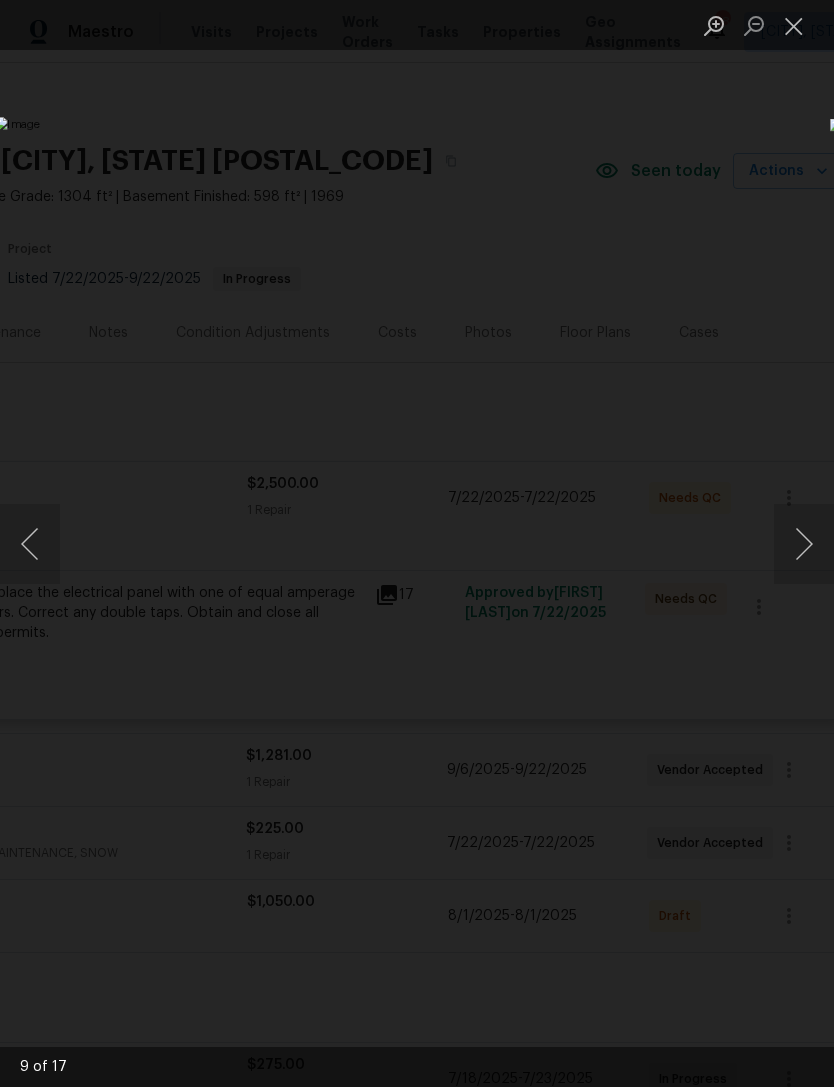 click at bounding box center [804, 544] 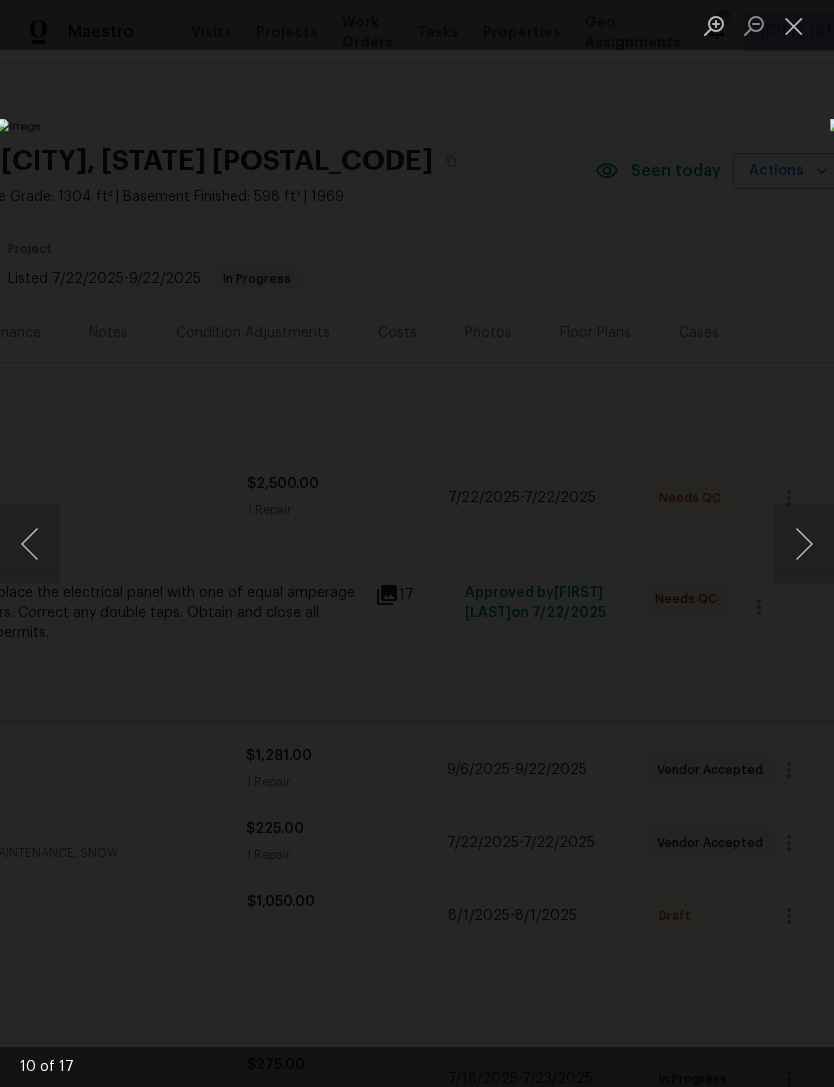 click at bounding box center (804, 544) 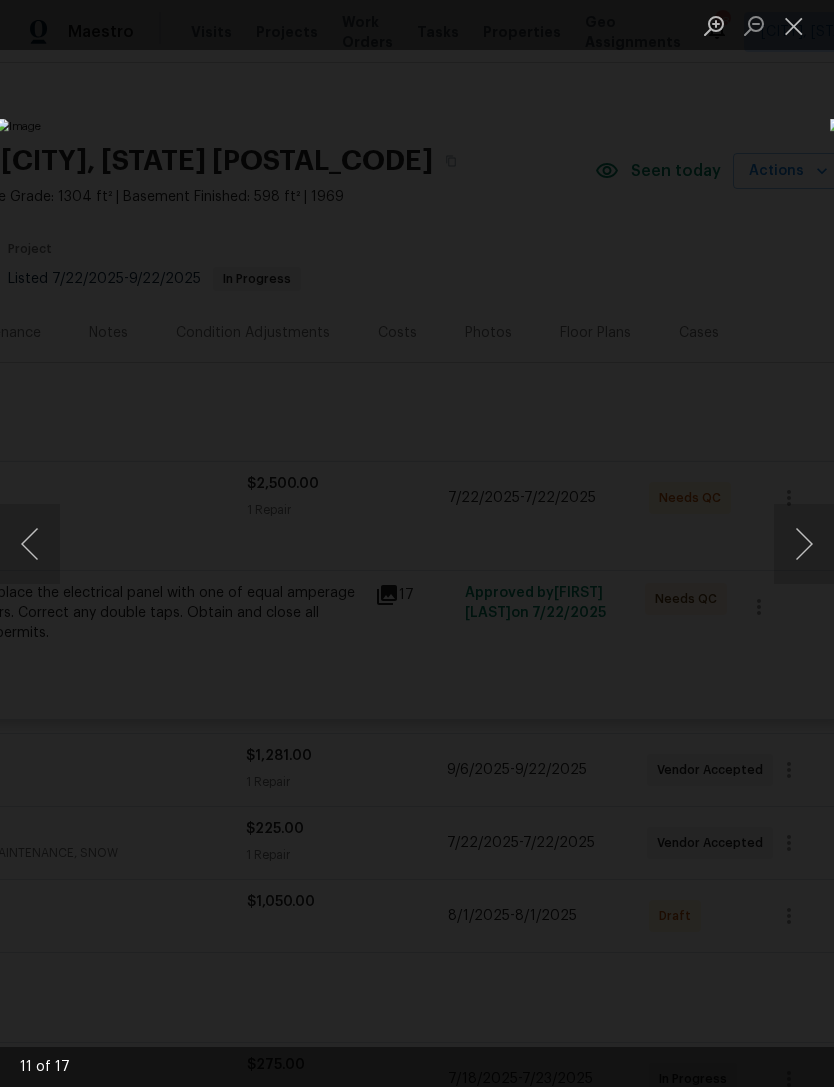 click at bounding box center (804, 544) 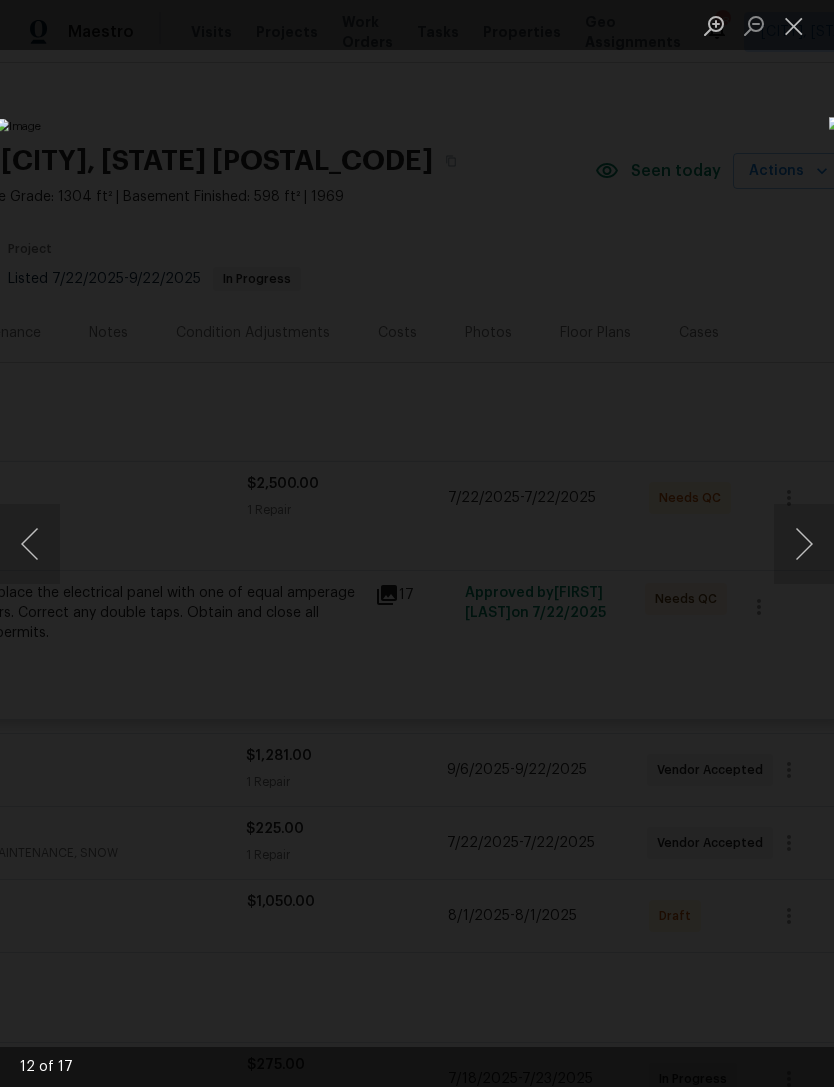 click at bounding box center (804, 544) 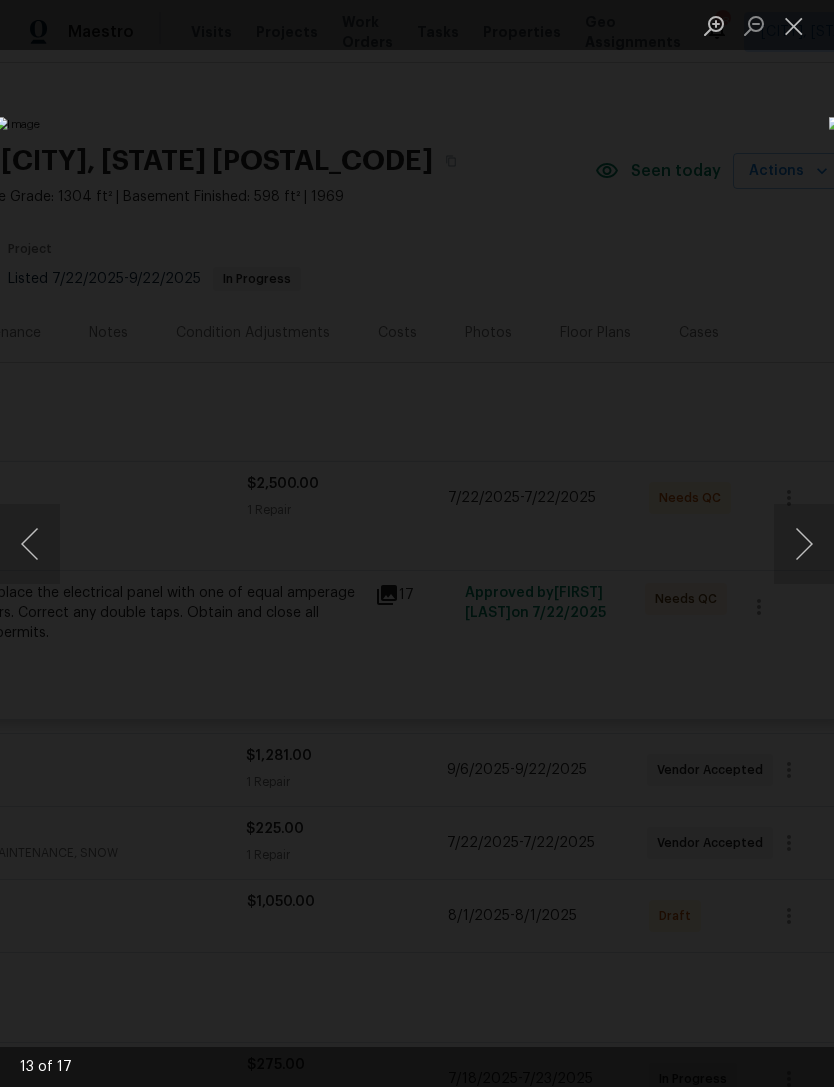 click at bounding box center [804, 544] 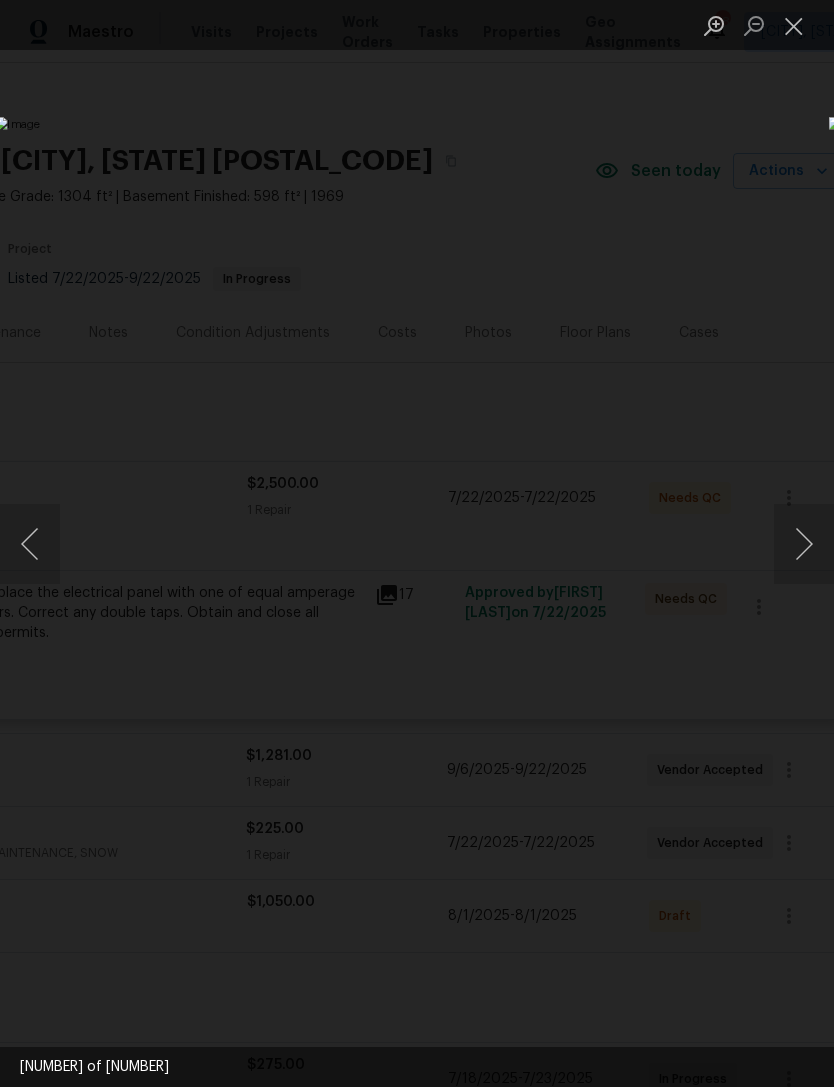 click at bounding box center [804, 544] 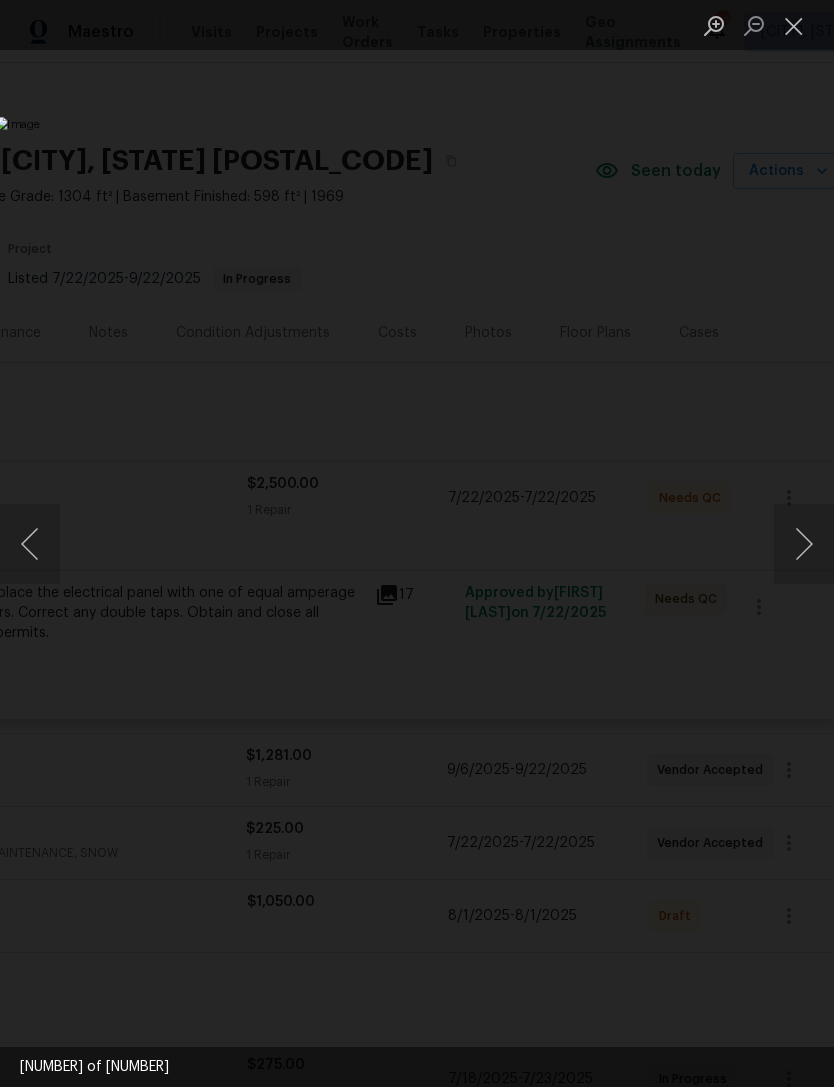 click at bounding box center (804, 544) 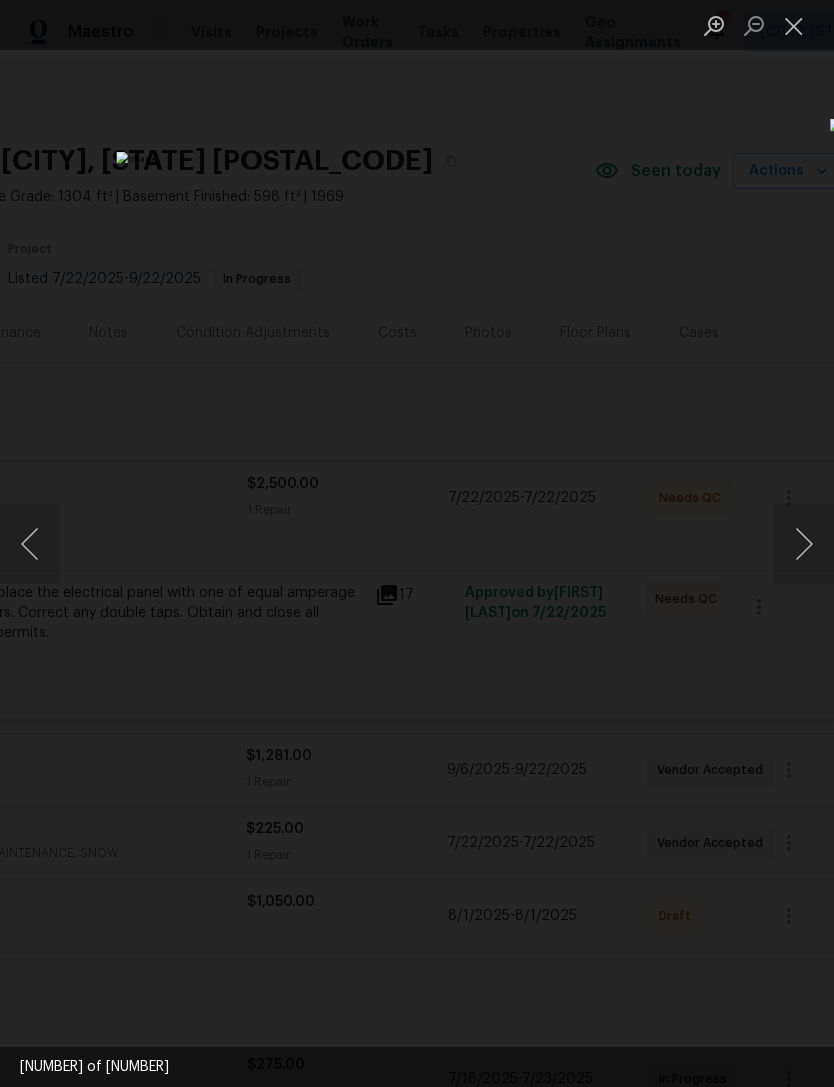 click at bounding box center [417, 543] 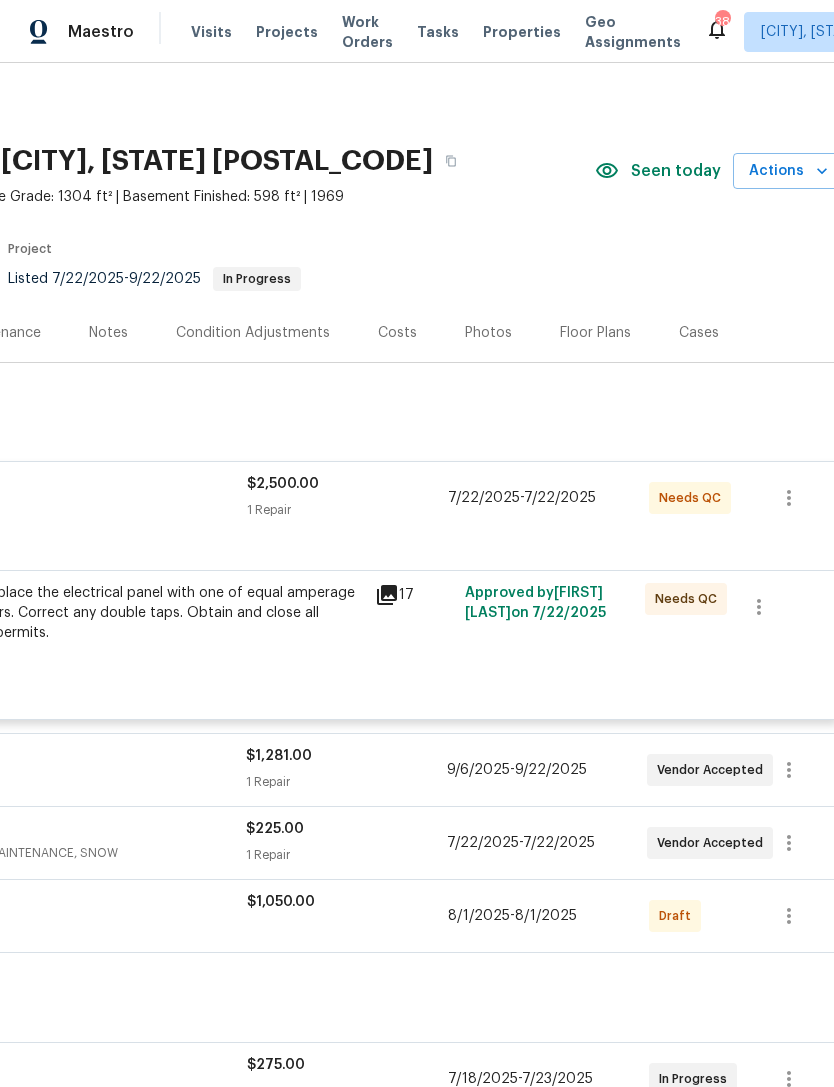 click on "Reference:  [ID]" at bounding box center [279, 552] 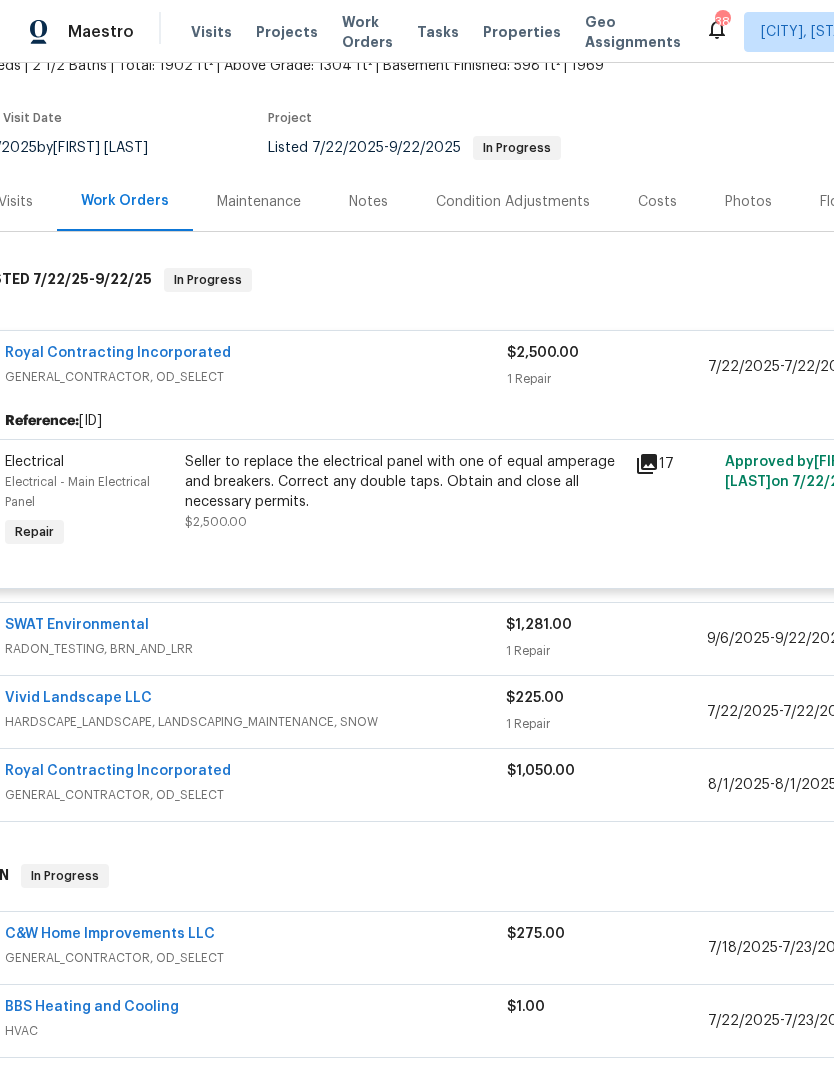 scroll, scrollTop: 130, scrollLeft: 25, axis: both 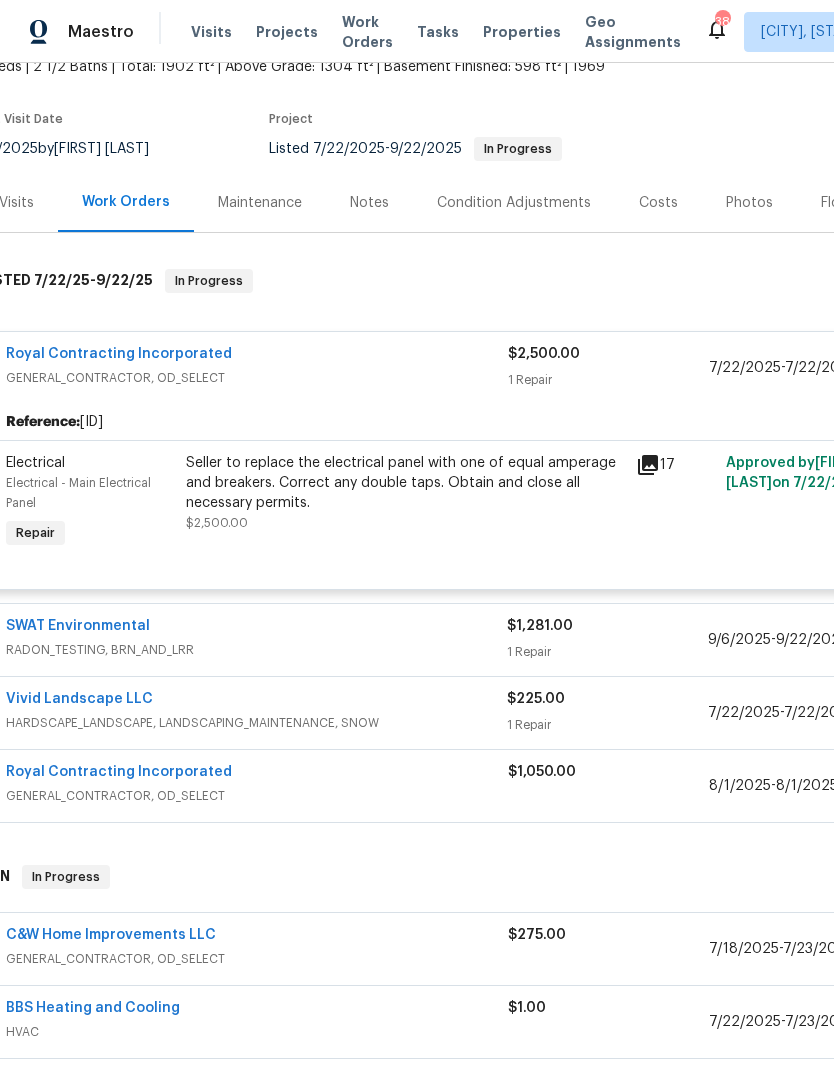 click on "1 Repair" at bounding box center [608, 380] 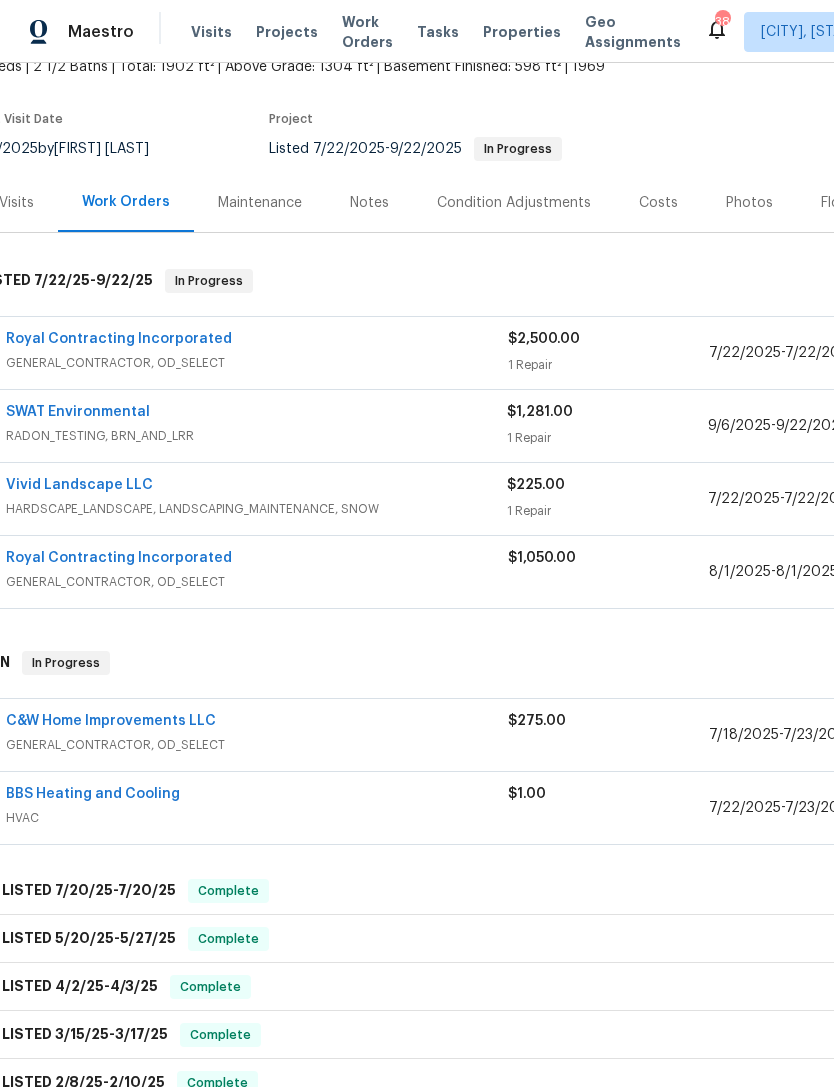 click on "SWAT Environmental RADON_TESTING, BRN_AND_LRR [PRICE] [NUMBER] Repair [DATE]  -  [DATE] Vendor Accepted" at bounding box center [540, 426] 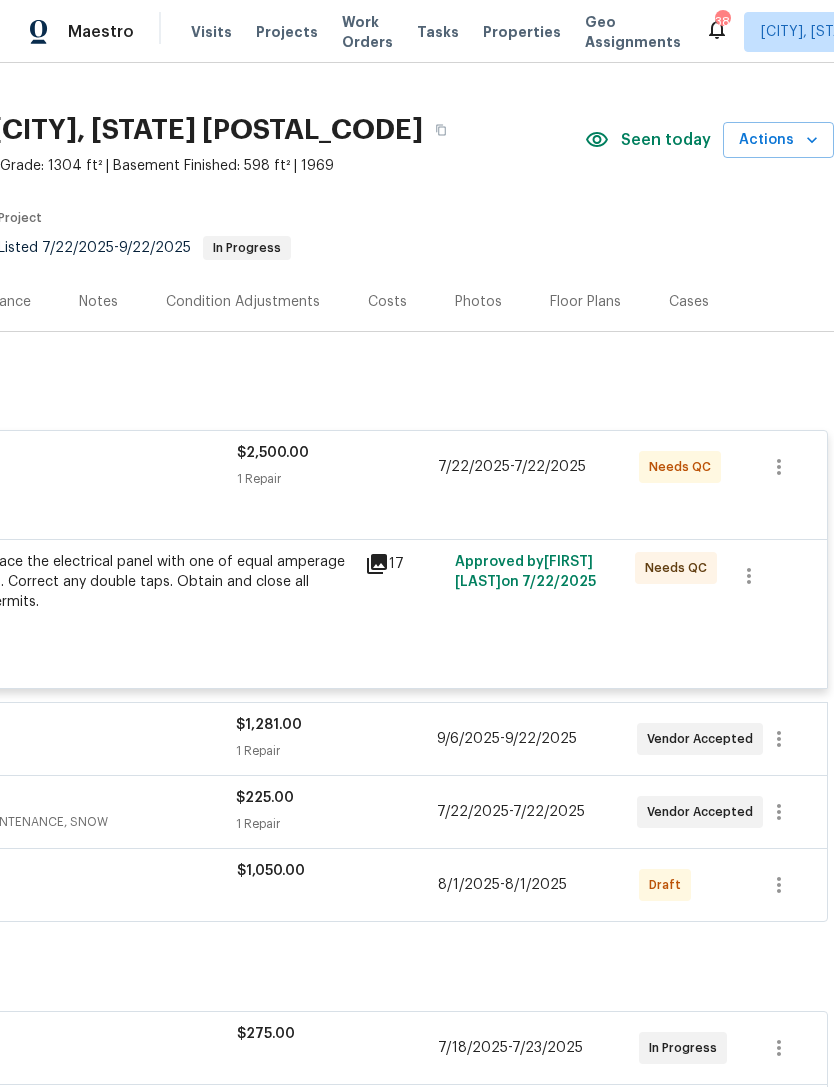 scroll, scrollTop: 34, scrollLeft: 296, axis: both 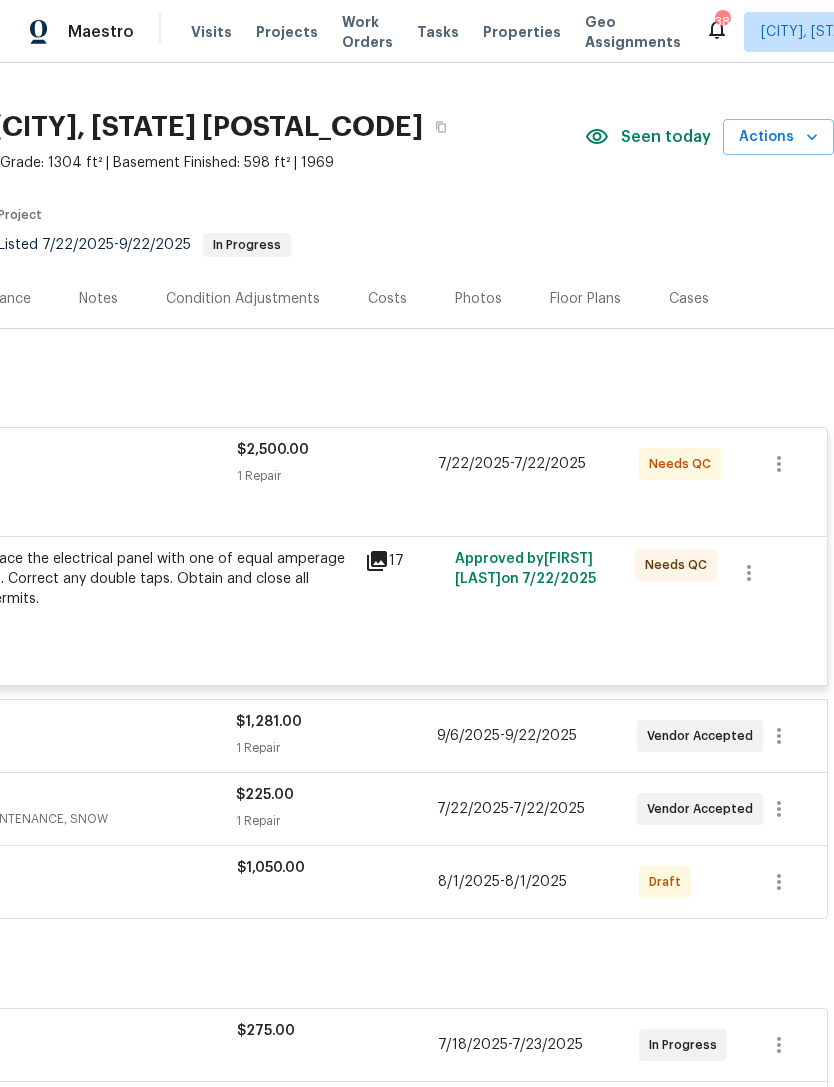 click on "Approved by  [FIRST] [LAST]  on   [DATE]" at bounding box center (539, 599) 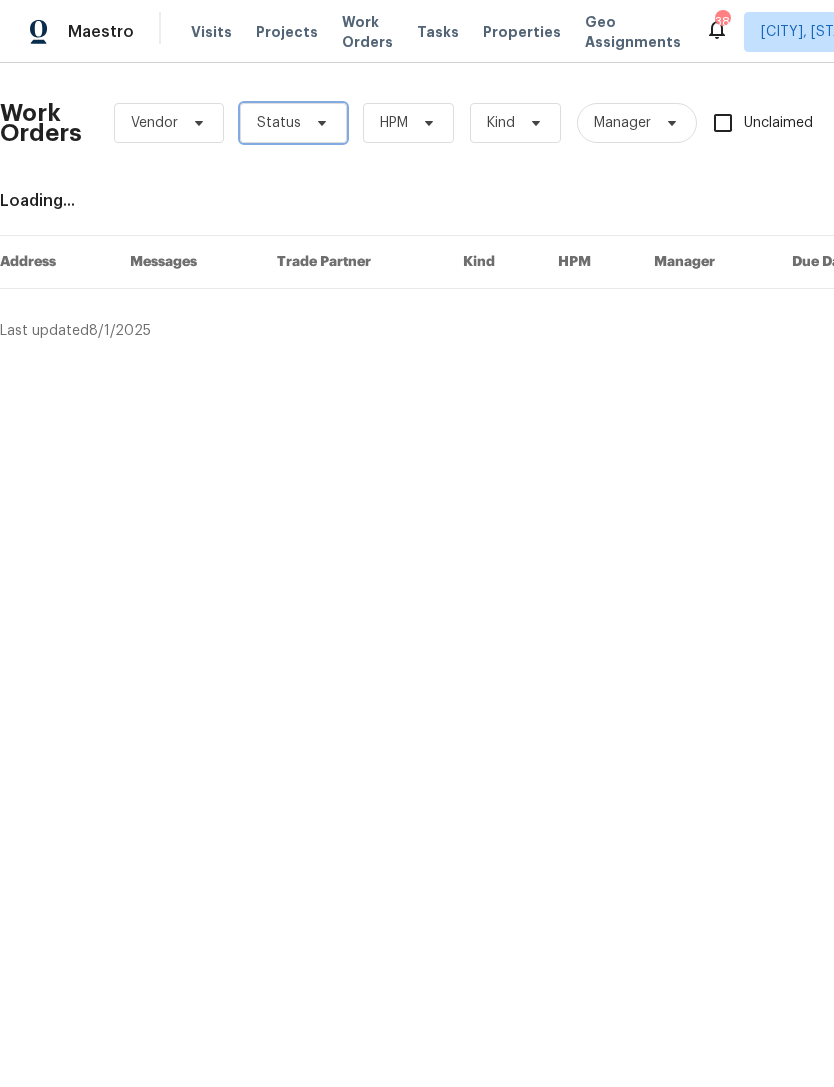 click on "Status" at bounding box center (293, 123) 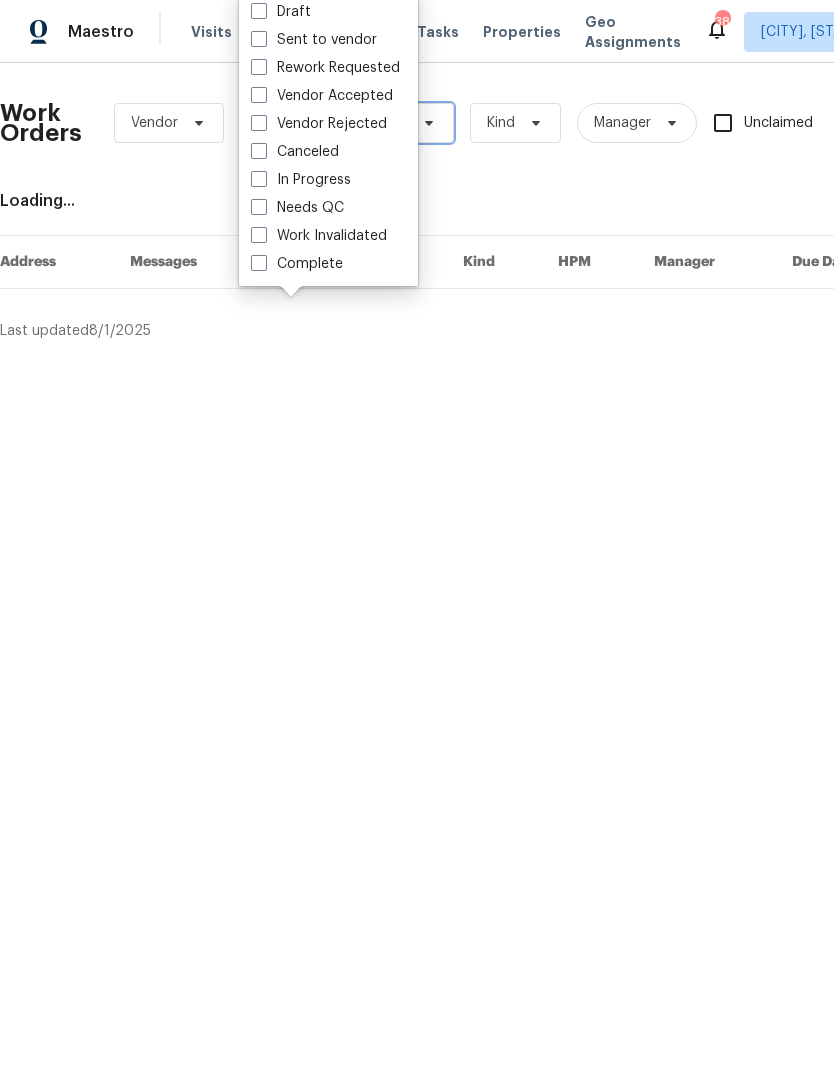 click on "HPM" at bounding box center [408, 123] 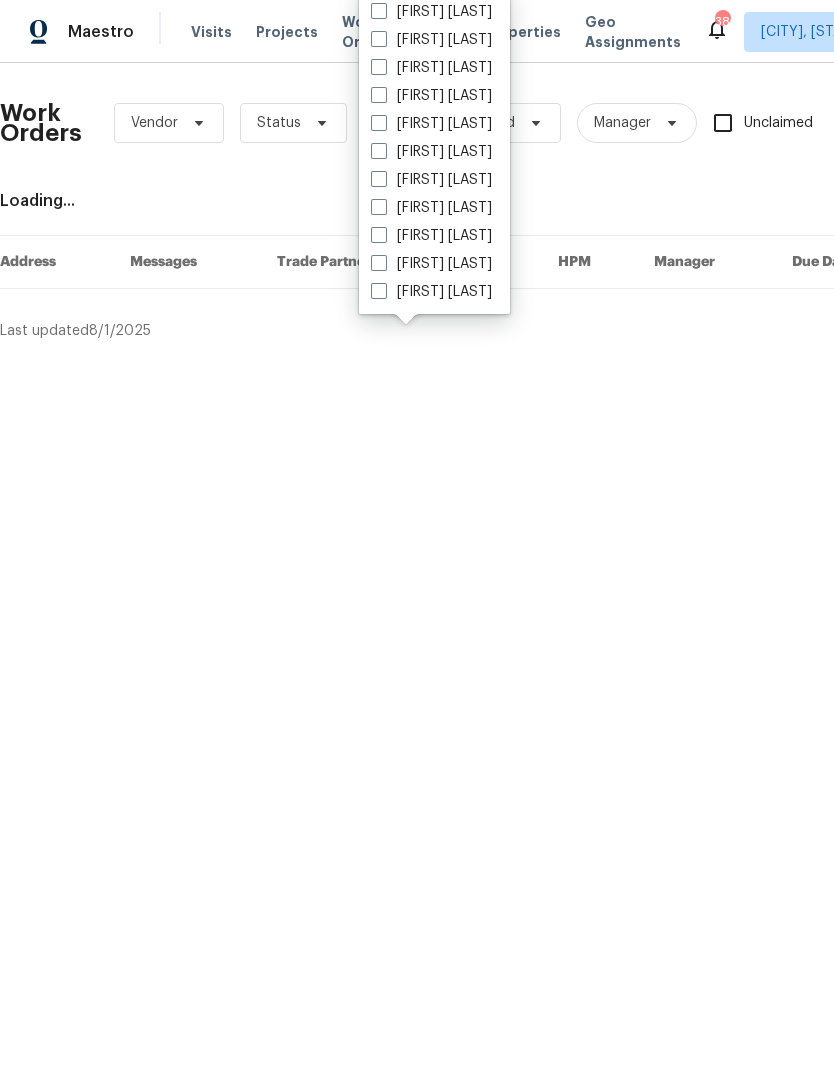 click on "[FIRST] [LAST]" at bounding box center (431, 68) 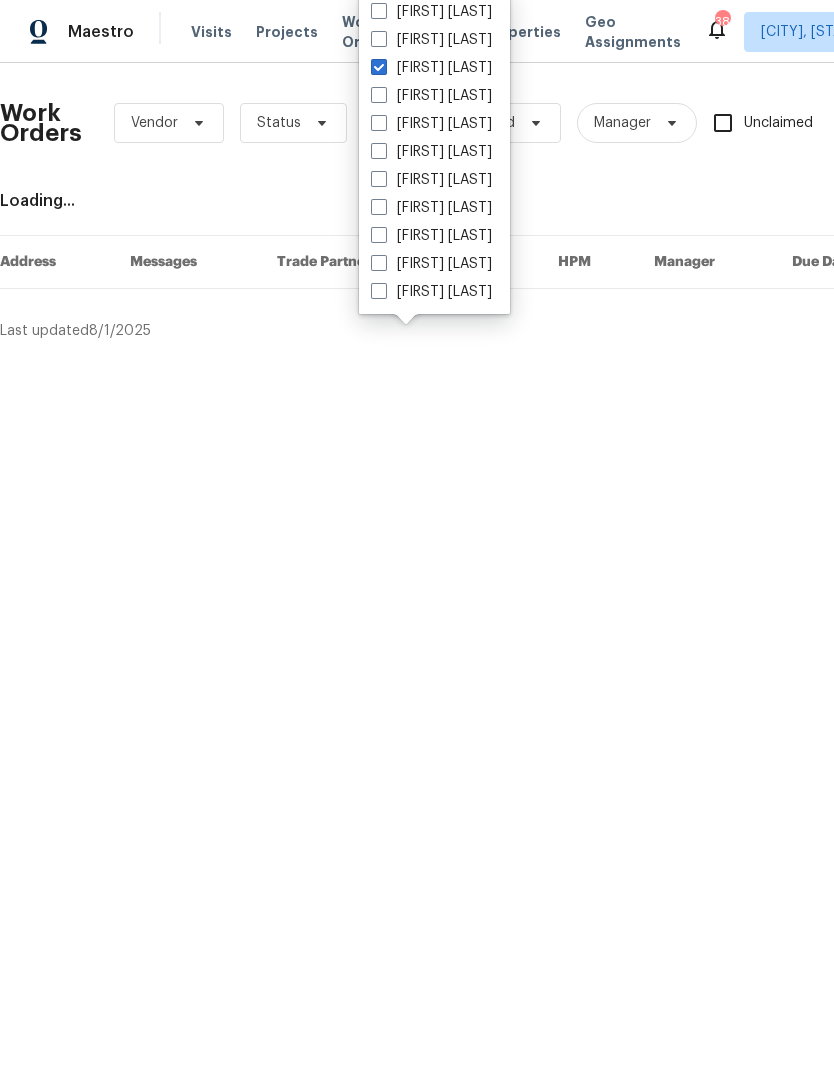 checkbox on "true" 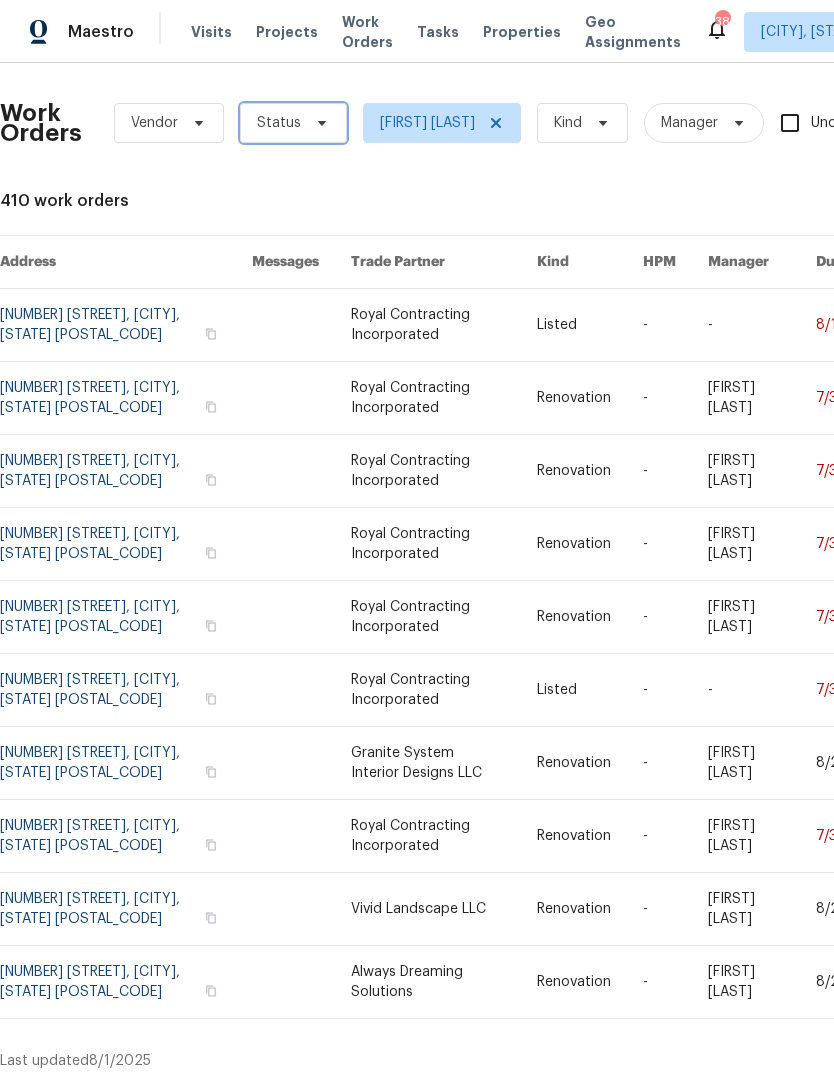click 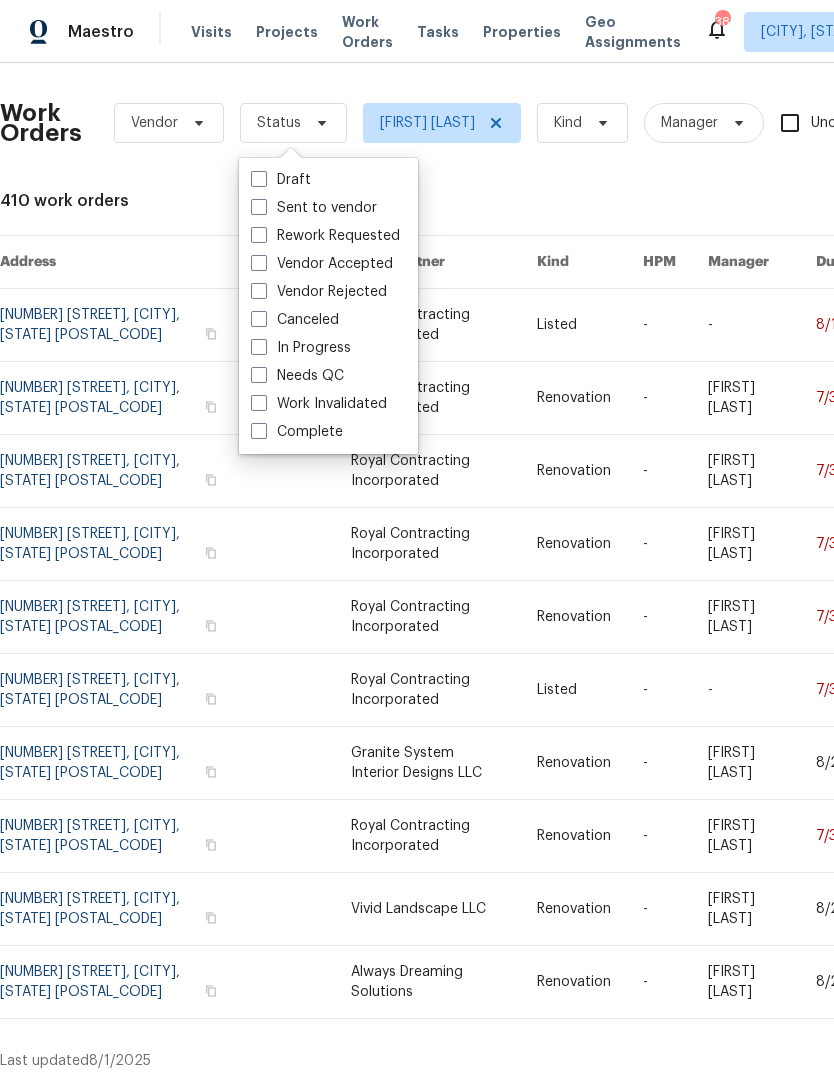 click on "Needs QC" at bounding box center (297, 376) 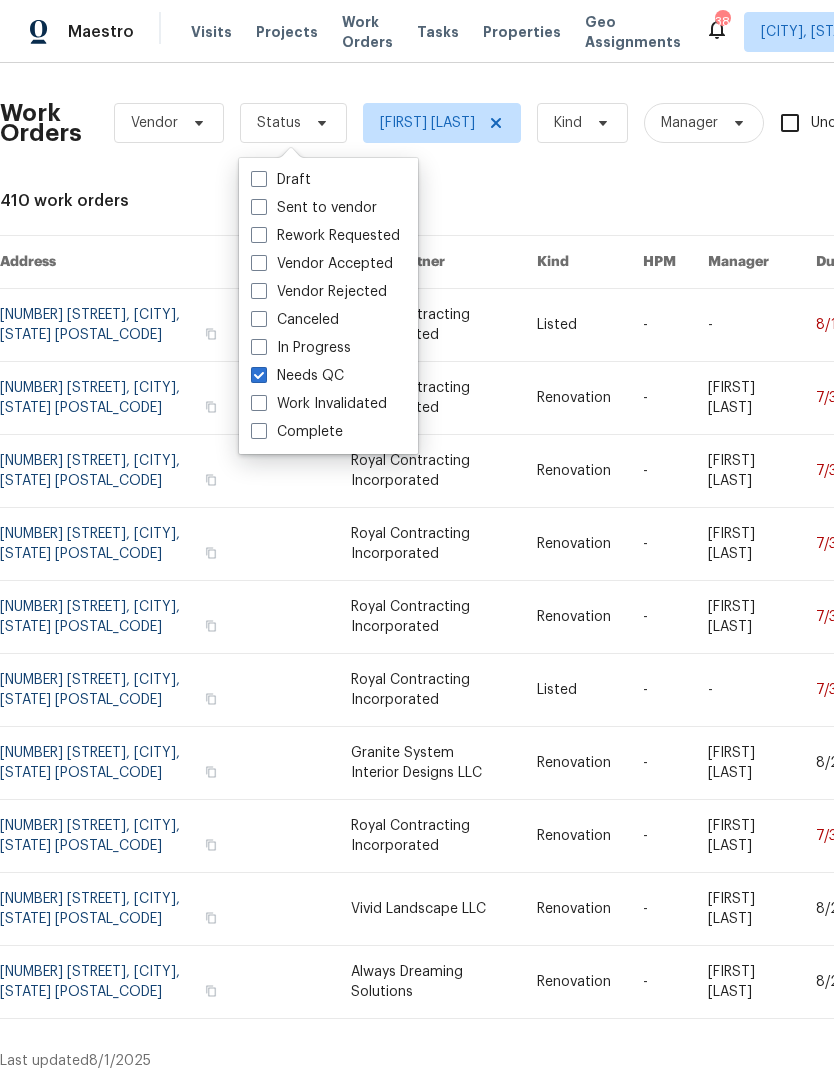 checkbox on "true" 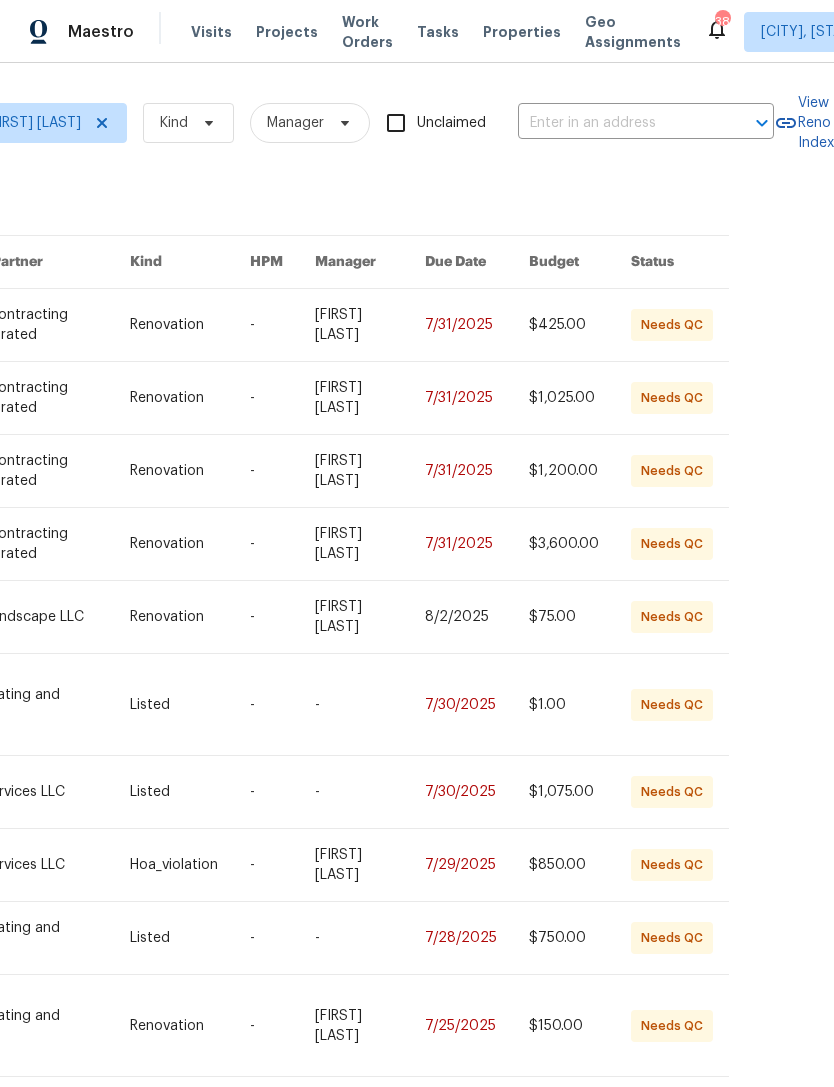 scroll, scrollTop: 0, scrollLeft: 437, axis: horizontal 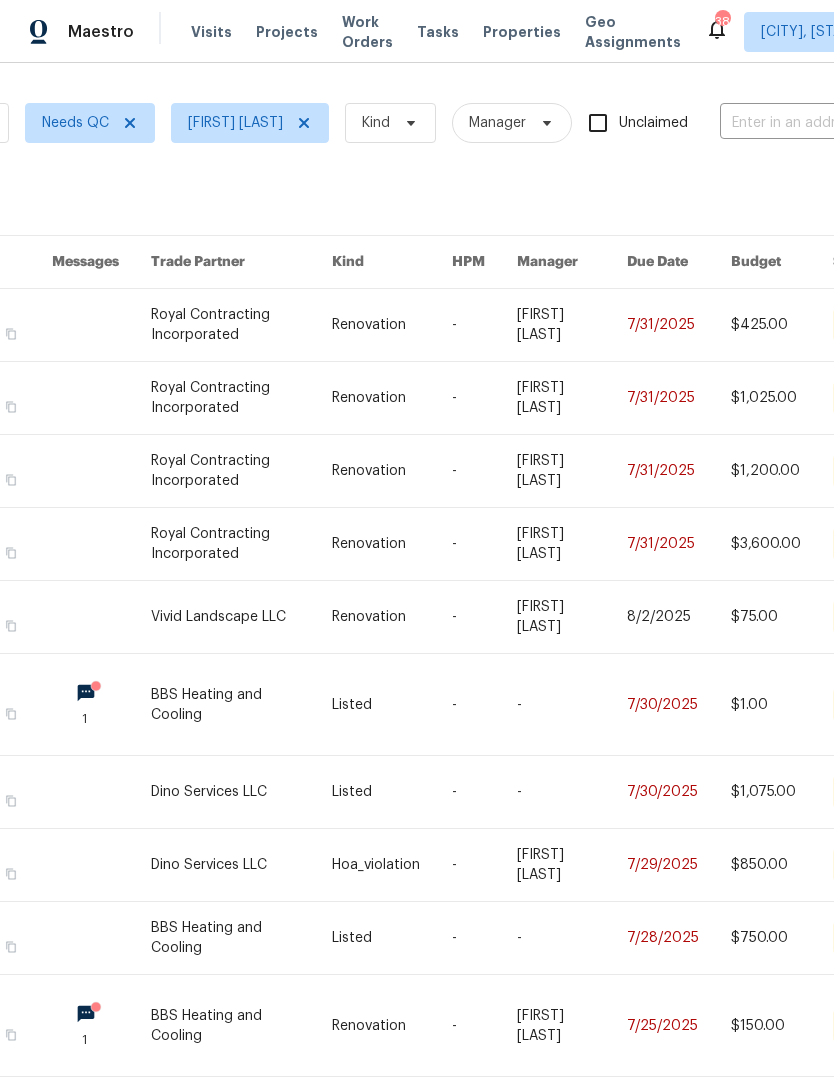 click at bounding box center (484, 325) 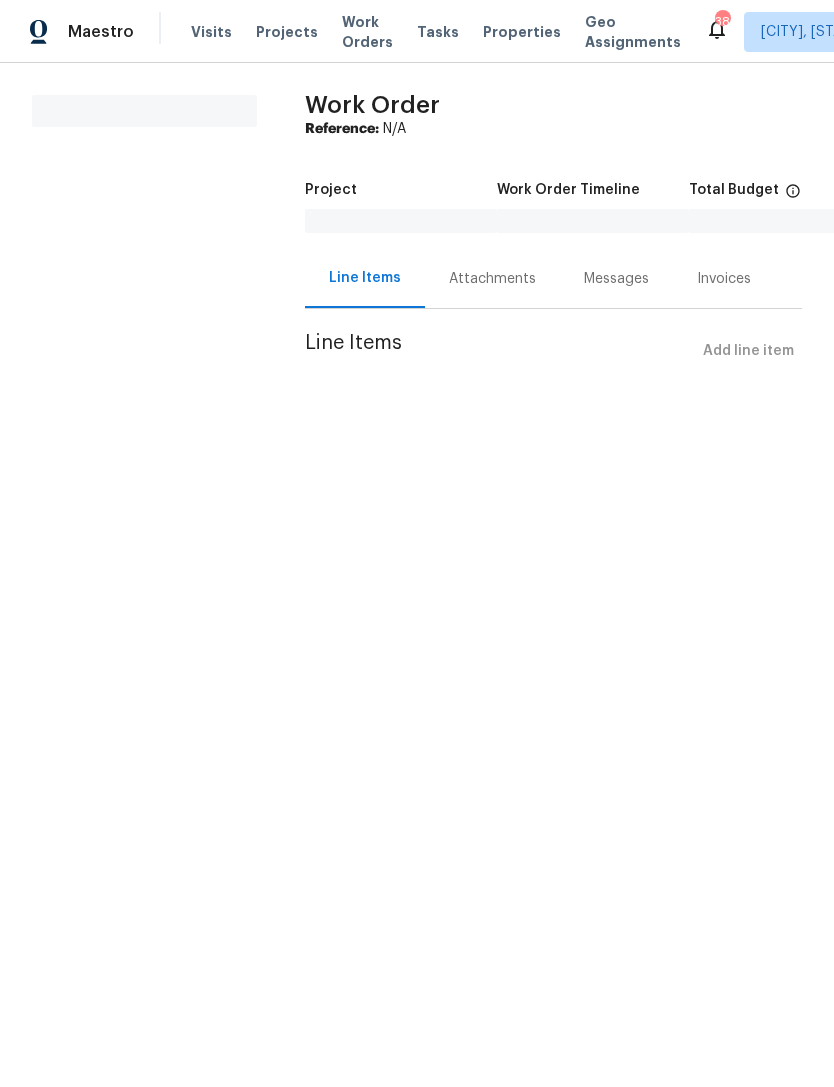 scroll, scrollTop: 0, scrollLeft: 0, axis: both 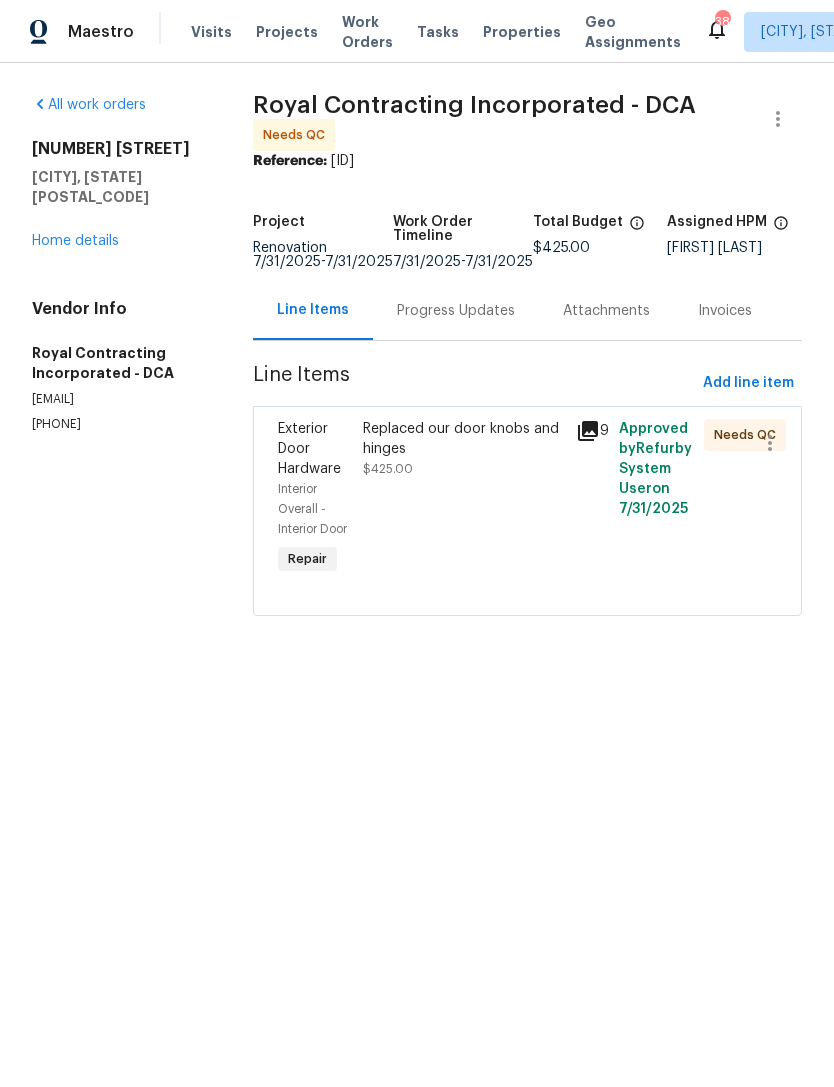 click on "Replaced our door knobs and hinges [PRICE]" at bounding box center (463, 499) 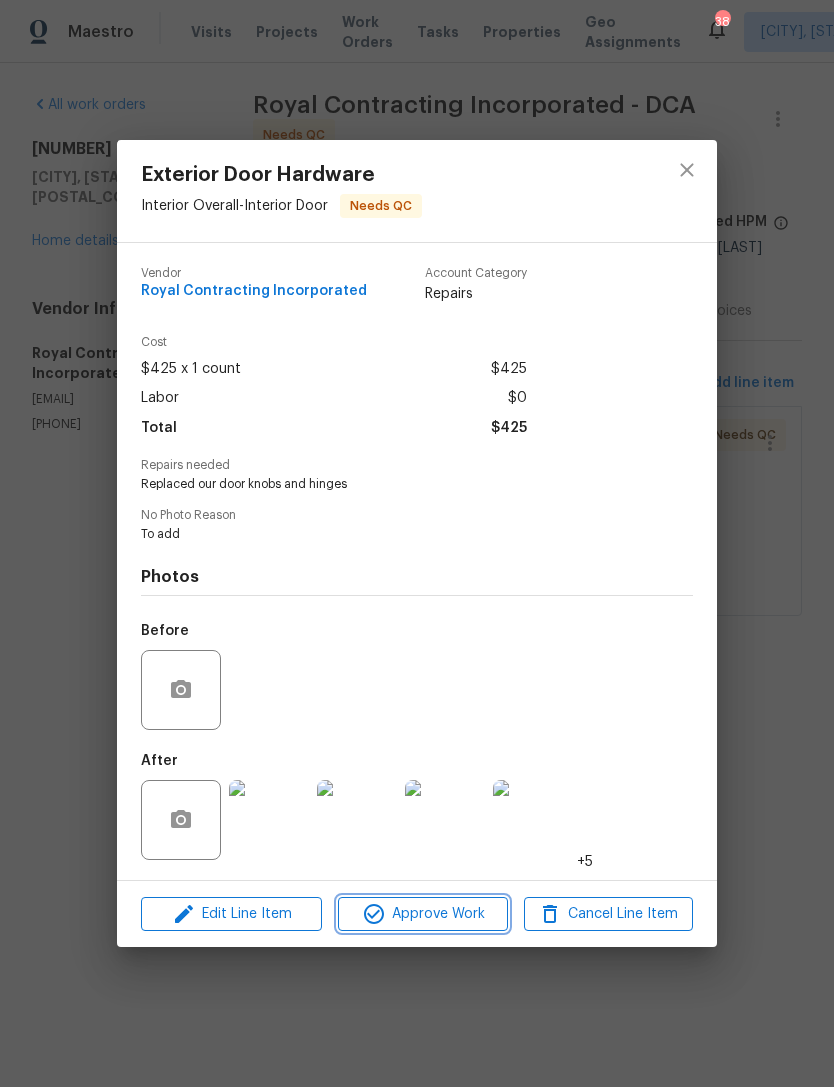 click on "Approve Work" at bounding box center [422, 914] 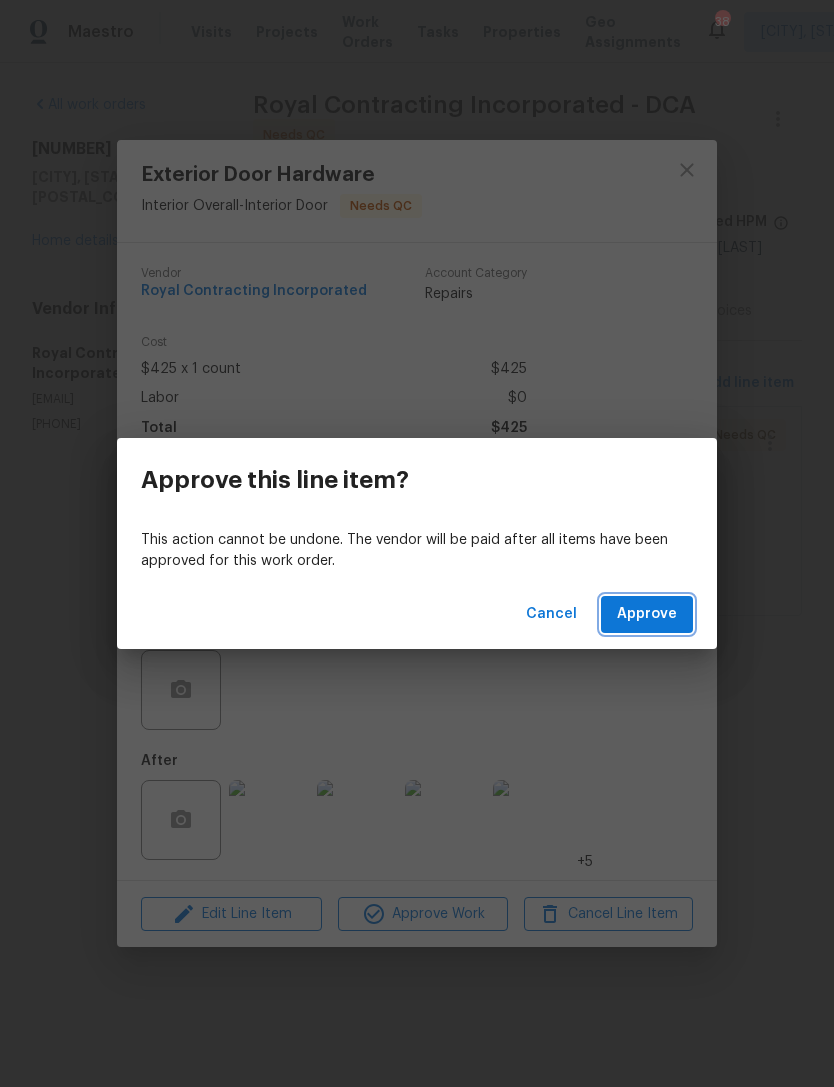 click on "Approve" at bounding box center [647, 614] 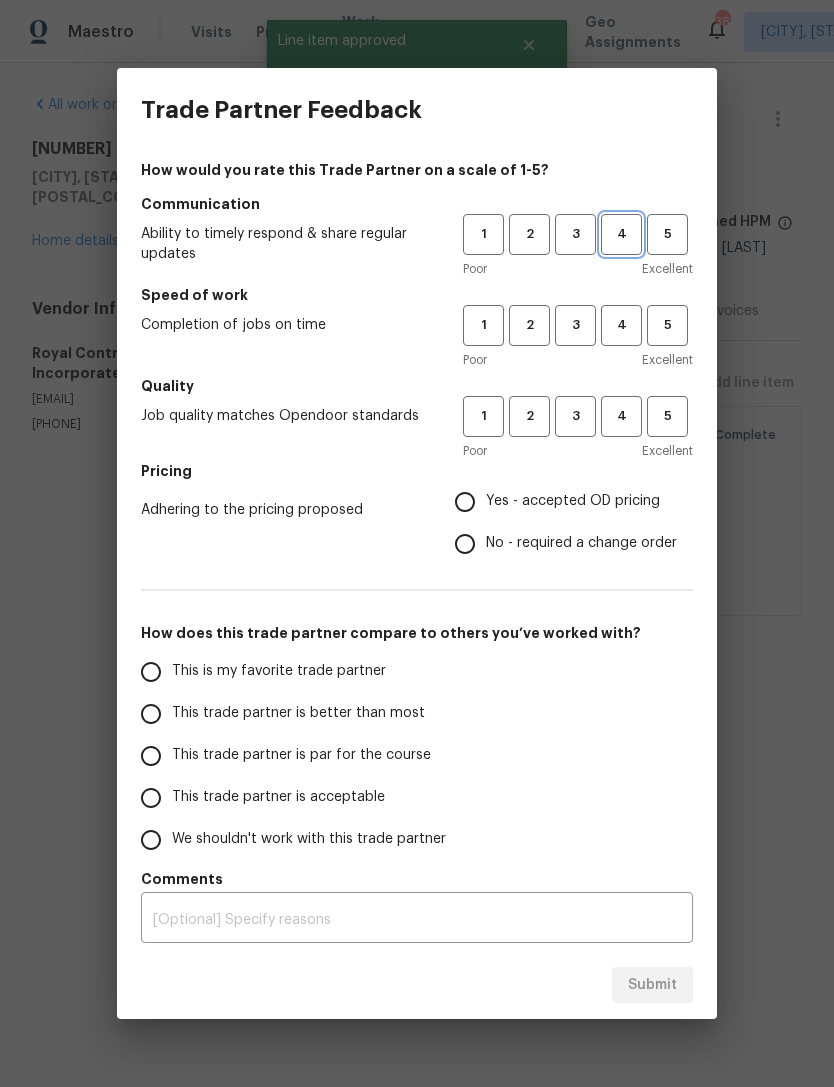 click on "4" at bounding box center [621, 234] 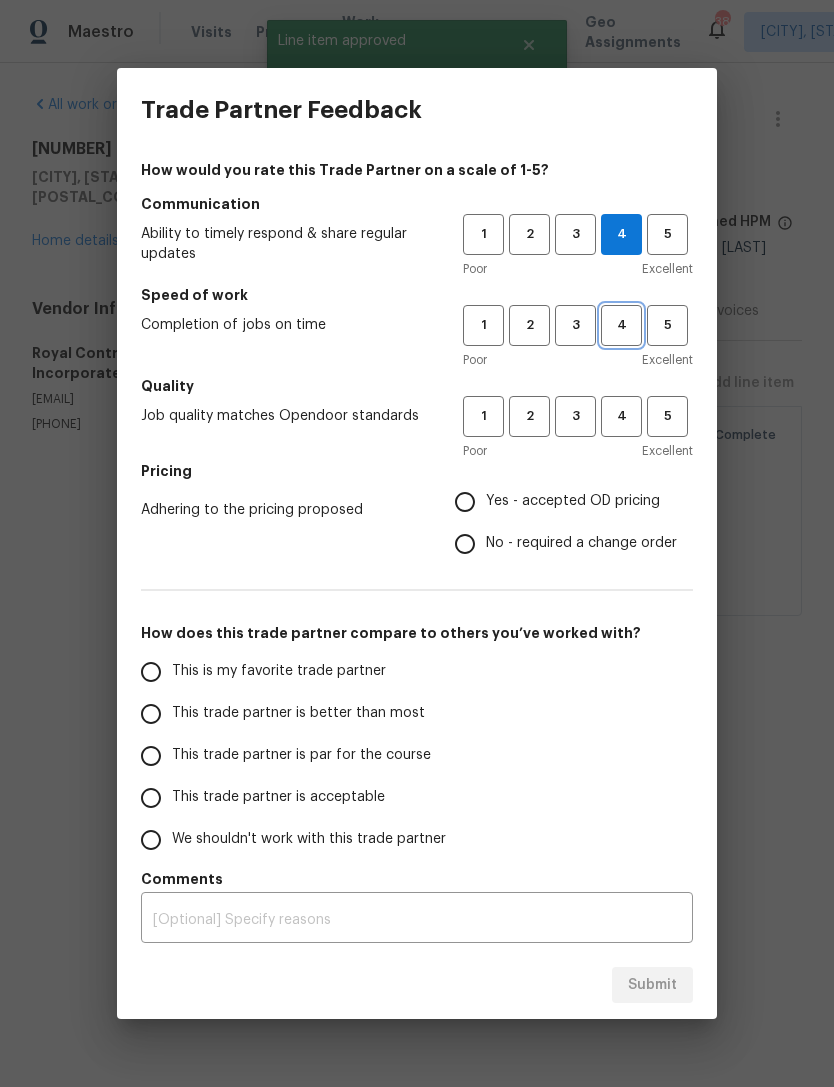 click on "4" at bounding box center [621, 325] 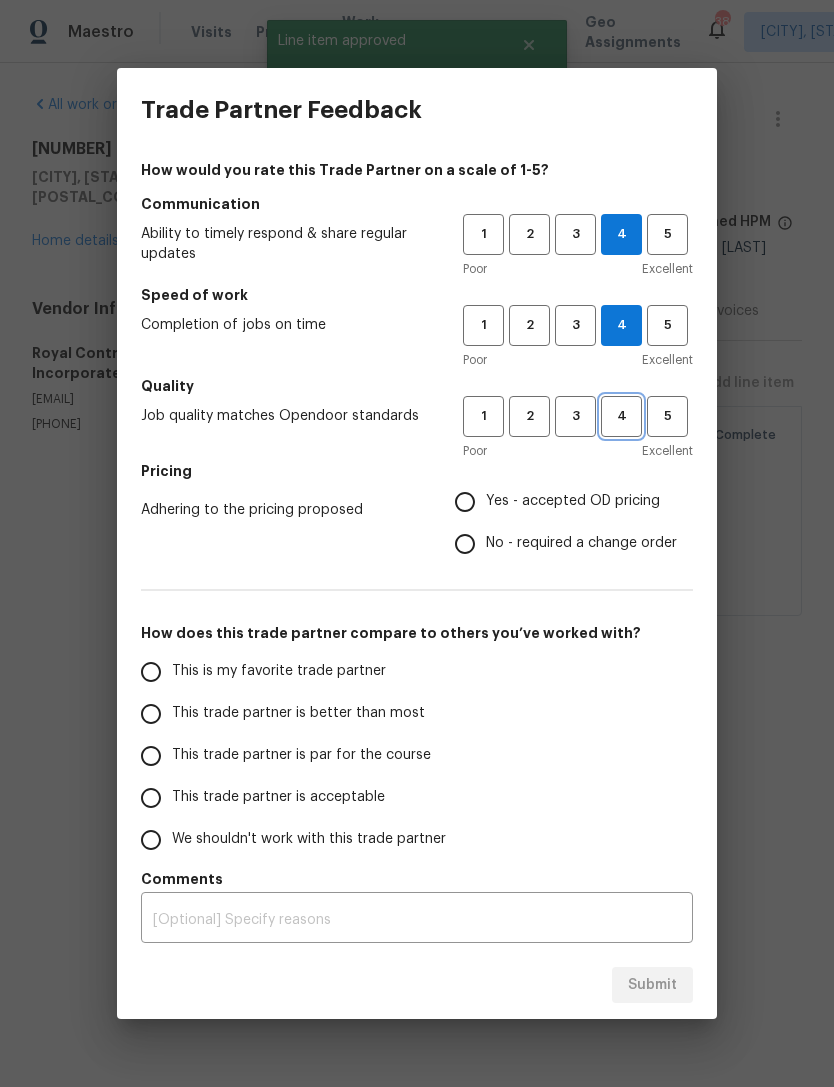 click on "4" at bounding box center [621, 416] 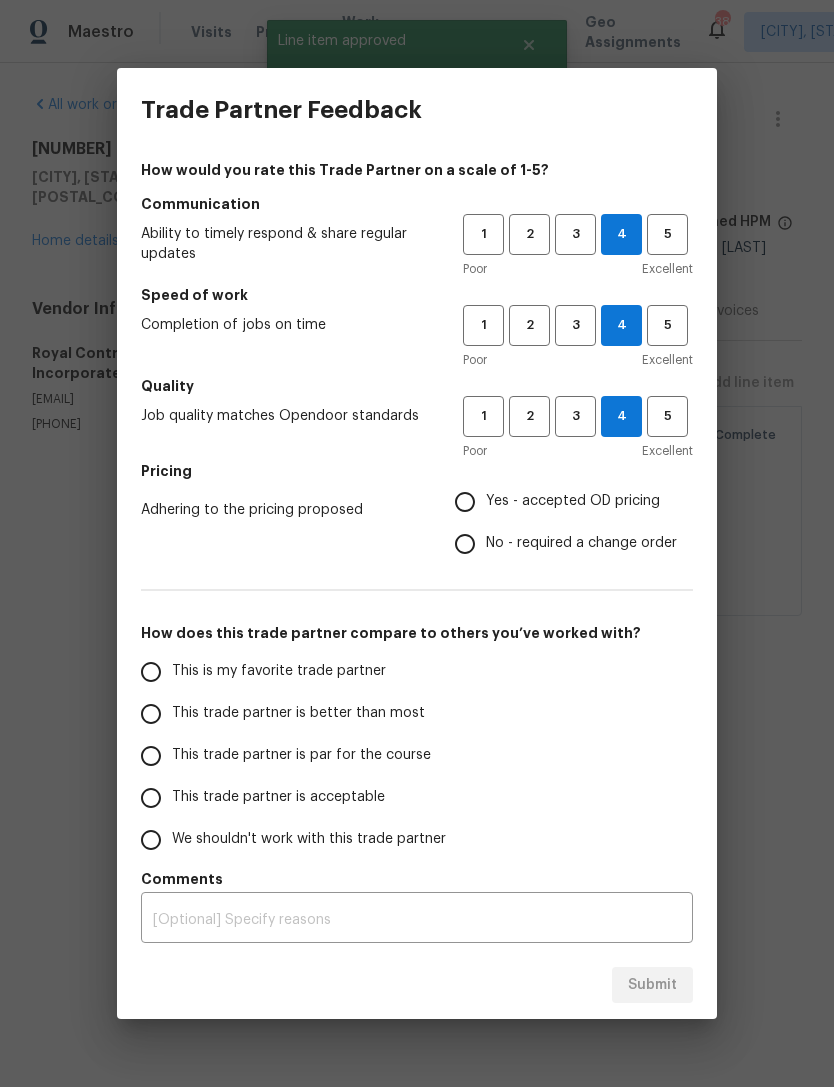 click on "Yes - accepted OD pricing" at bounding box center [465, 502] 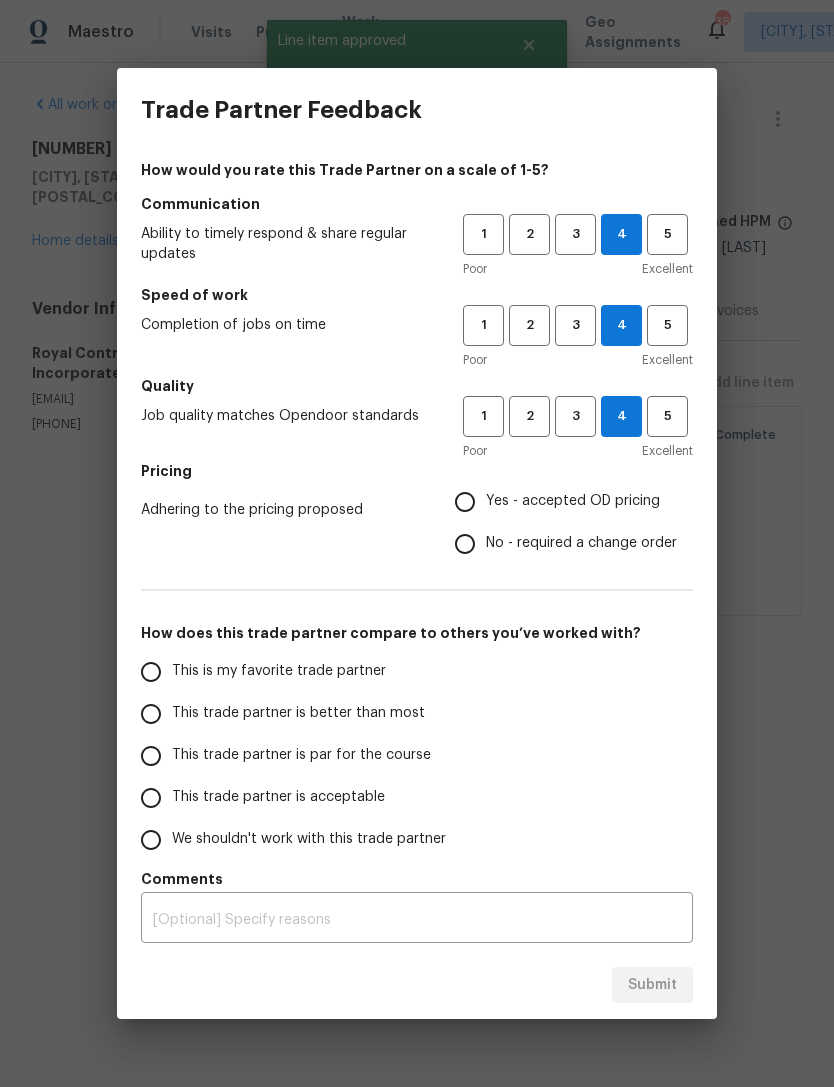 radio on "true" 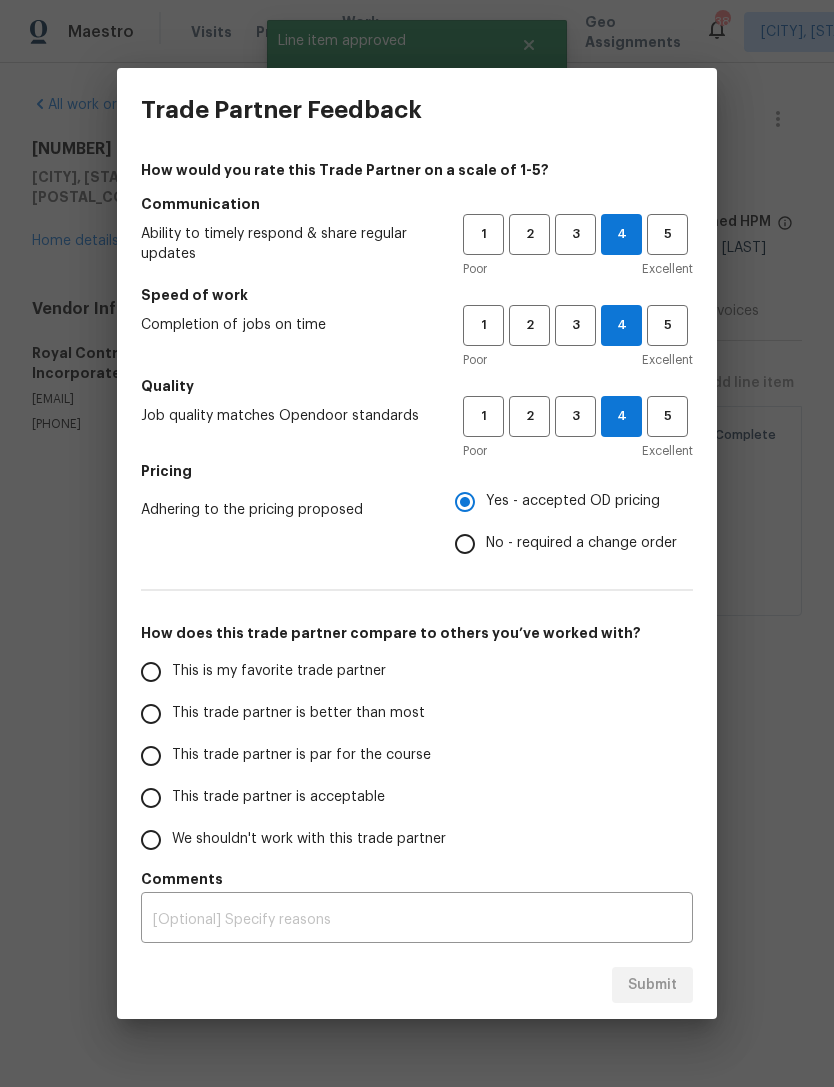 click on "This trade partner is par for the course" at bounding box center [151, 756] 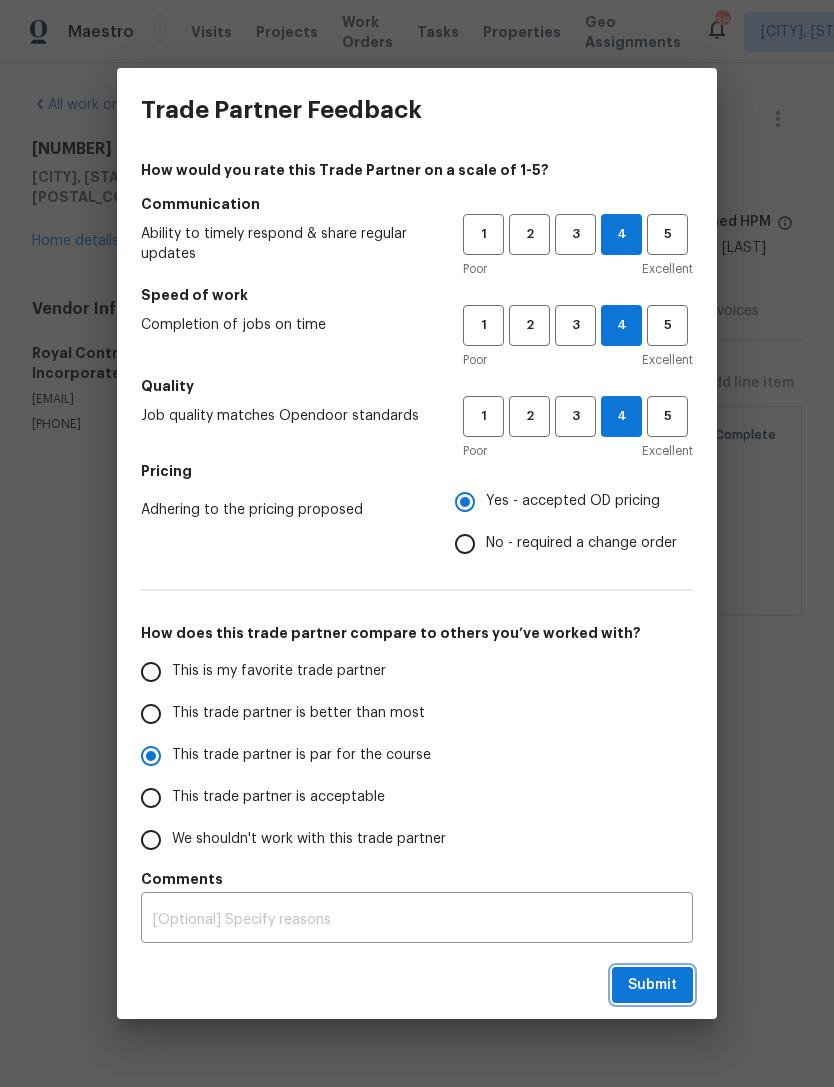 click on "Submit" at bounding box center (652, 985) 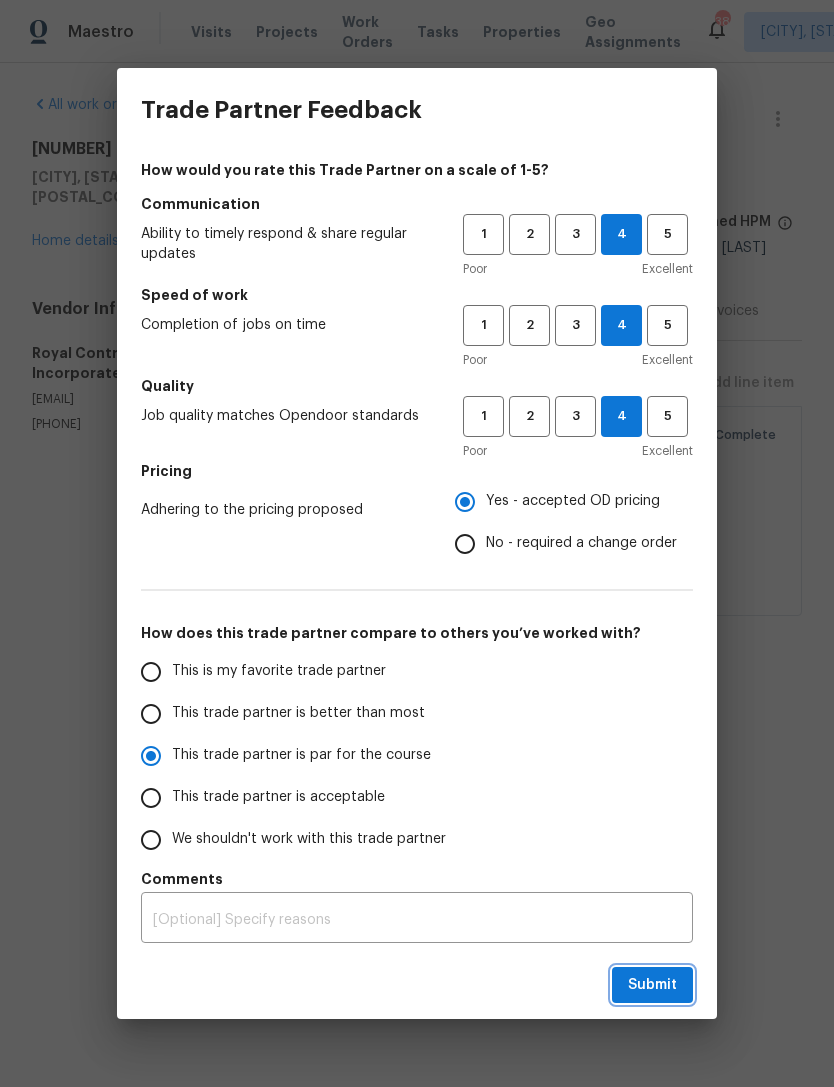radio on "true" 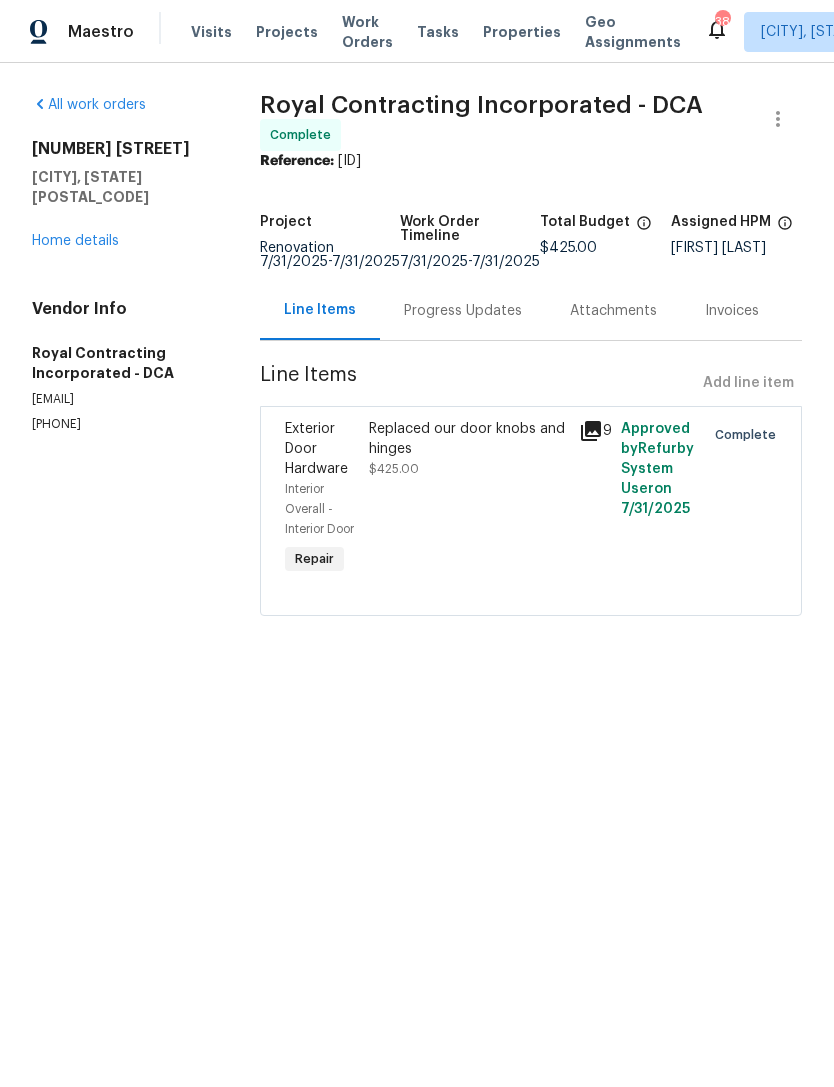 click on "Work Orders" at bounding box center (367, 32) 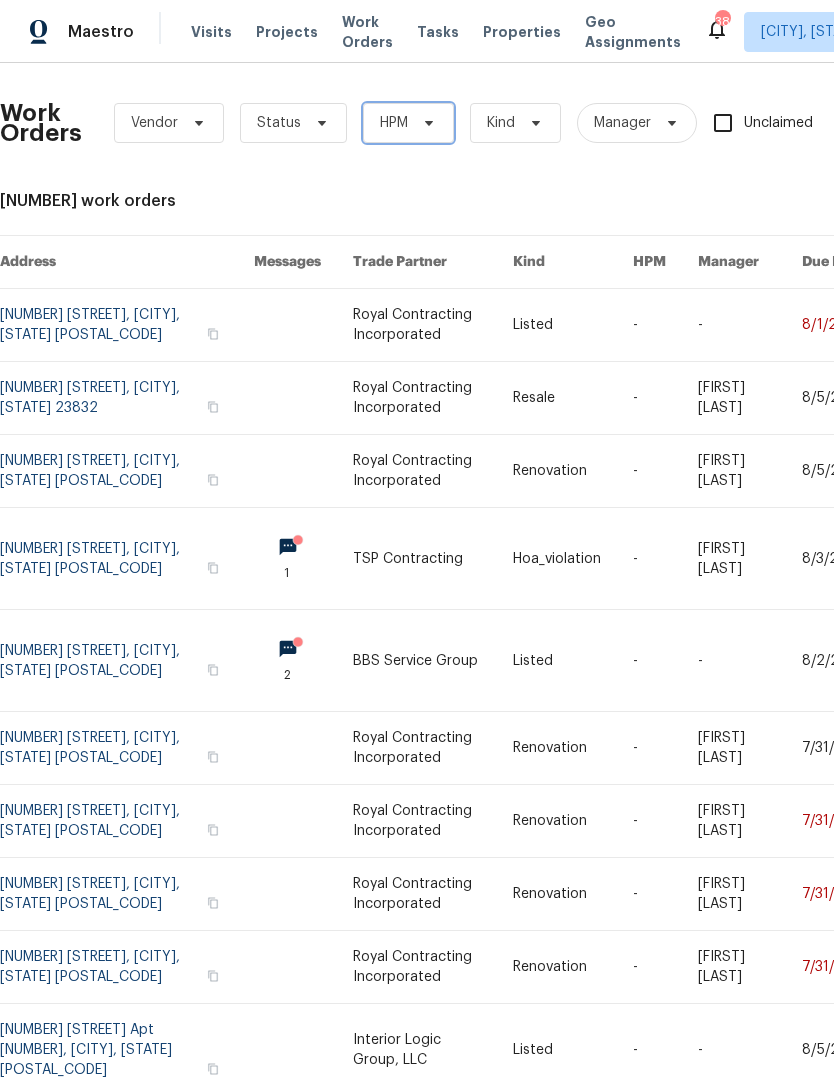 click on "HPM" at bounding box center (394, 123) 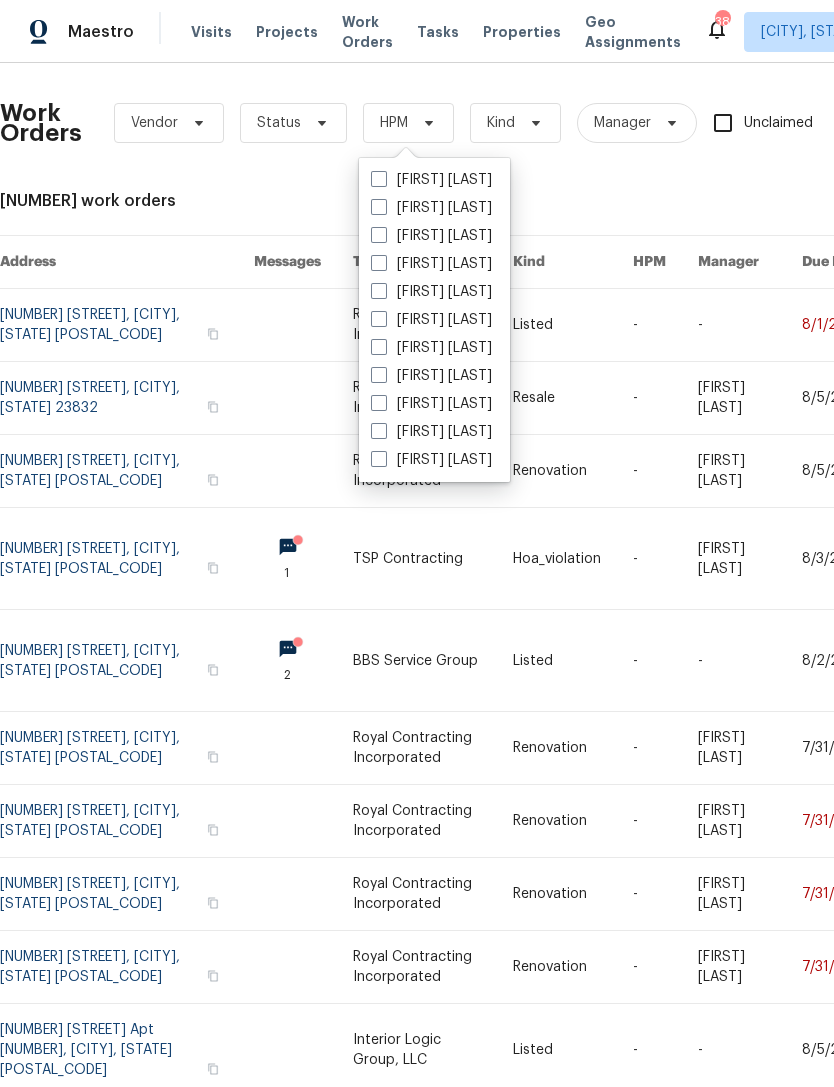 click on "[FIRST] [LAST]" at bounding box center (431, 236) 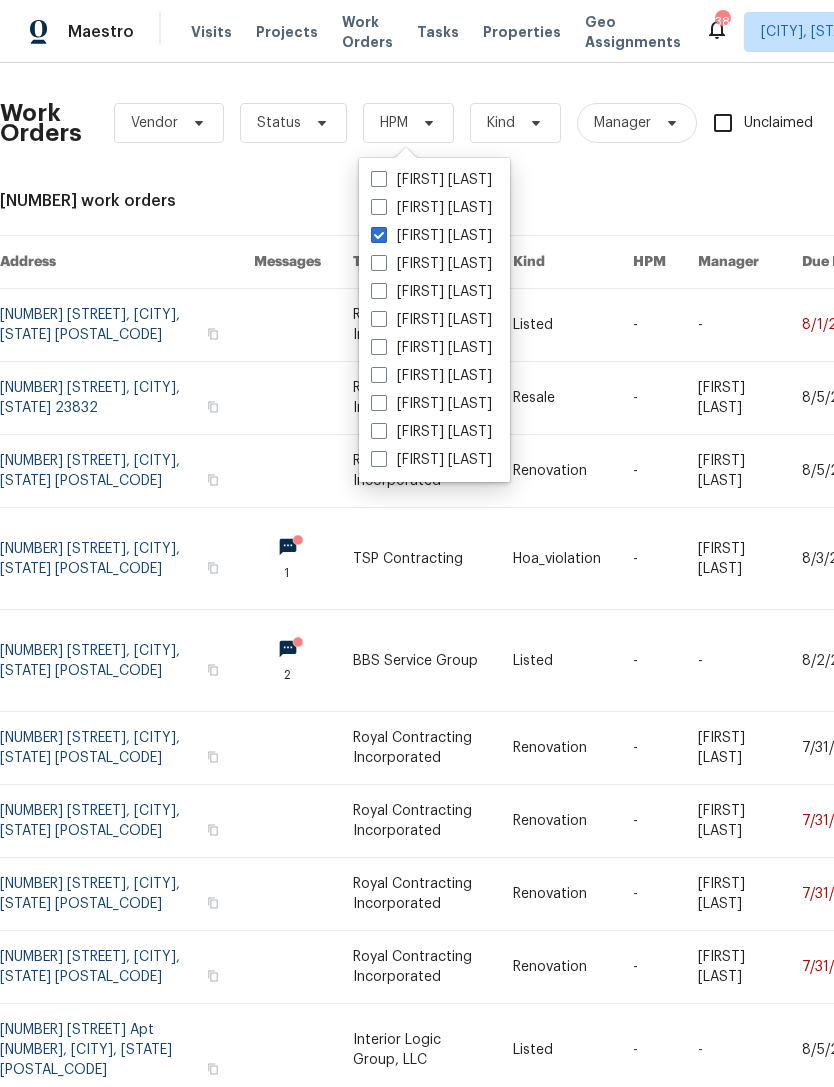 checkbox on "true" 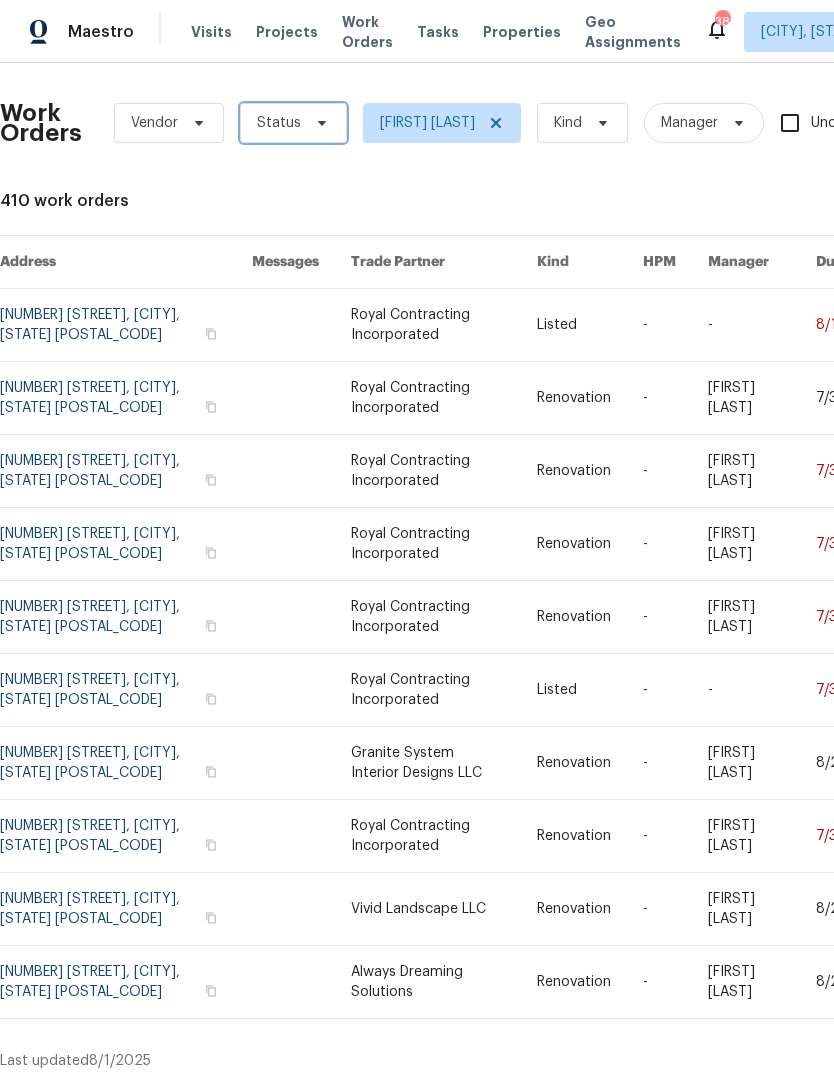 click on "Status" at bounding box center (293, 123) 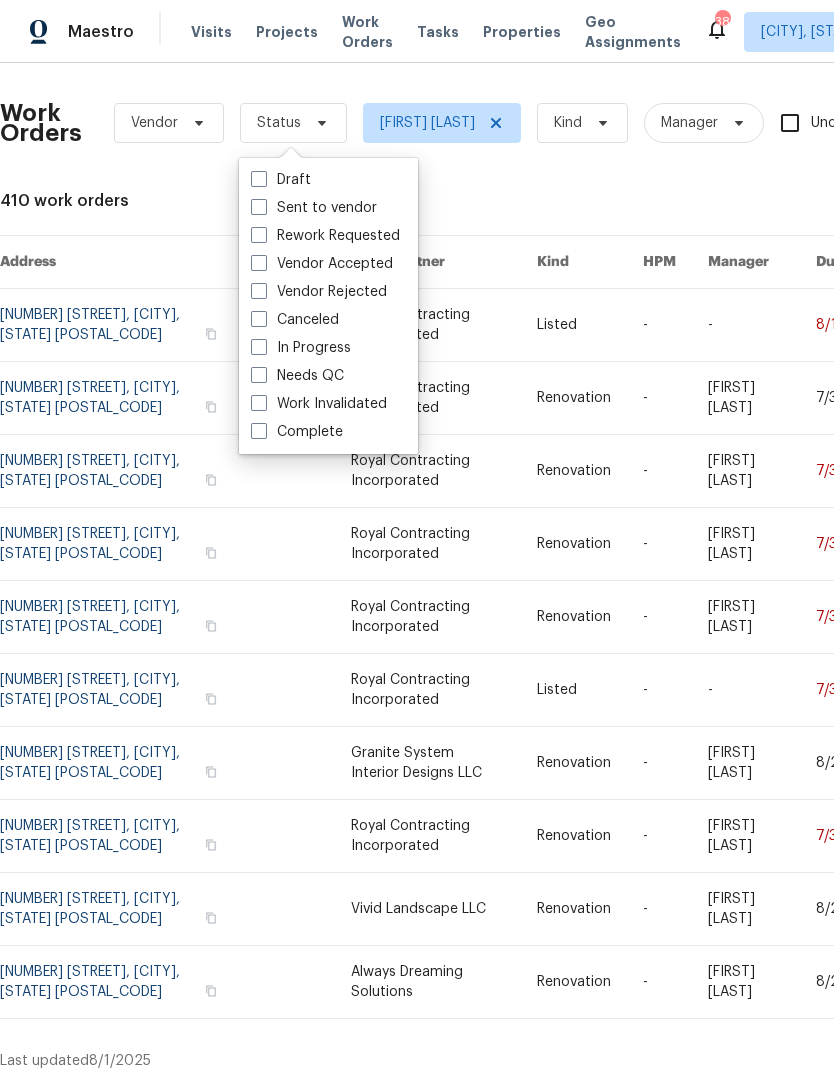 click on "In Progress" at bounding box center (328, 348) 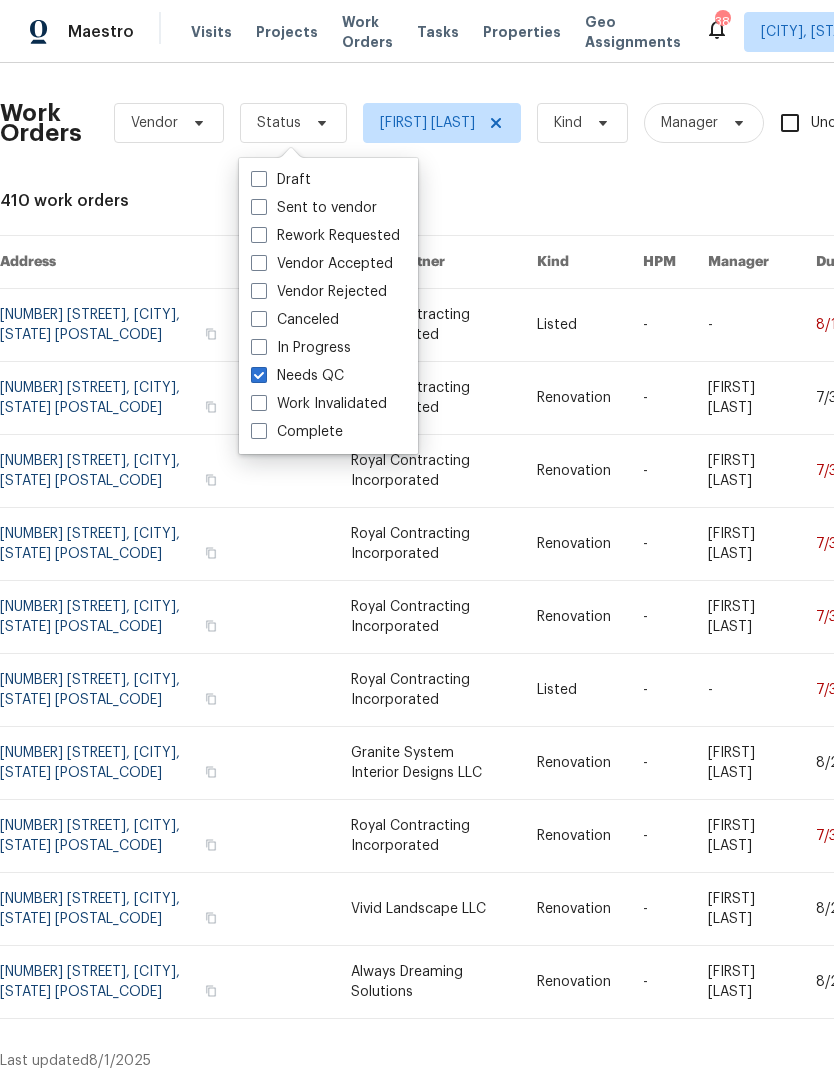 checkbox on "true" 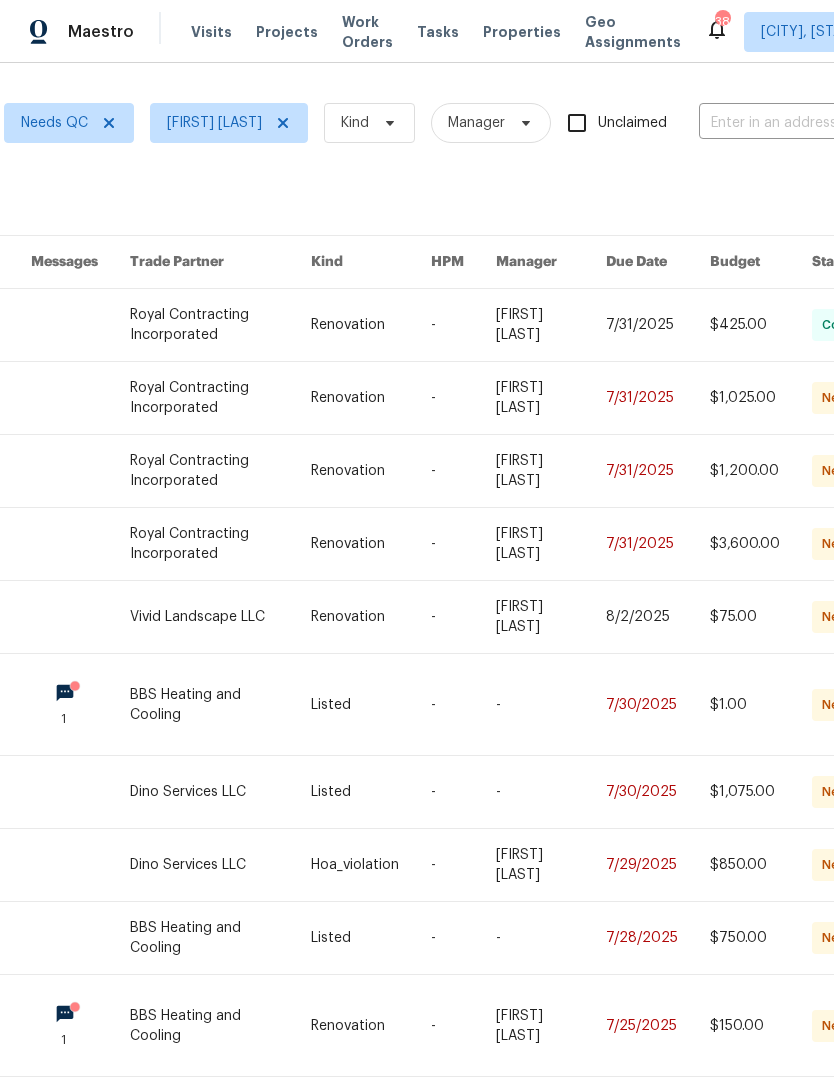 scroll, scrollTop: 0, scrollLeft: 205, axis: horizontal 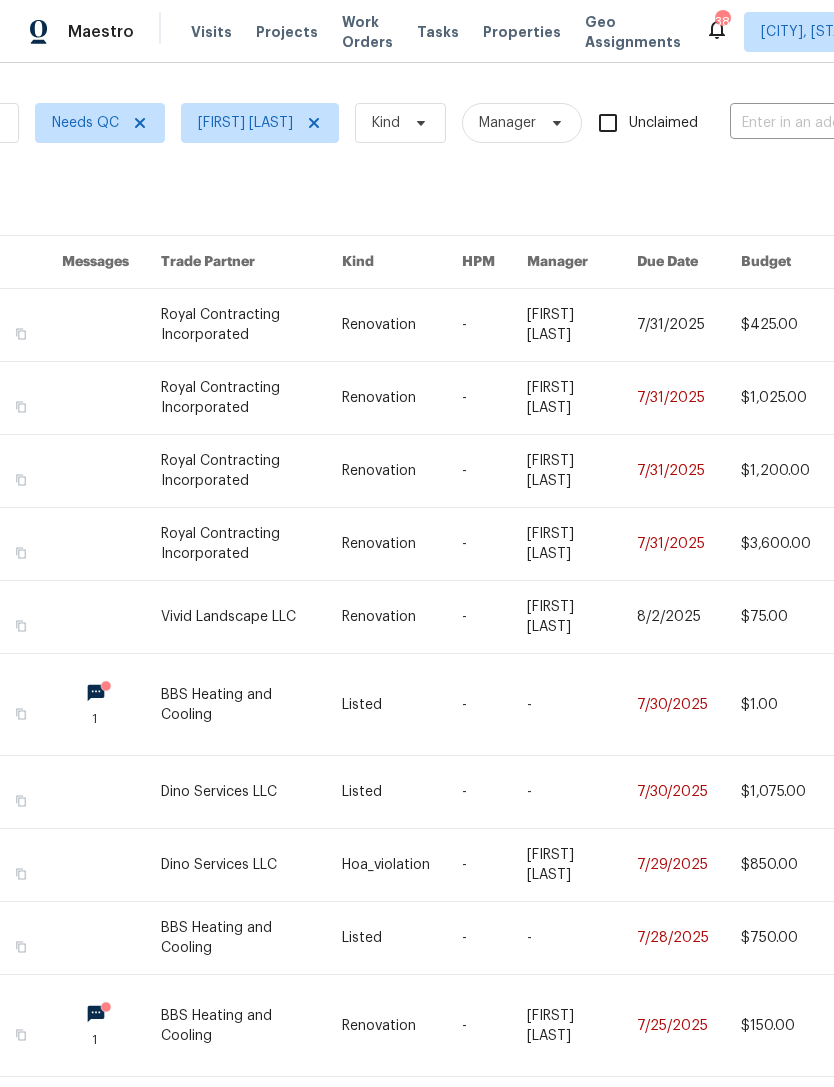 click at bounding box center (402, 398) 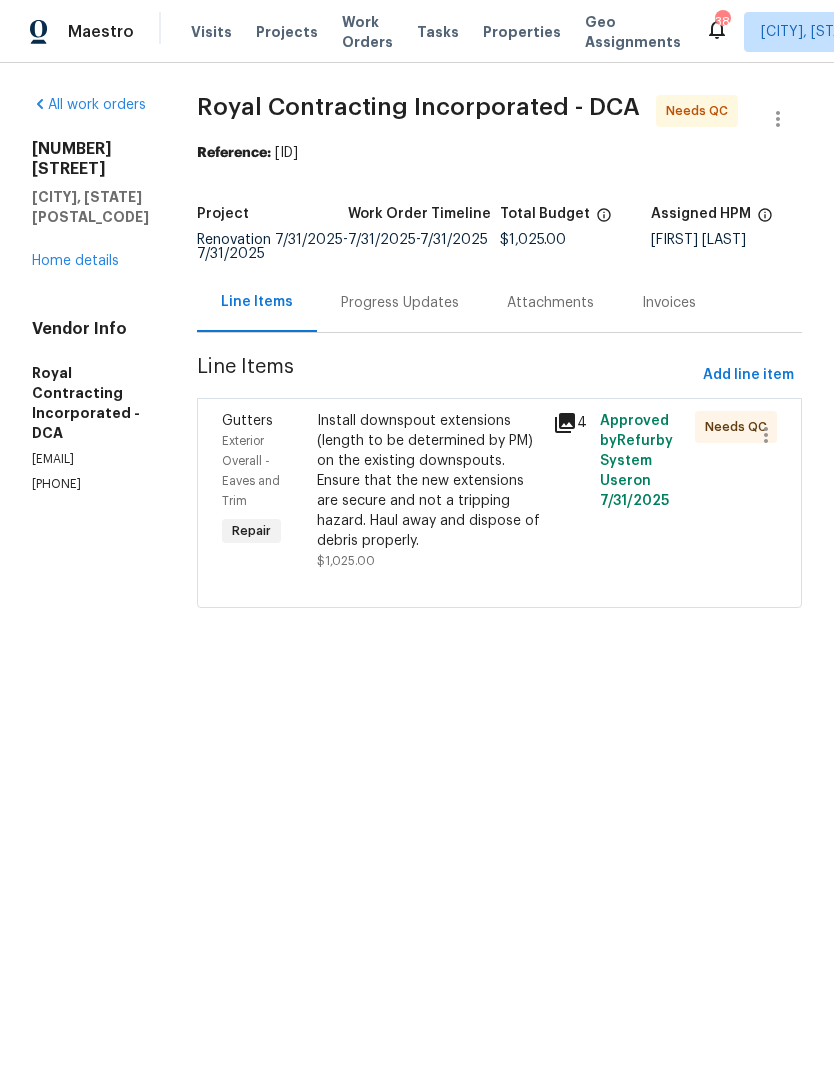 click on "Install downspout extensions (length to be determined by PM) on the existing downspouts. Ensure that the new extensions are secure and not a tripping hazard. Haul away and dispose of debris properly." at bounding box center [429, 481] 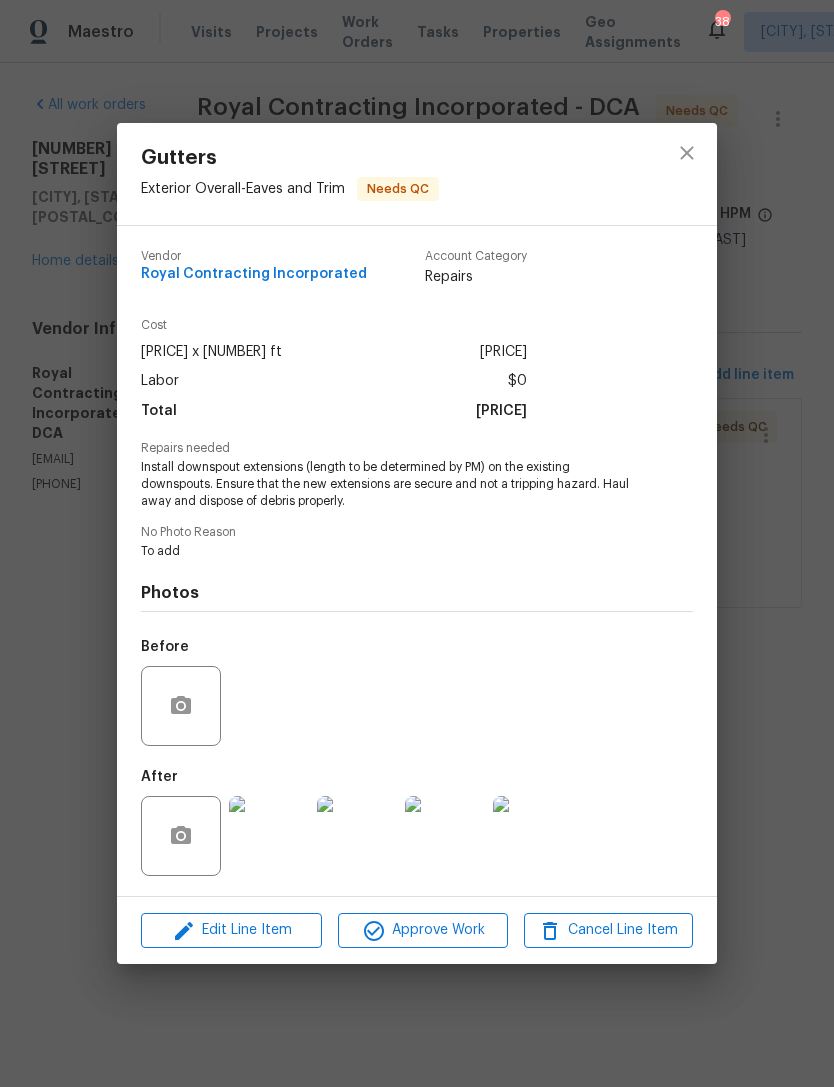 click on "Edit Line Item  Approve Work  Cancel Line Item" at bounding box center (417, 930) 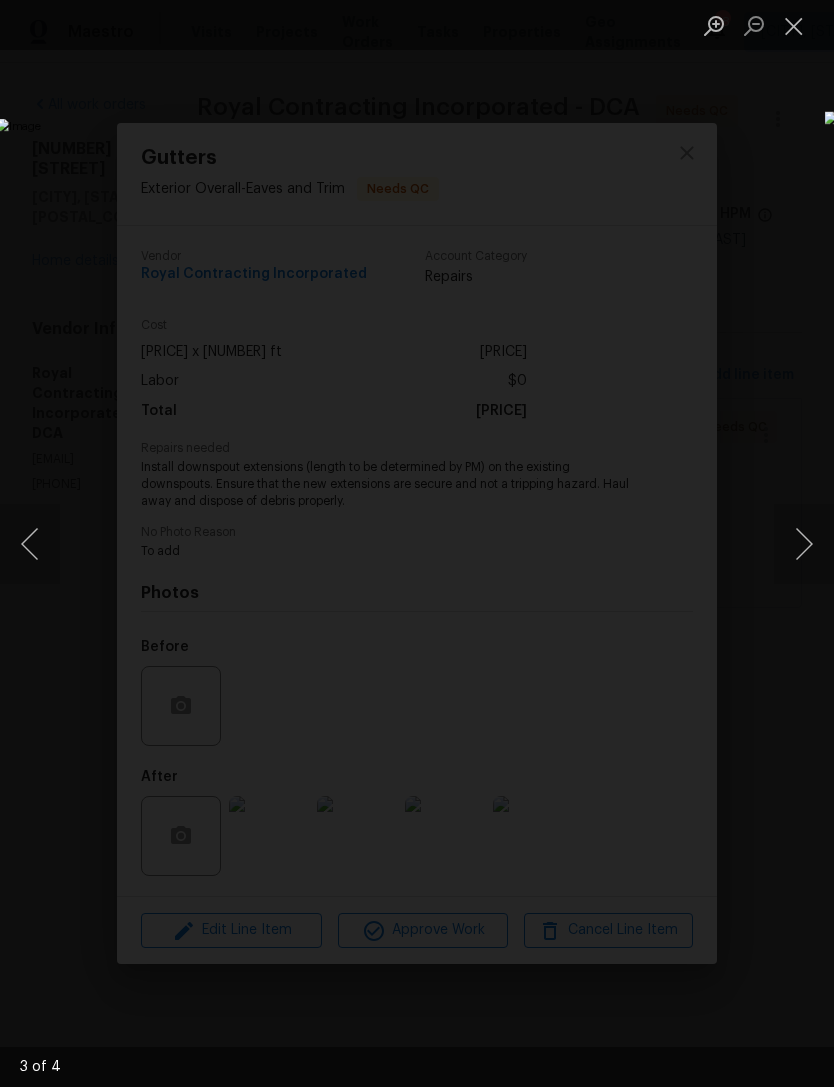 click at bounding box center [322, 544] 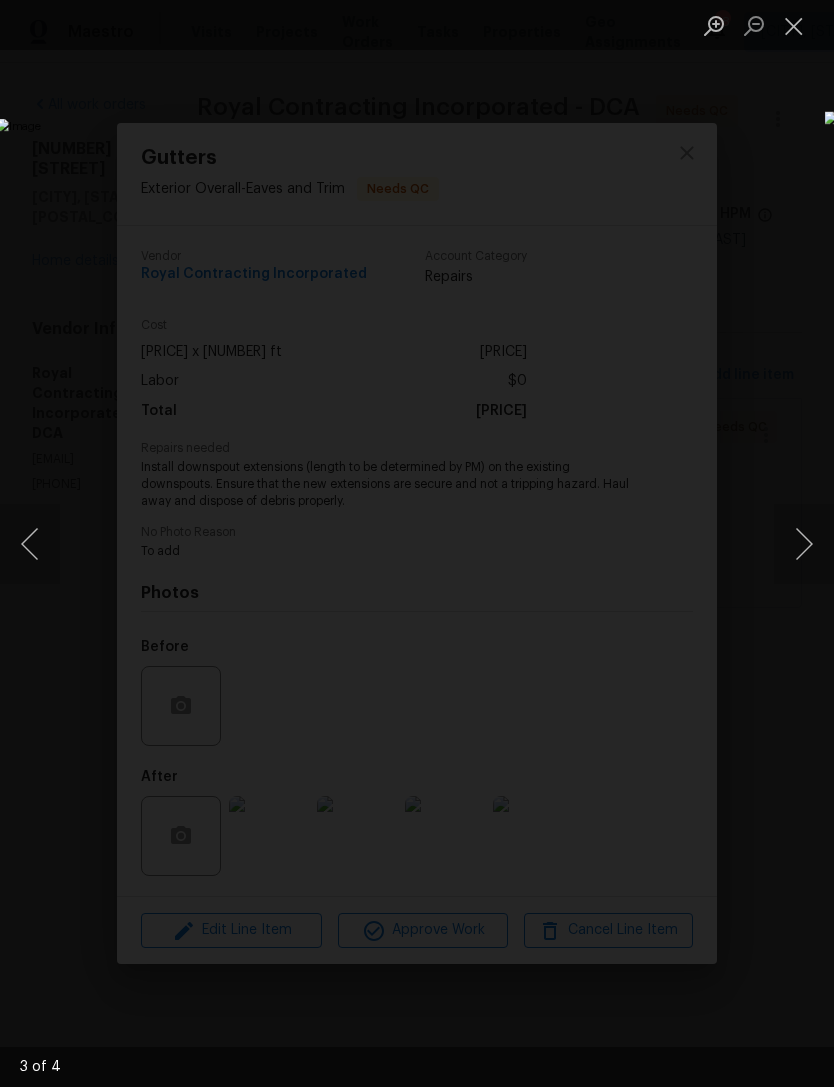 click at bounding box center (794, 25) 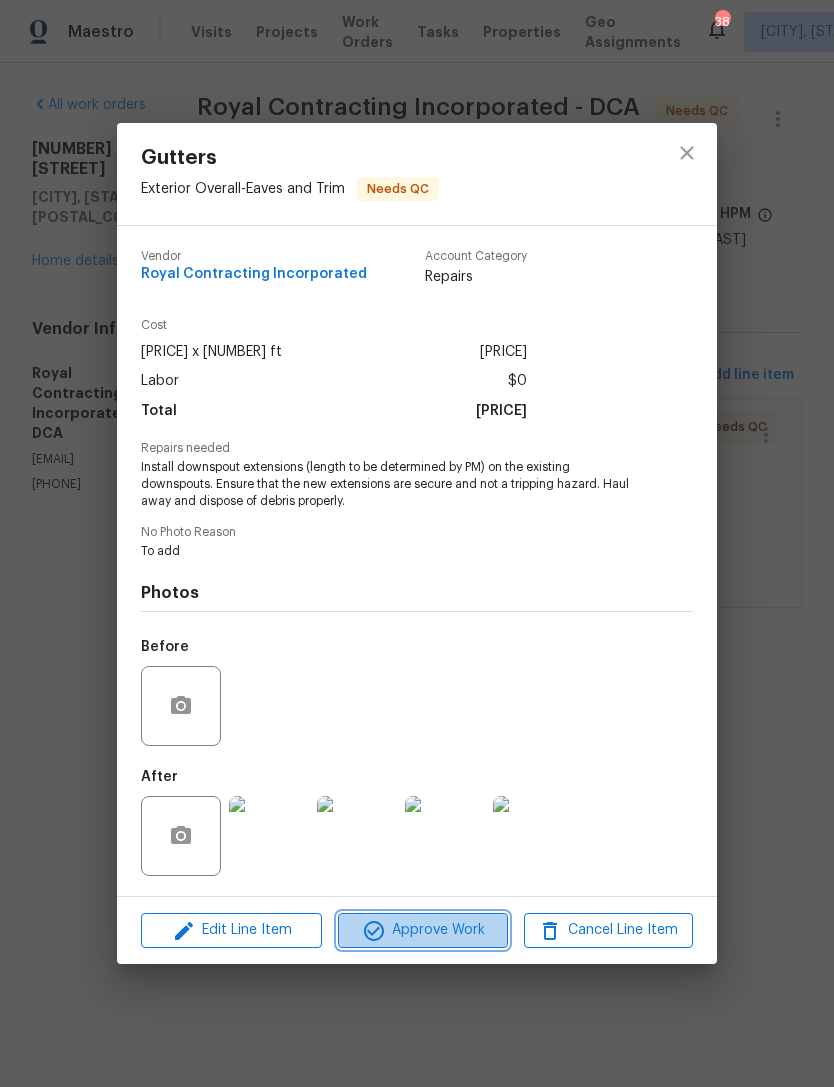 click on "Approve Work" at bounding box center (422, 930) 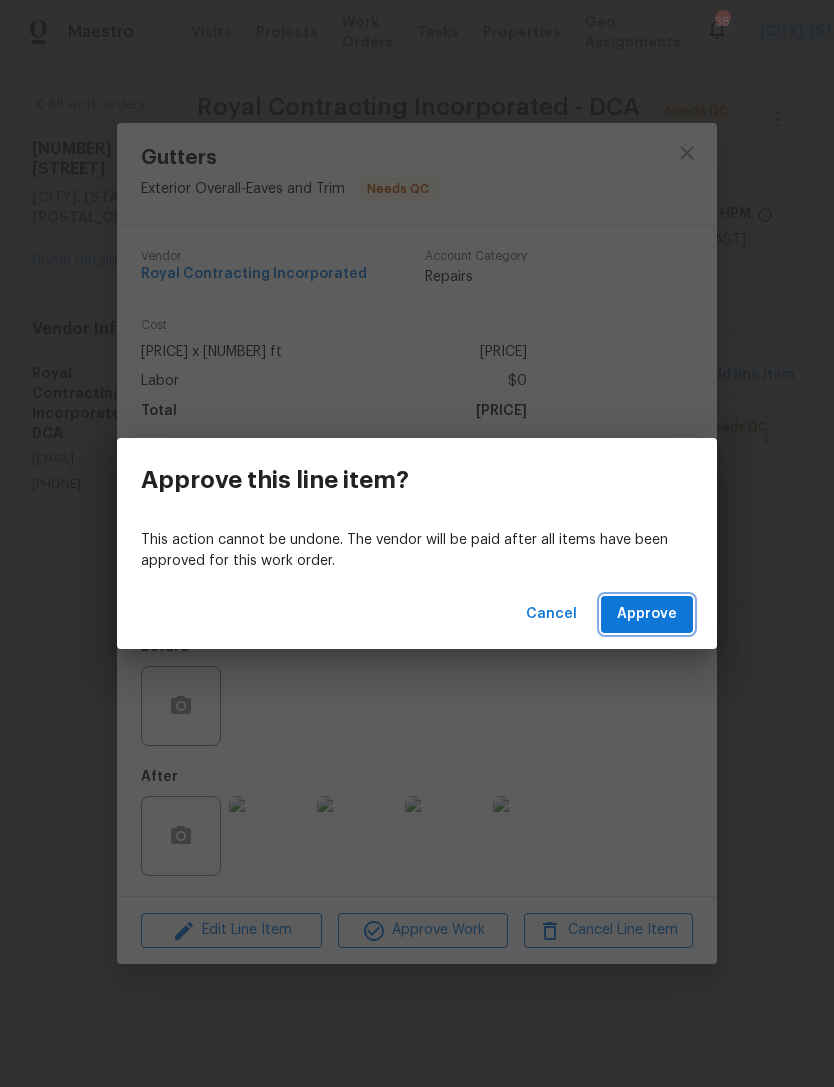 click on "Approve" at bounding box center [647, 614] 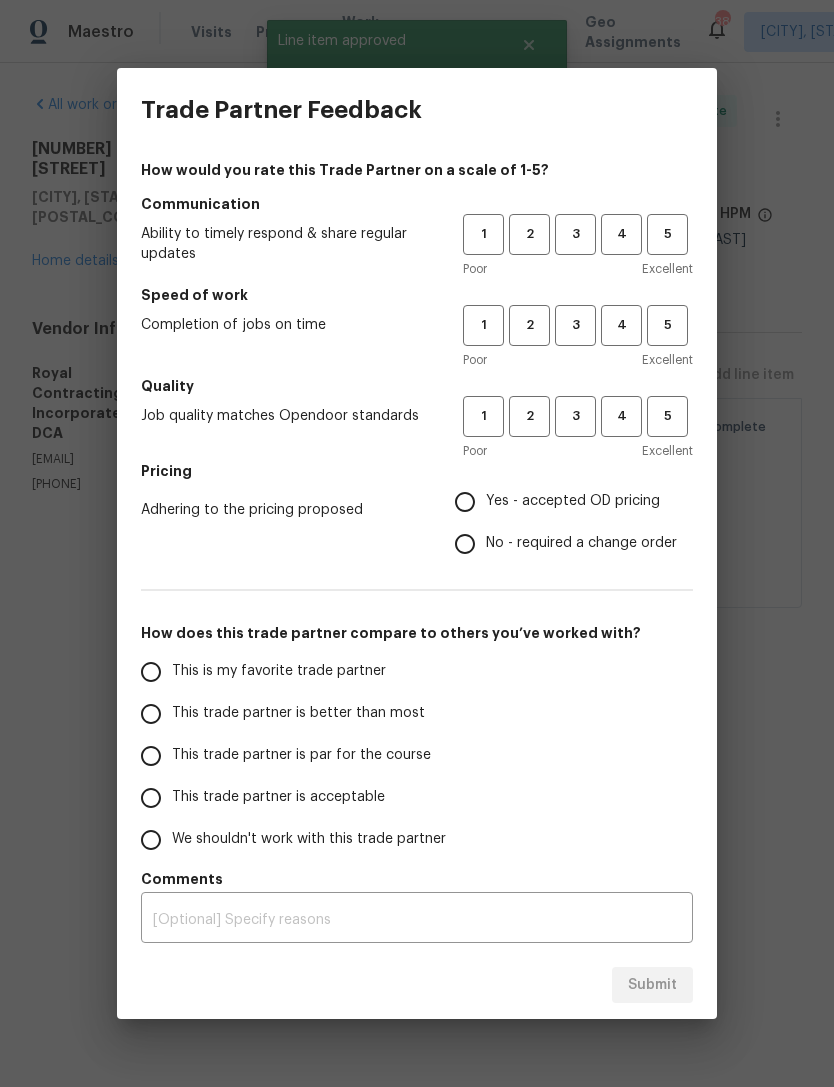 click on "Poor Excellent" at bounding box center (578, 269) 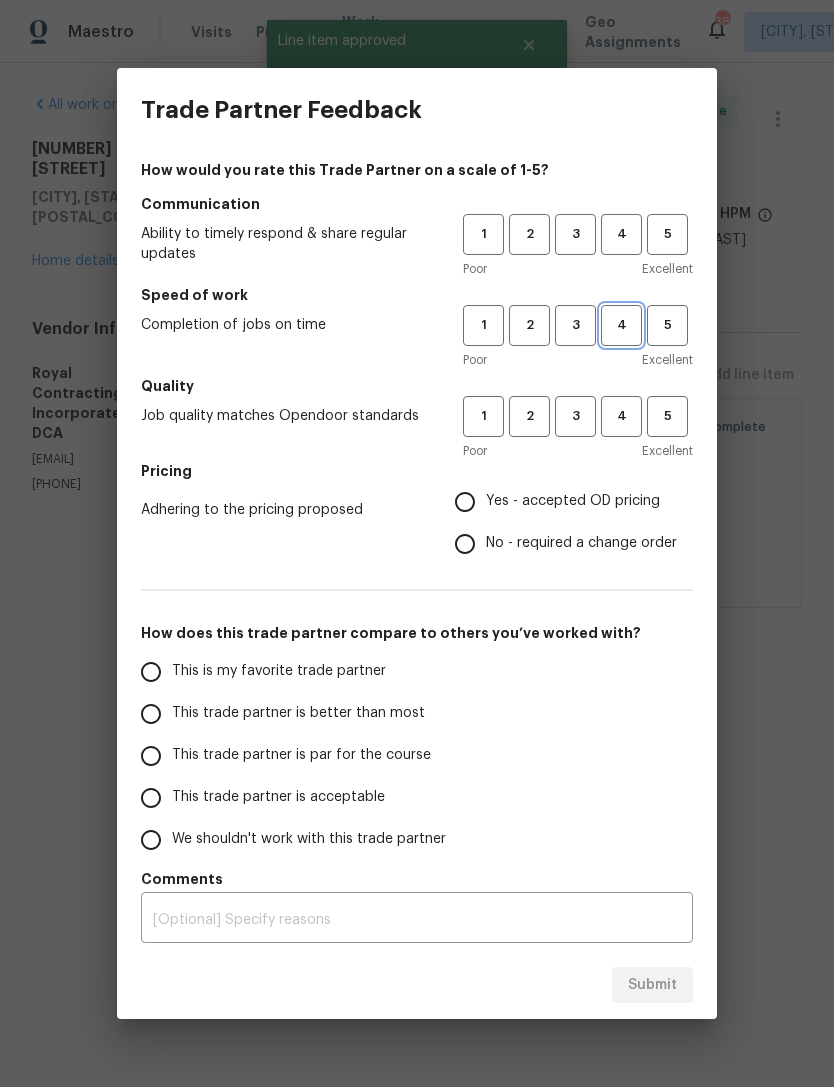 click on "4" at bounding box center [621, 325] 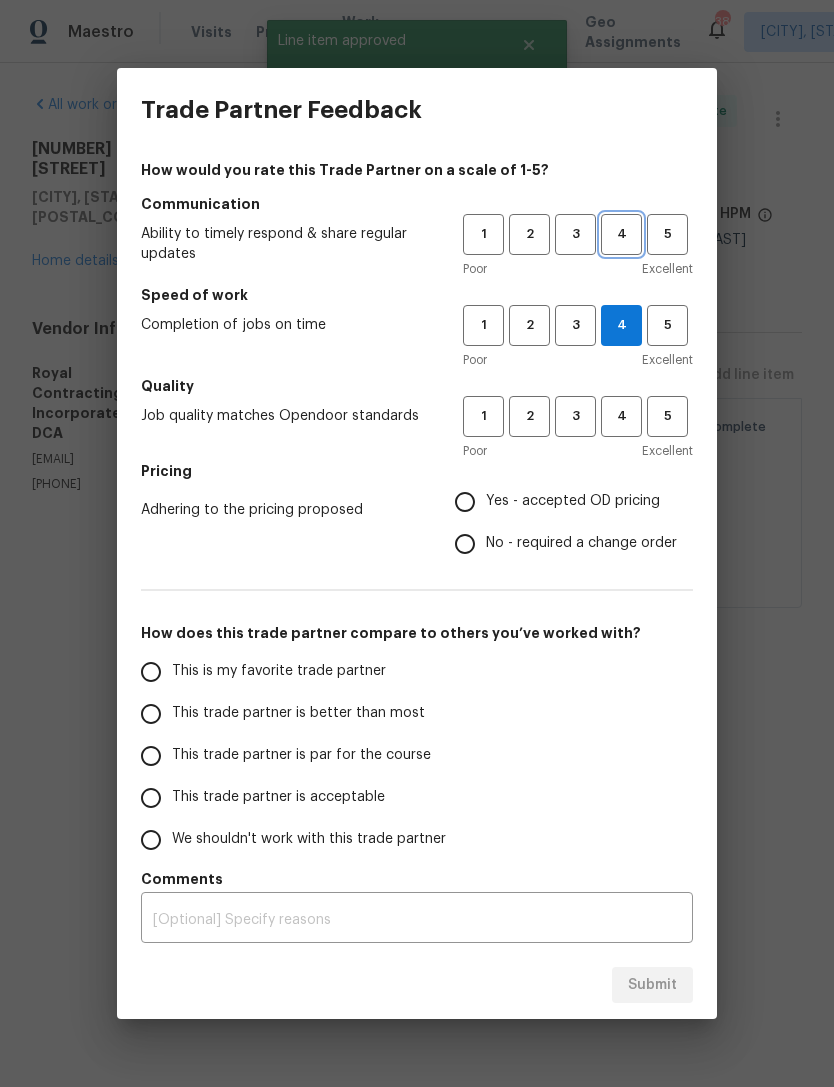 click on "4" at bounding box center (621, 234) 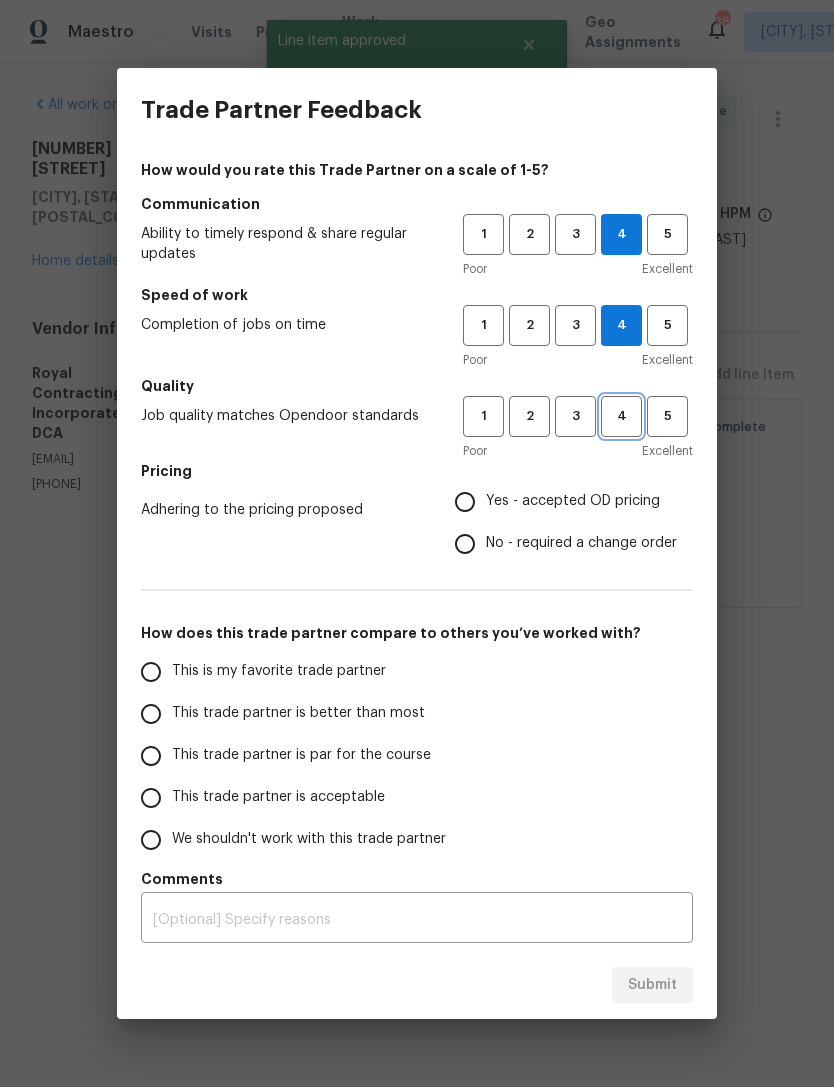 click on "4" at bounding box center (621, 416) 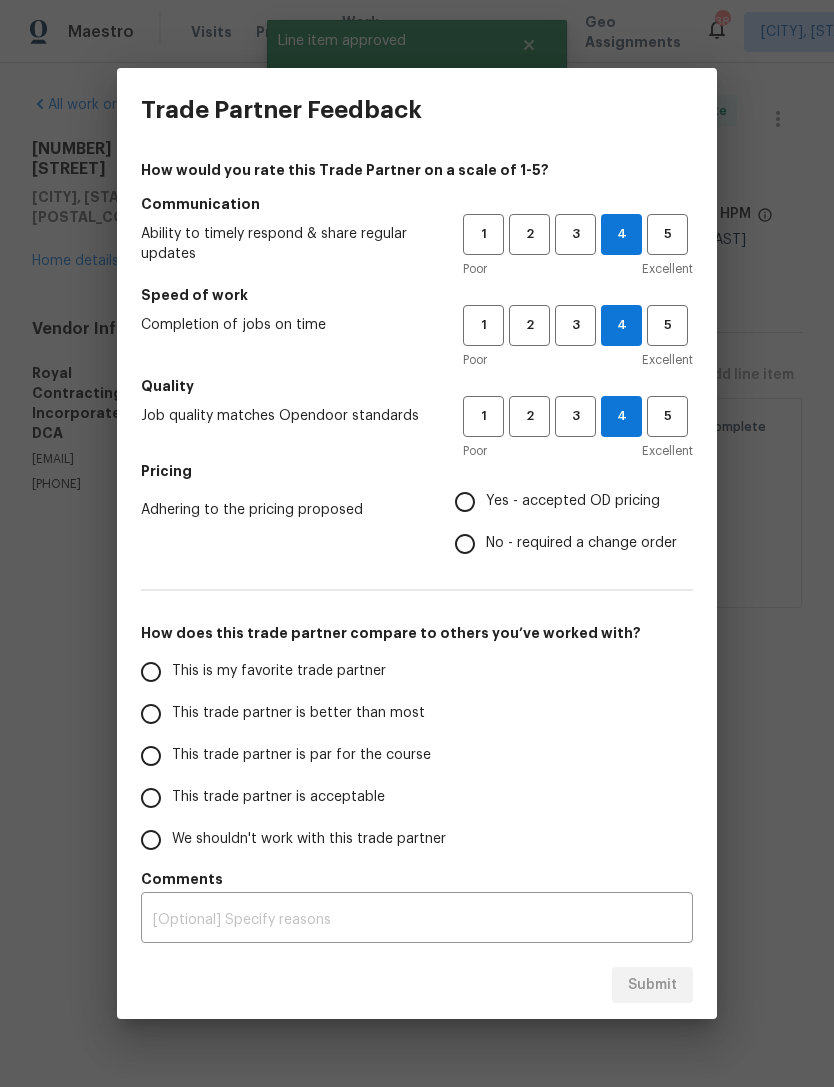 click on "Yes - accepted OD pricing" at bounding box center (465, 502) 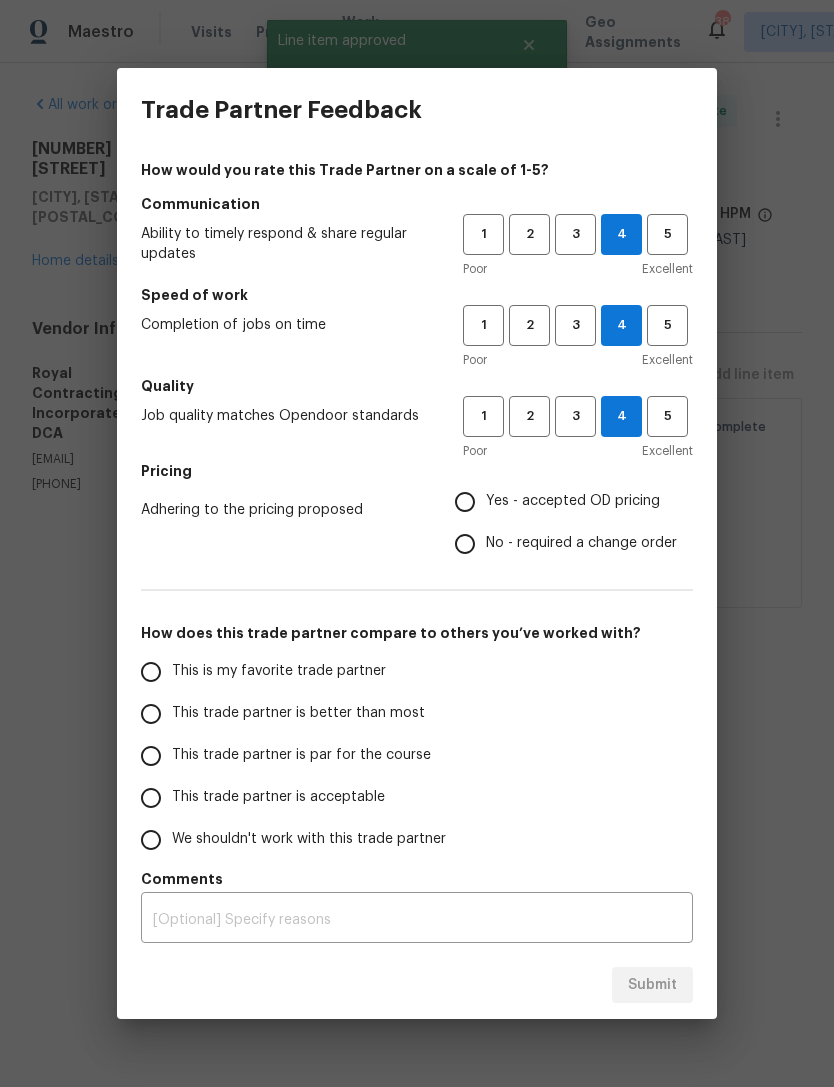 radio on "true" 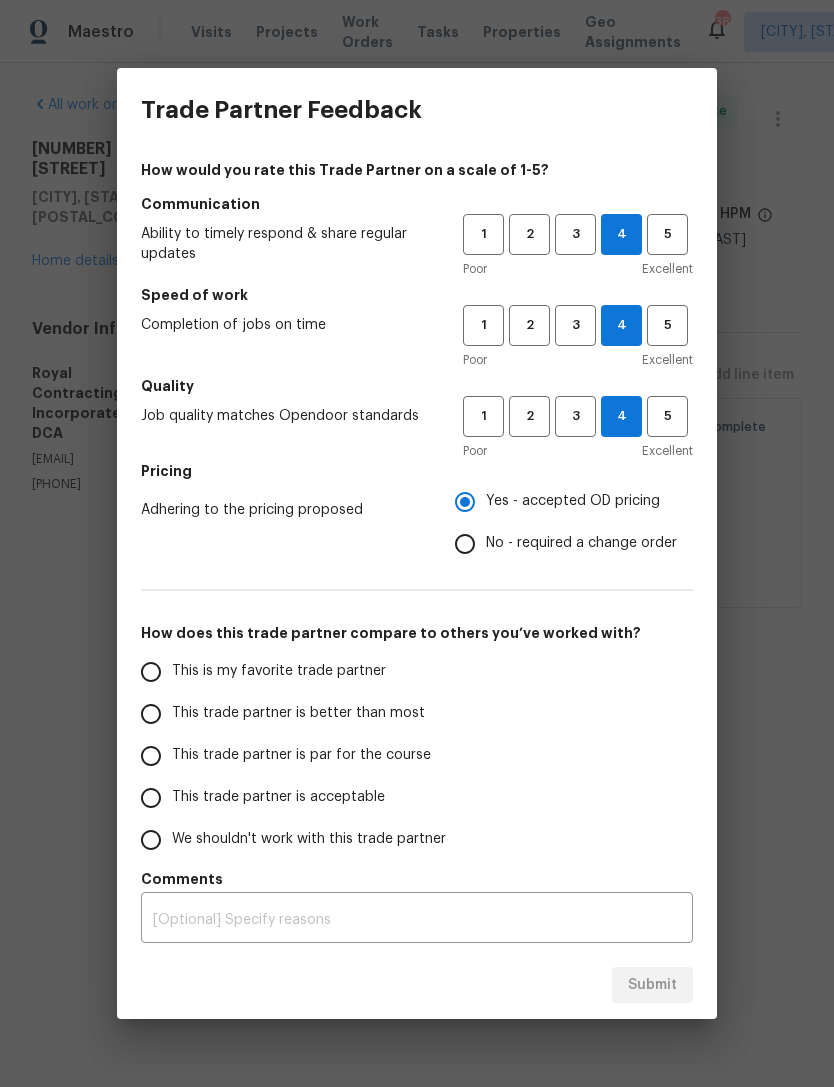 click on "This trade partner is par for the course" at bounding box center [151, 756] 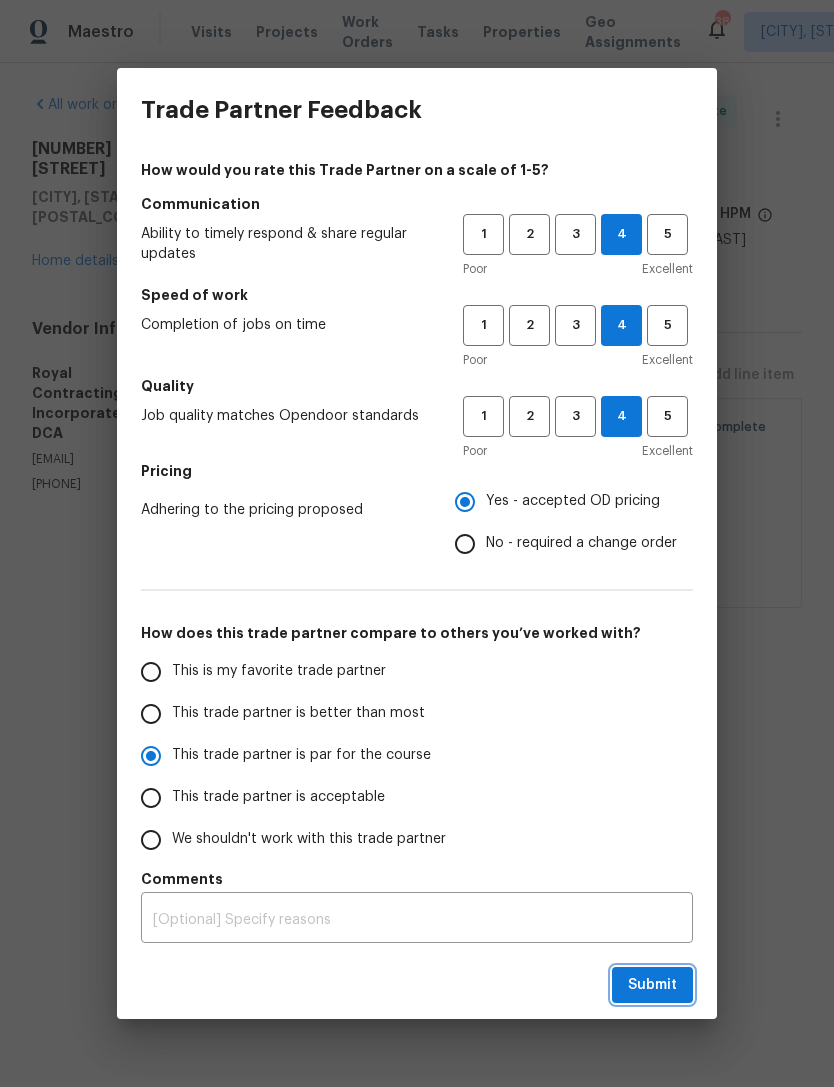 click on "Submit" at bounding box center [652, 985] 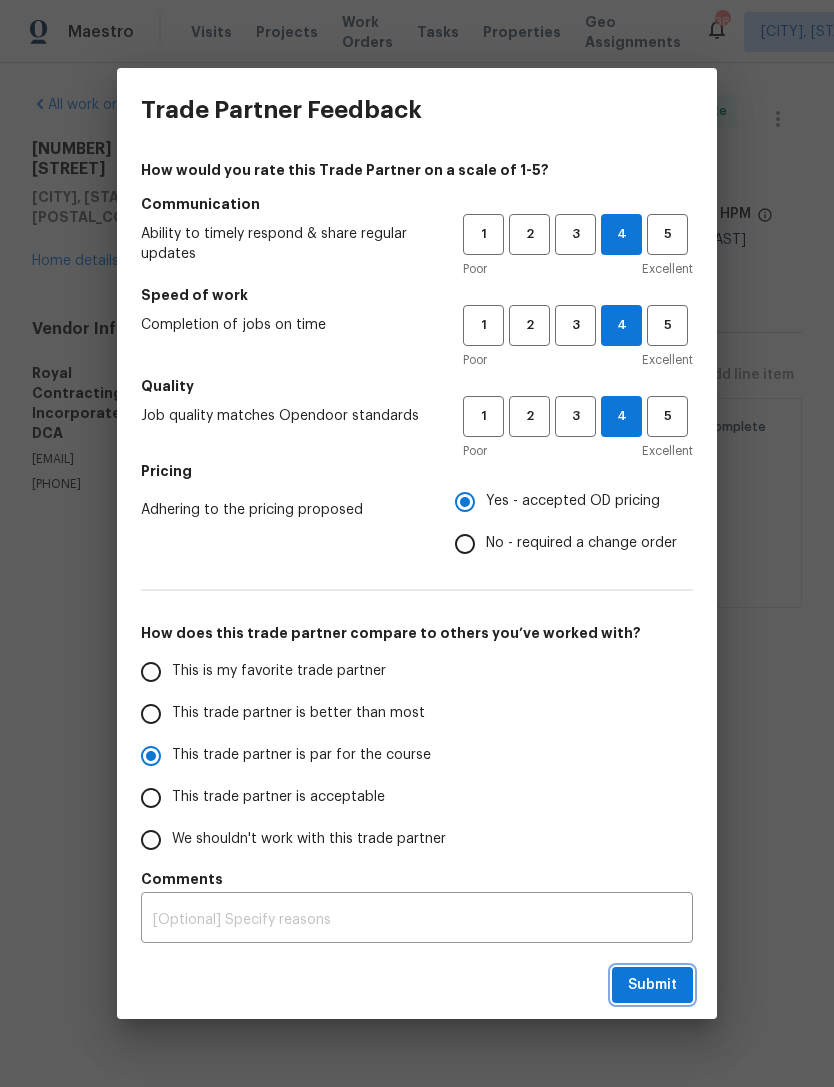radio on "true" 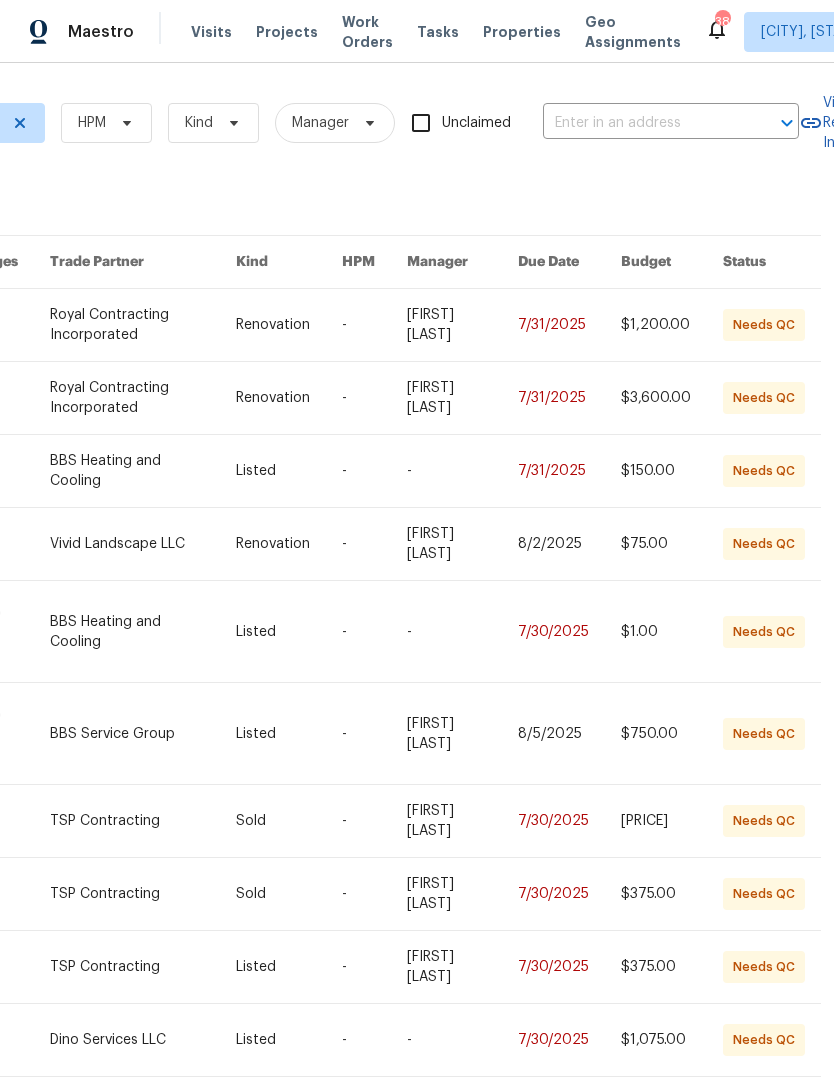 scroll, scrollTop: 0, scrollLeft: 337, axis: horizontal 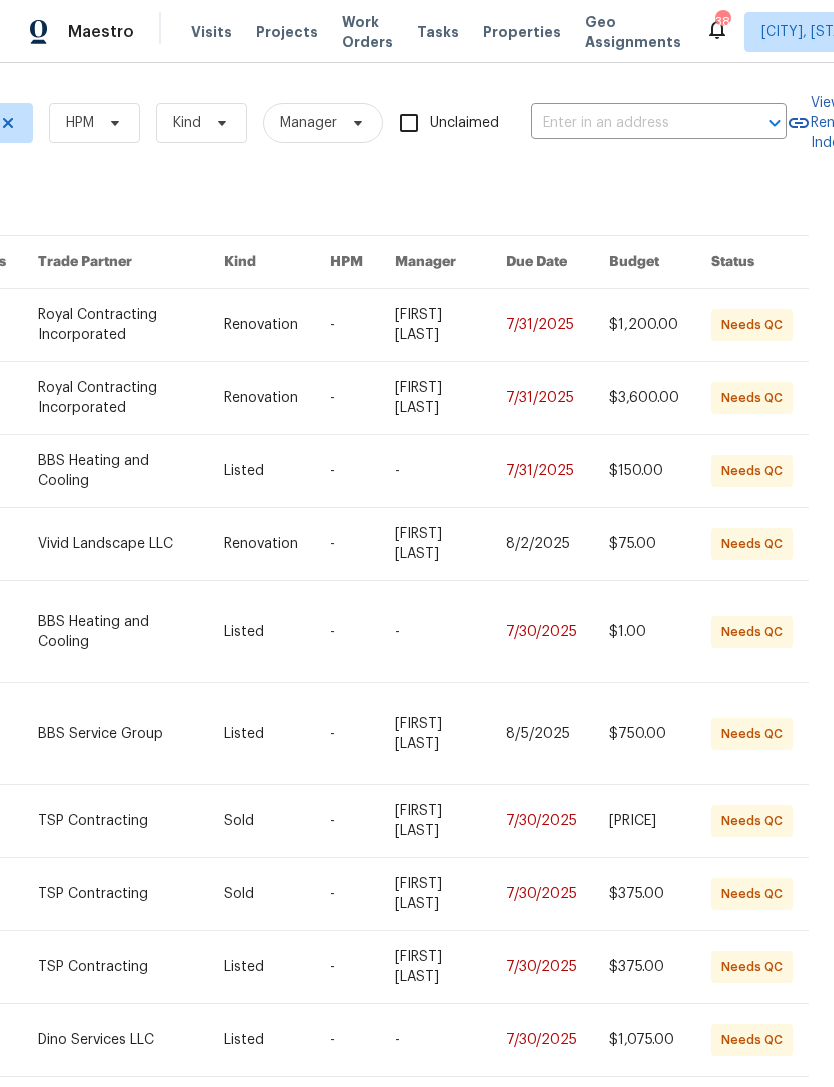 click at bounding box center (362, 325) 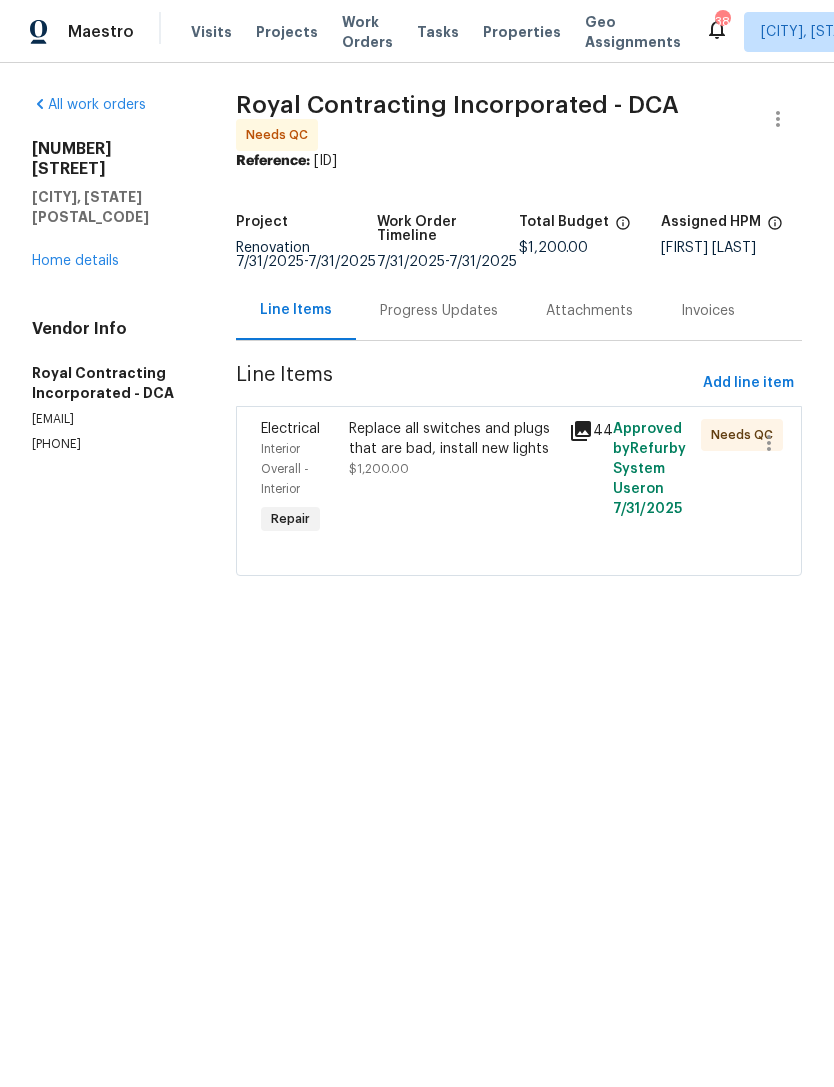 click on "Replace all switches and plugs that are bad, install new lights [PRICE]" at bounding box center [453, 479] 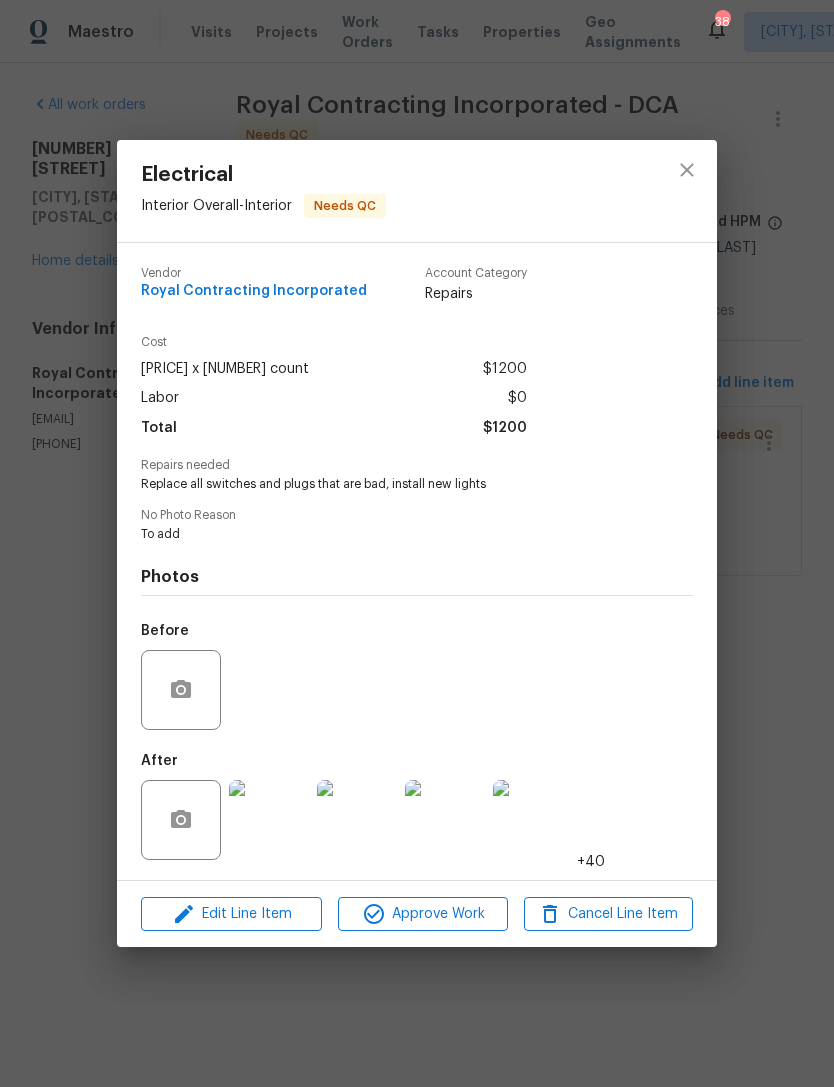 click on "Edit Line Item  Approve Work  Cancel Line Item" at bounding box center [417, 914] 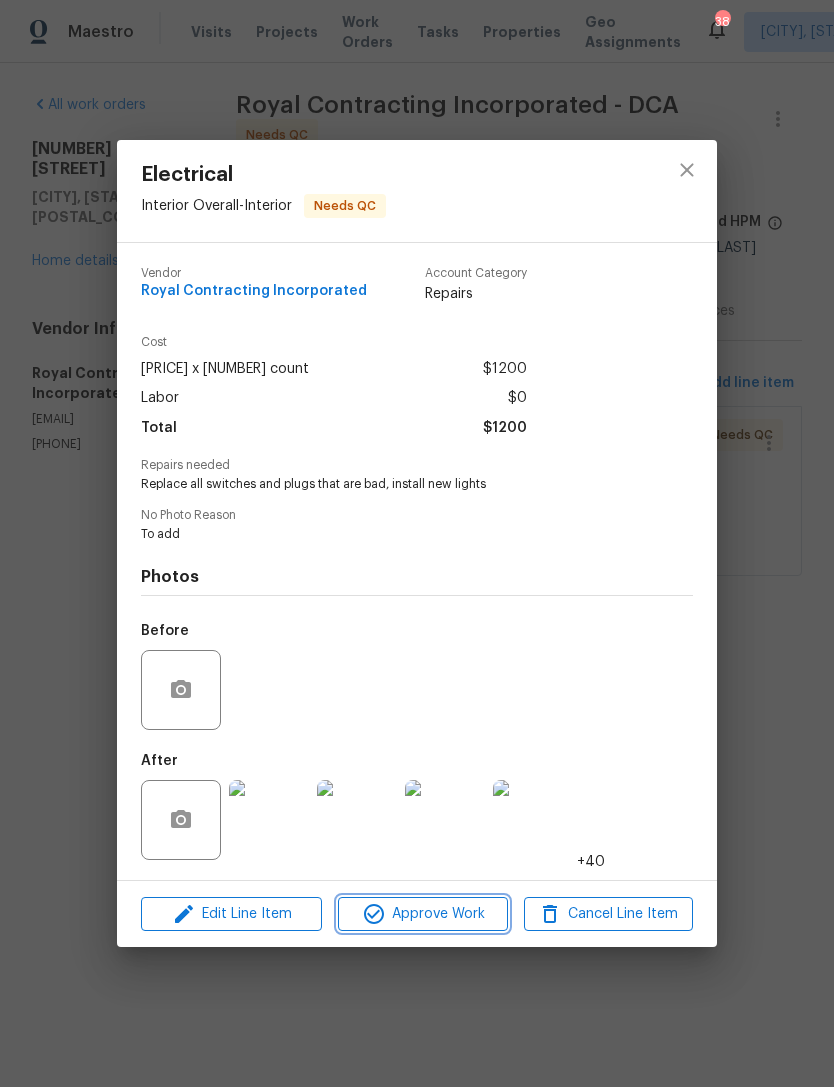 click on "Approve Work" at bounding box center (422, 914) 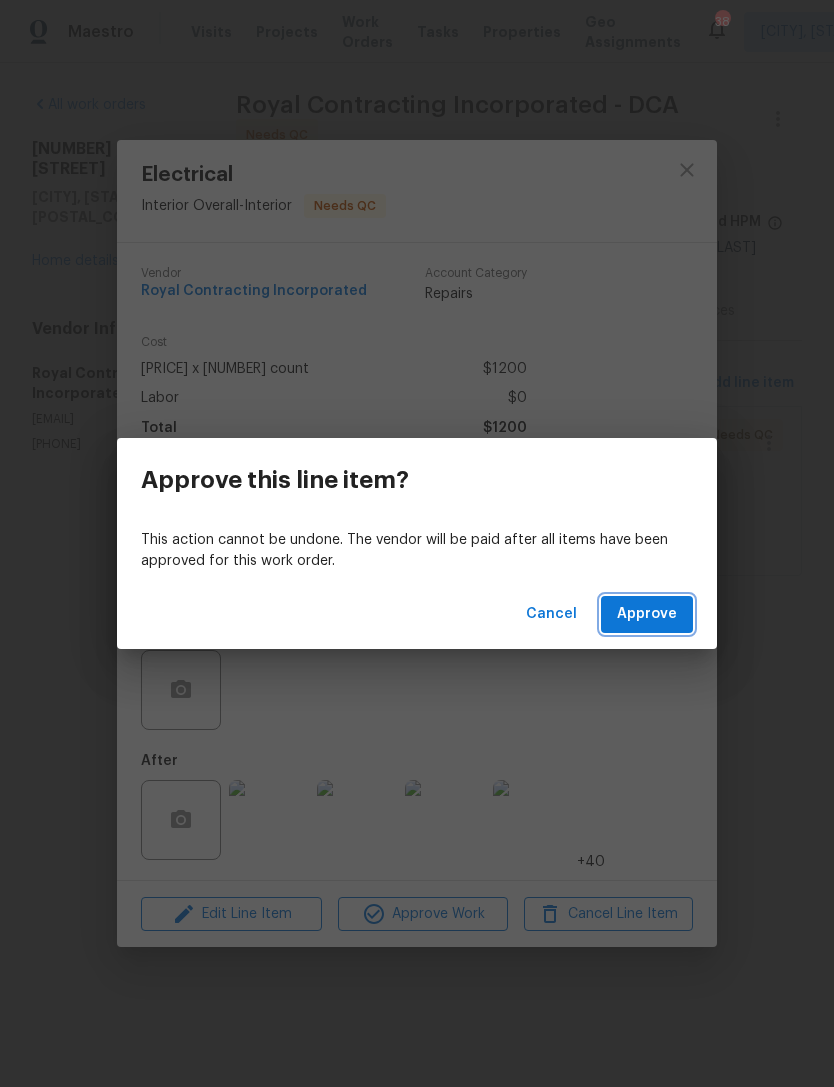 click on "Approve" at bounding box center [647, 614] 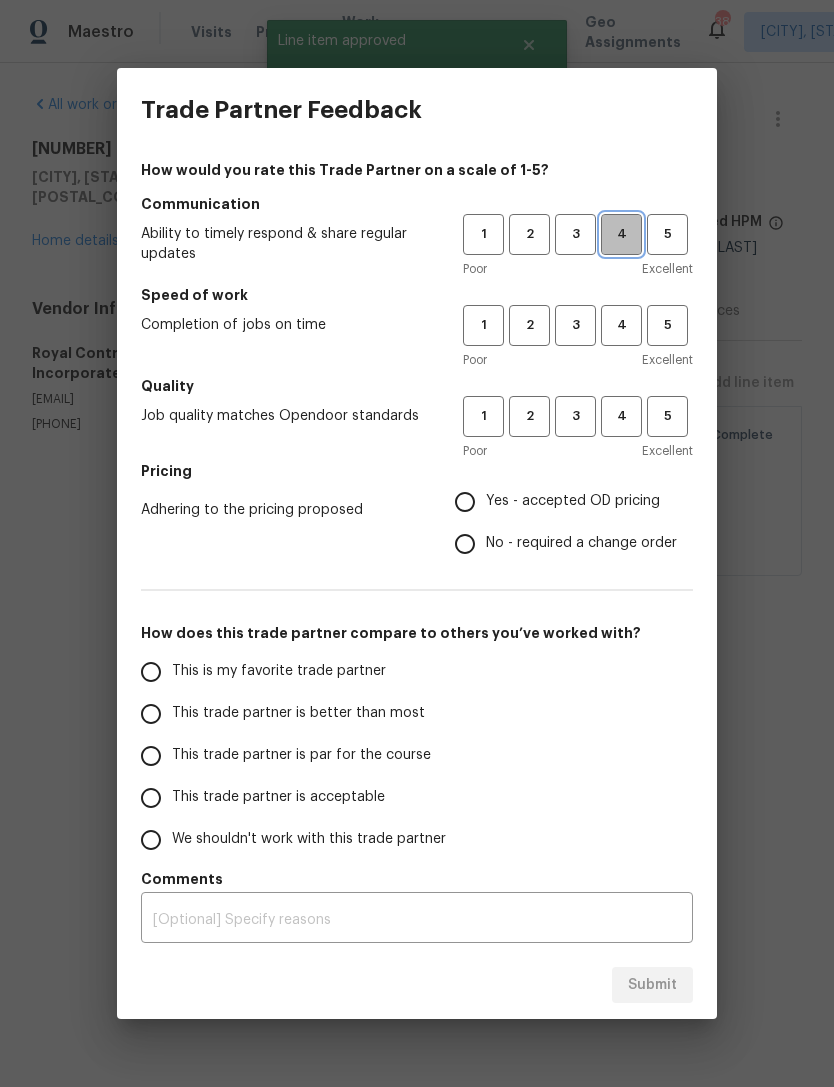 click on "4" at bounding box center (621, 234) 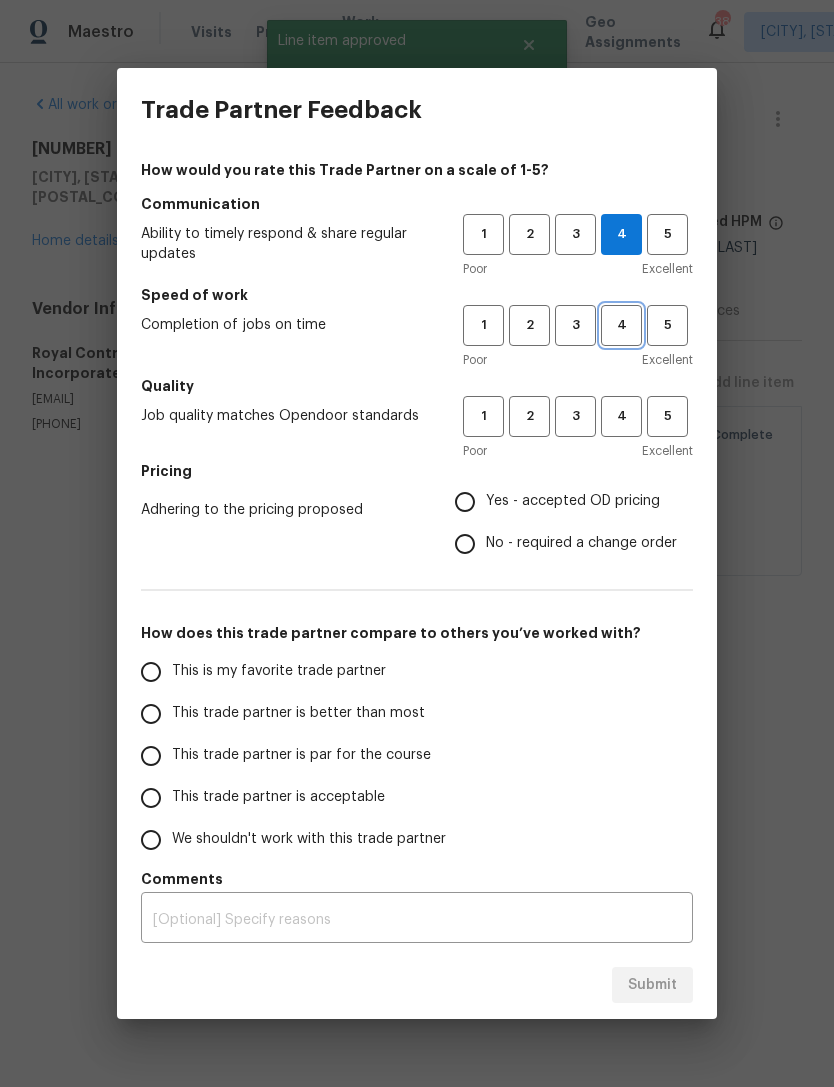 click on "4" at bounding box center [621, 325] 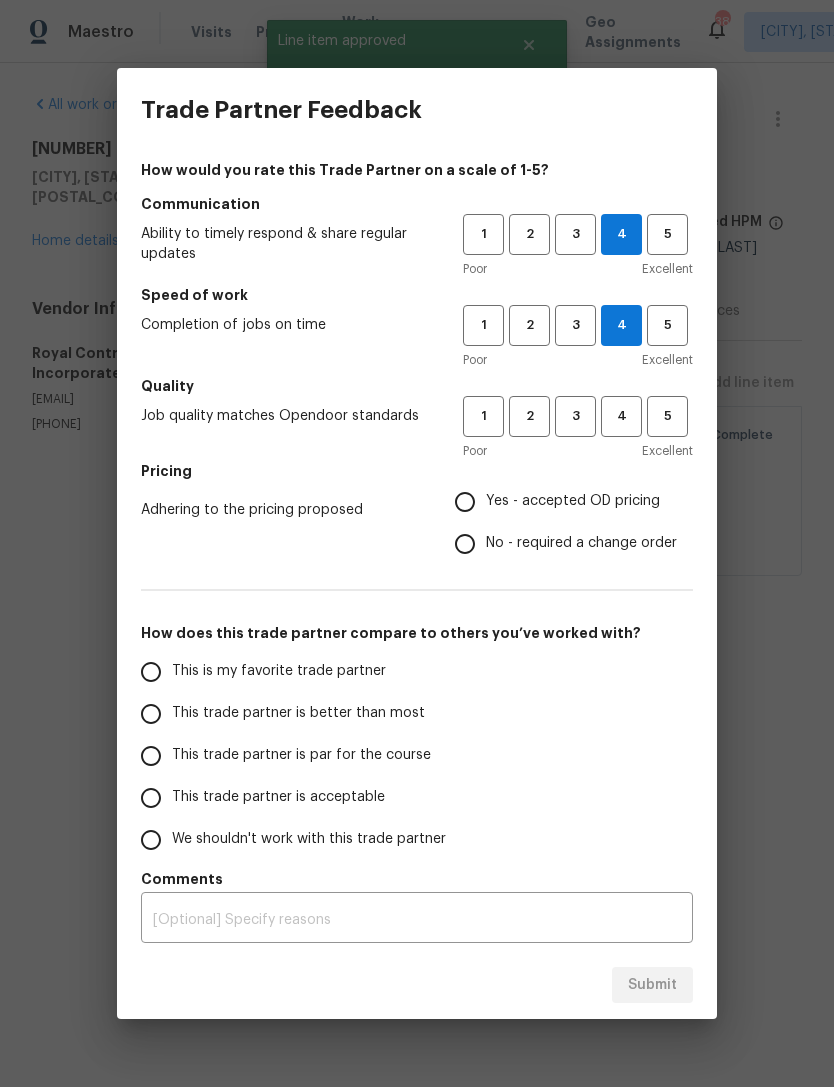 click on "Quality" at bounding box center [417, 386] 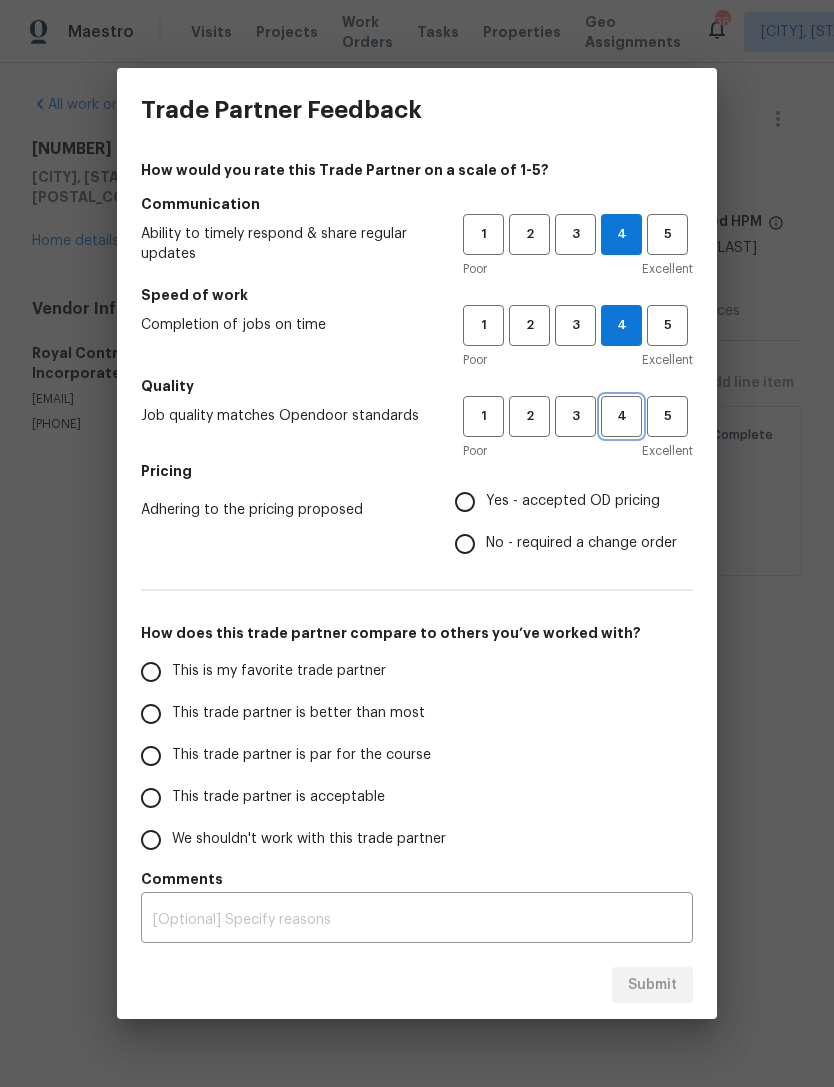 click on "4" at bounding box center [621, 416] 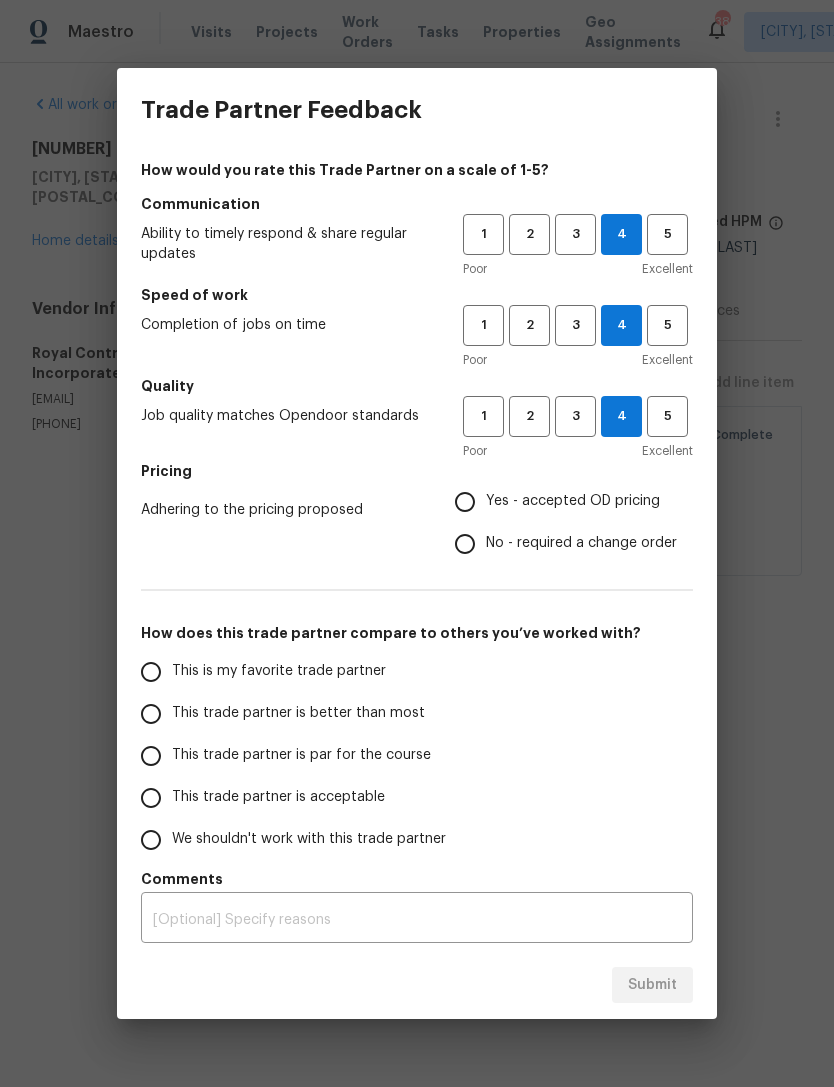 click on "Trade Partner Feedback How would you rate this Trade Partner on a scale of 1-5? Communication Ability to timely respond & share regular updates 1 2 3 4 5 Poor Excellent Speed of work Completion of jobs on time 1 2 3 4 5 Poor Excellent Quality Job quality matches Opendoor standards 1 2 3 4 5 Poor Excellent Pricing Adhering to the pricing proposed Yes - accepted OD pricing No - required a change order How does this trade partner compare to others you’ve worked with? This is my favorite trade partner This trade partner is better than most This trade partner is par for the course This trade partner is acceptable We shouldn't work with this trade partner Comments x ​ Submit" at bounding box center (417, 543) 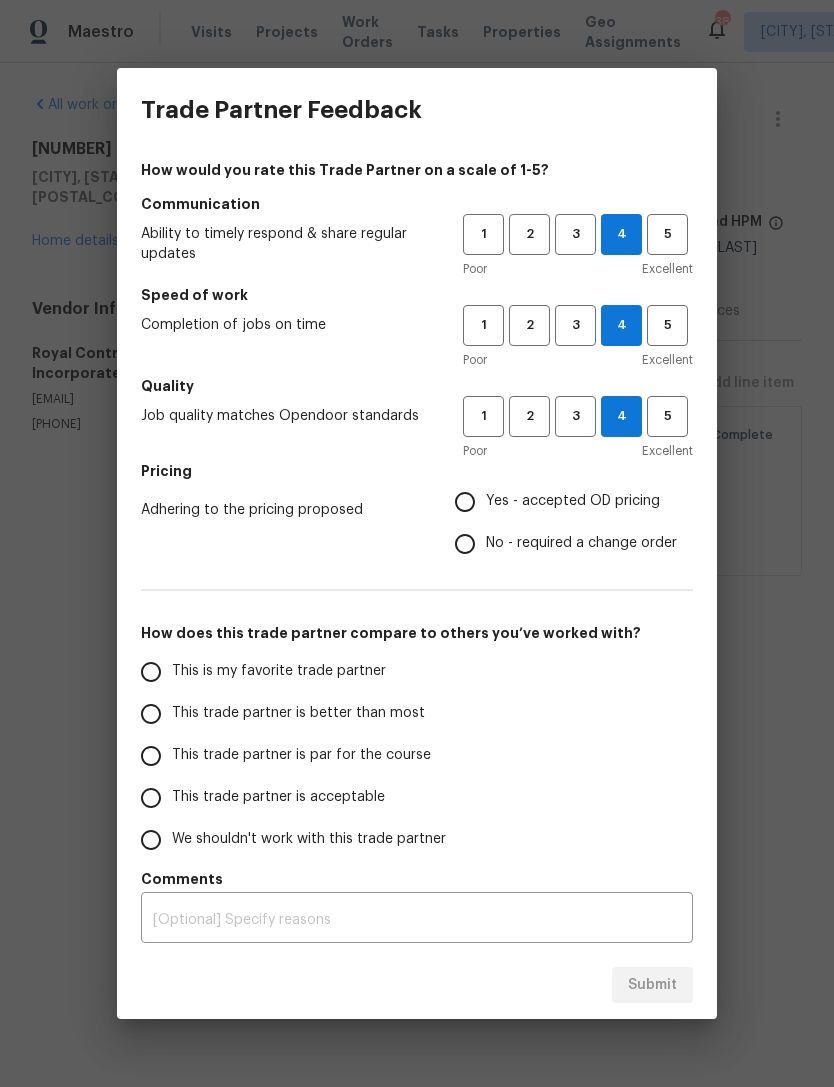 click on "Yes - accepted OD pricing" at bounding box center [465, 502] 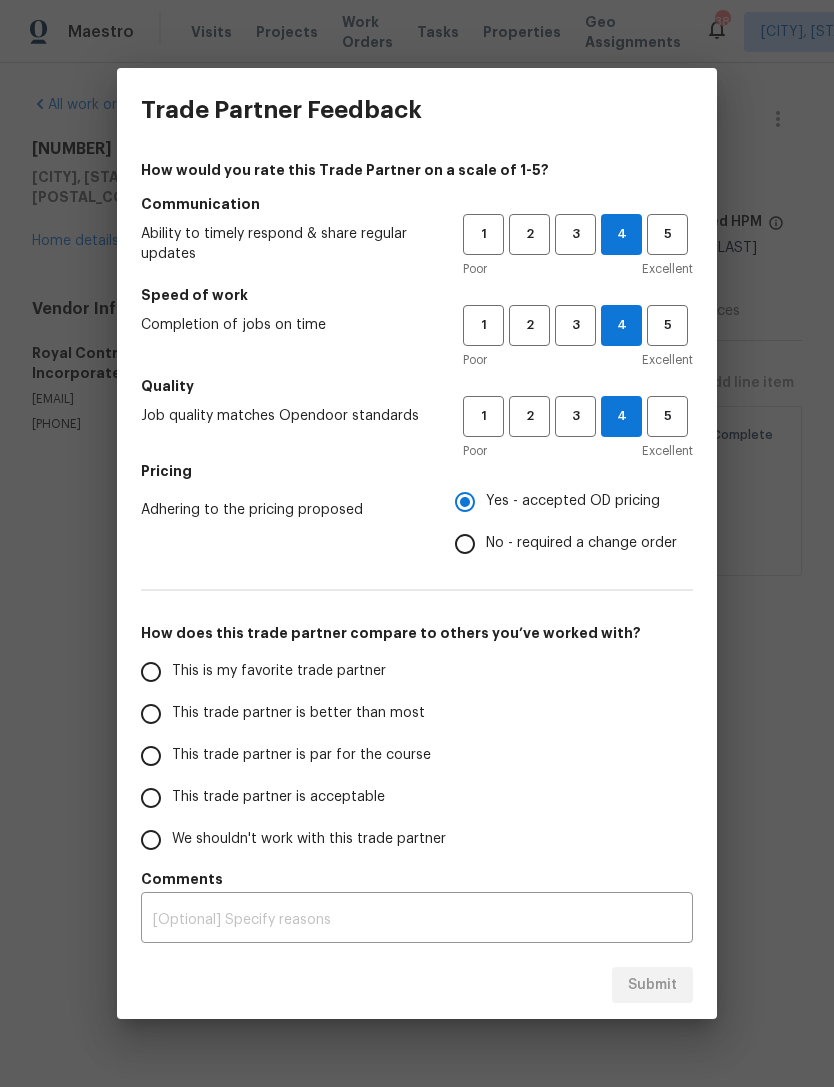 click on "This trade partner is better than most" at bounding box center [151, 714] 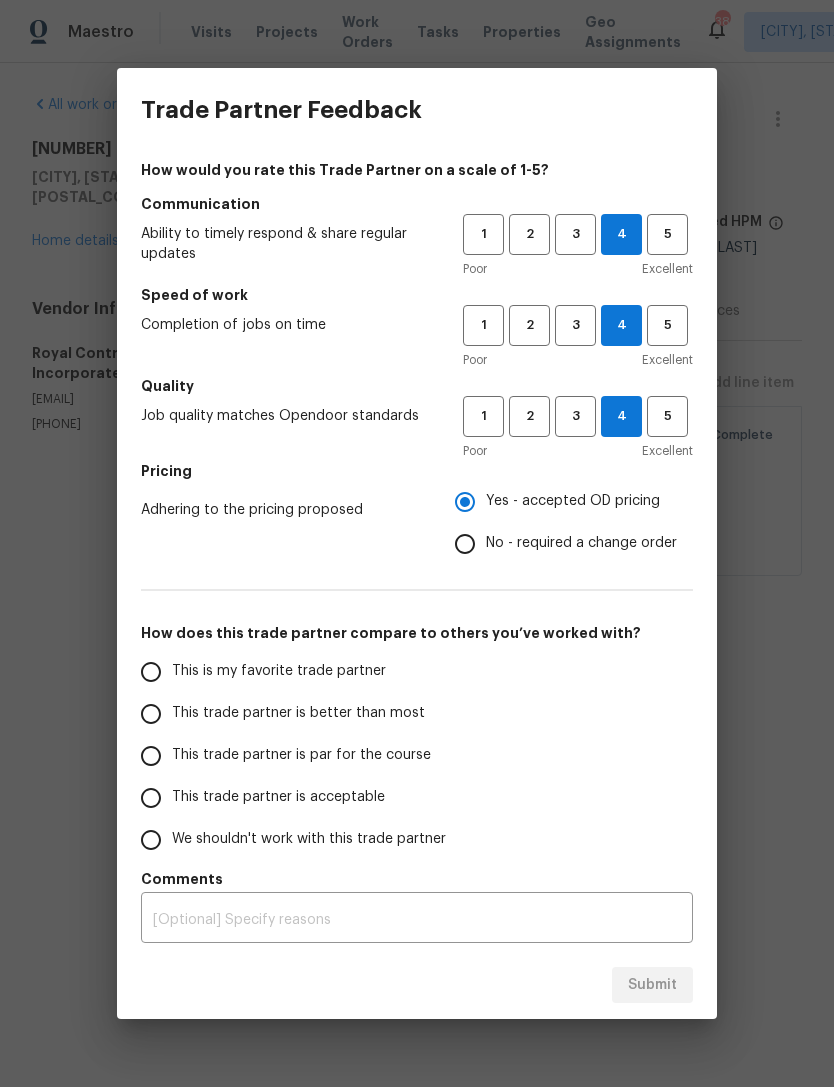 radio on "false" 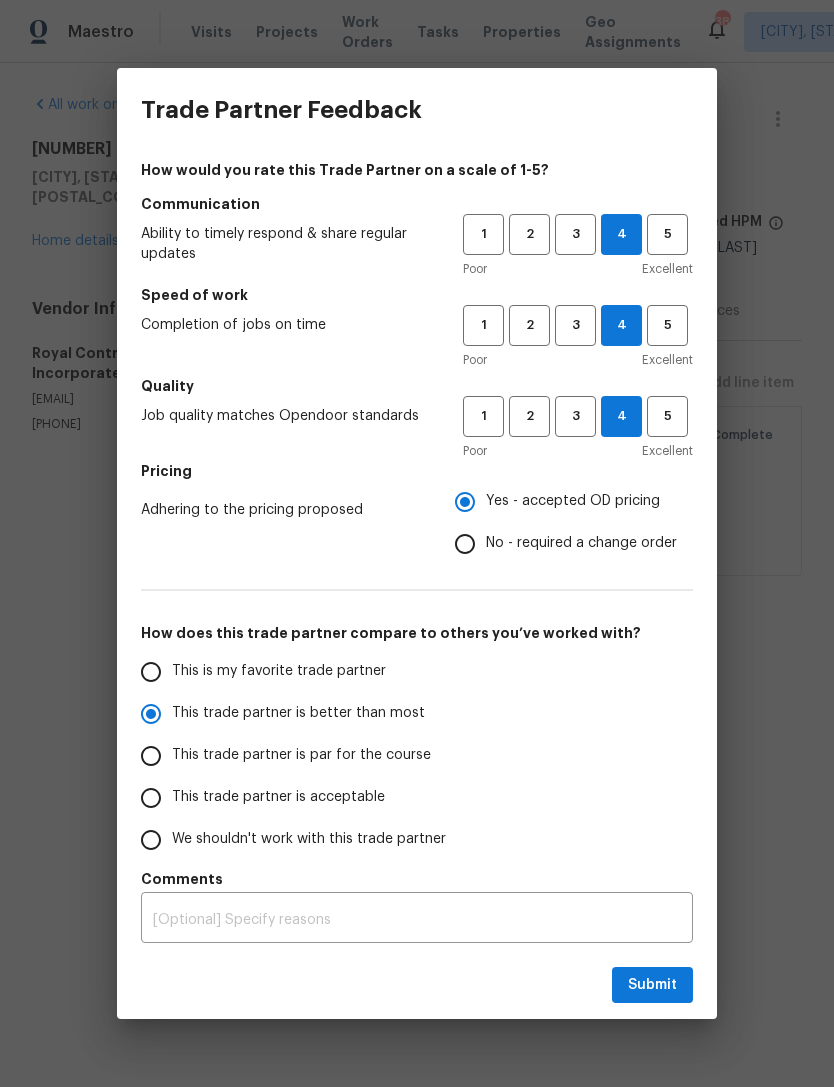 click on "This trade partner is par for the course" at bounding box center (151, 756) 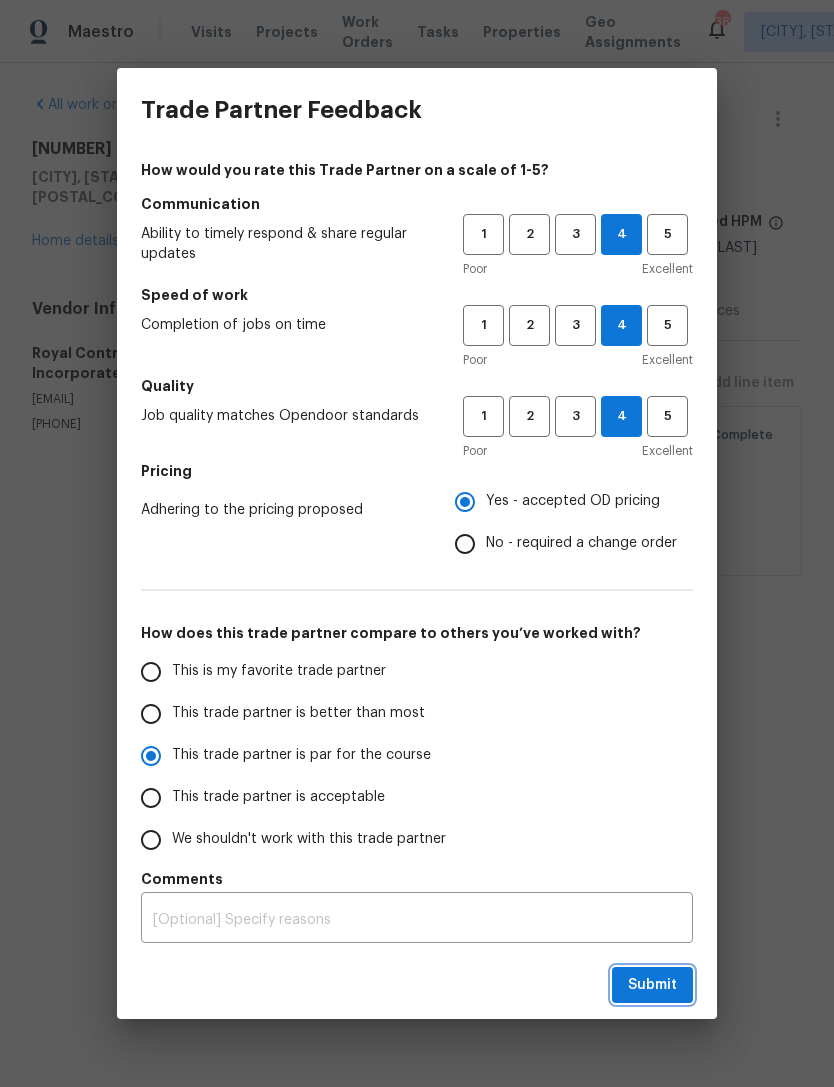 click on "Submit" at bounding box center [652, 985] 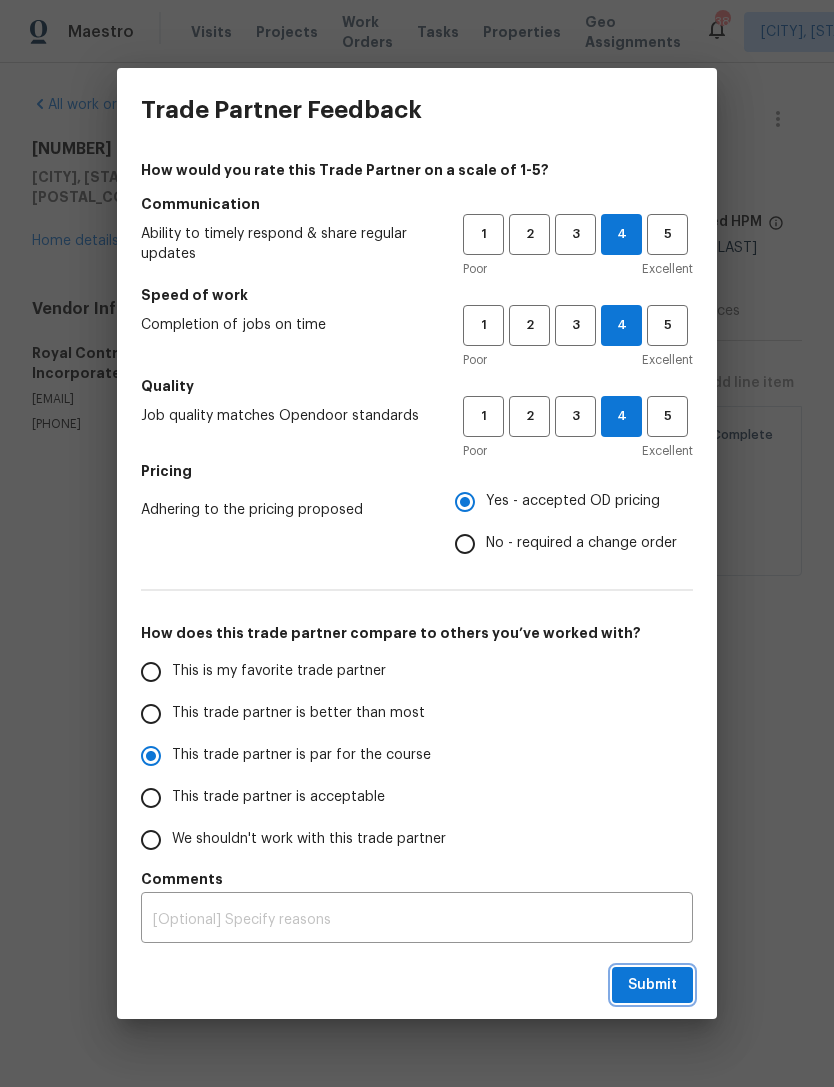 radio on "true" 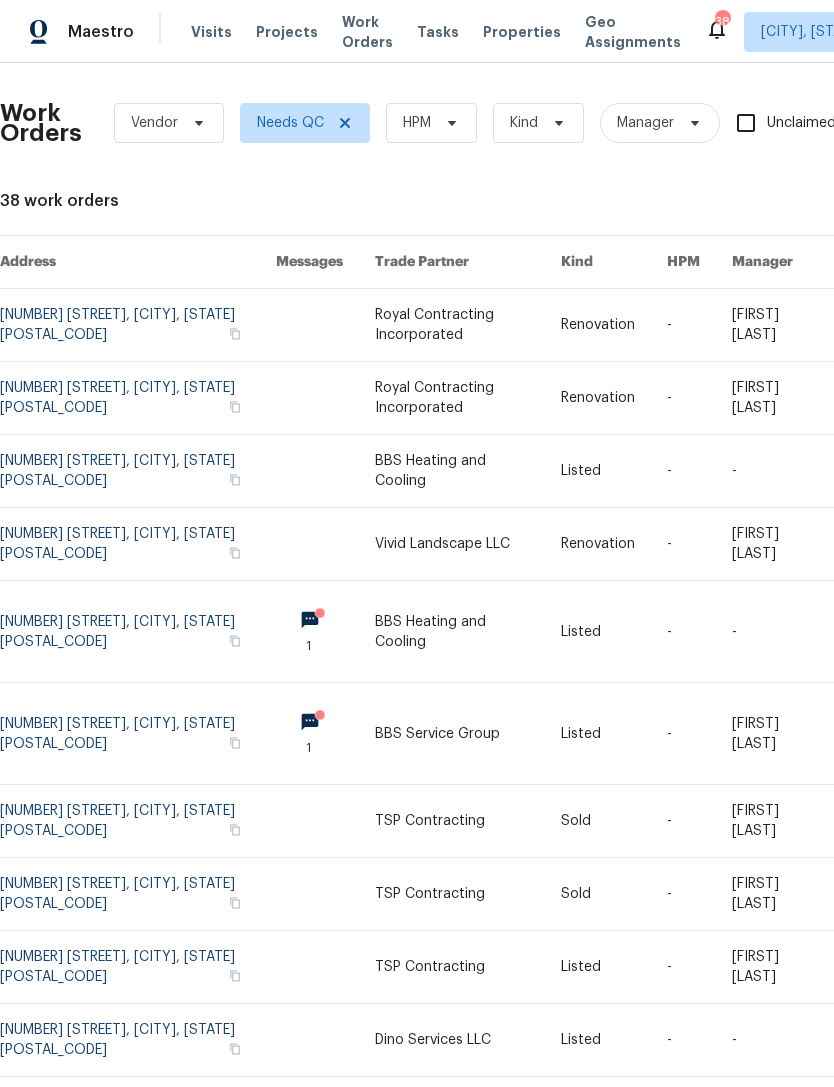 scroll, scrollTop: 0, scrollLeft: 0, axis: both 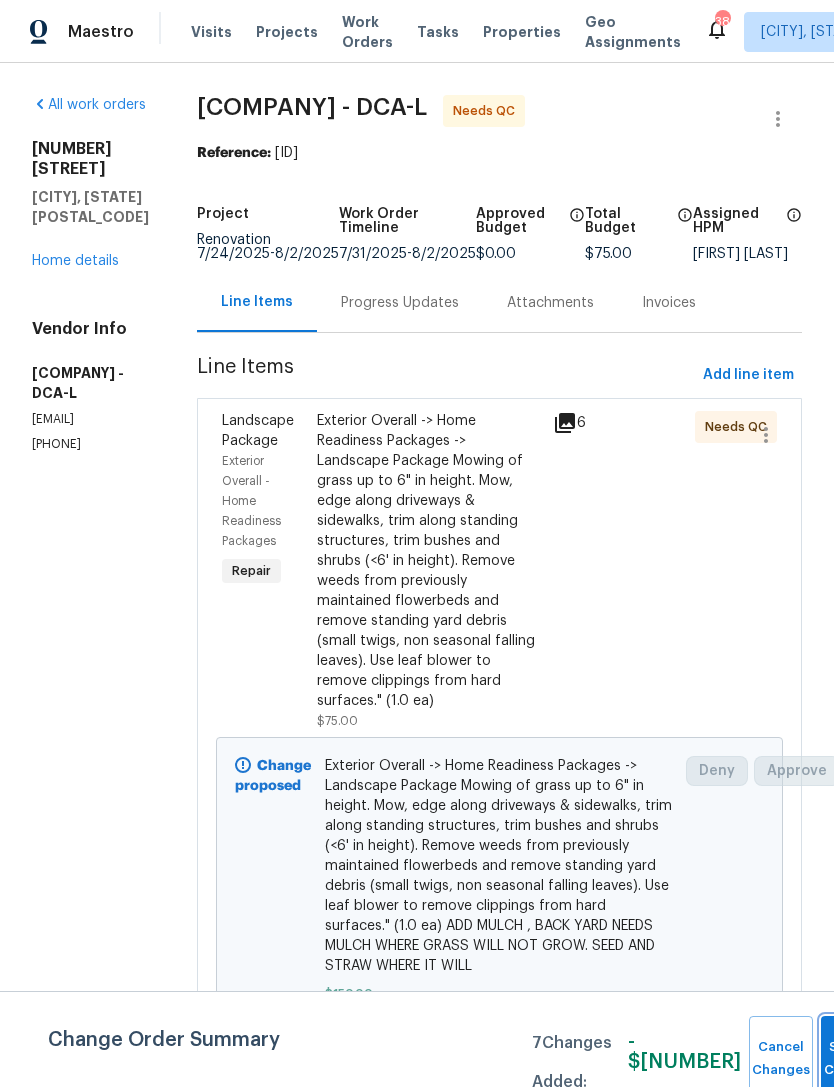 click on "Submit Changes" at bounding box center (853, 1059) 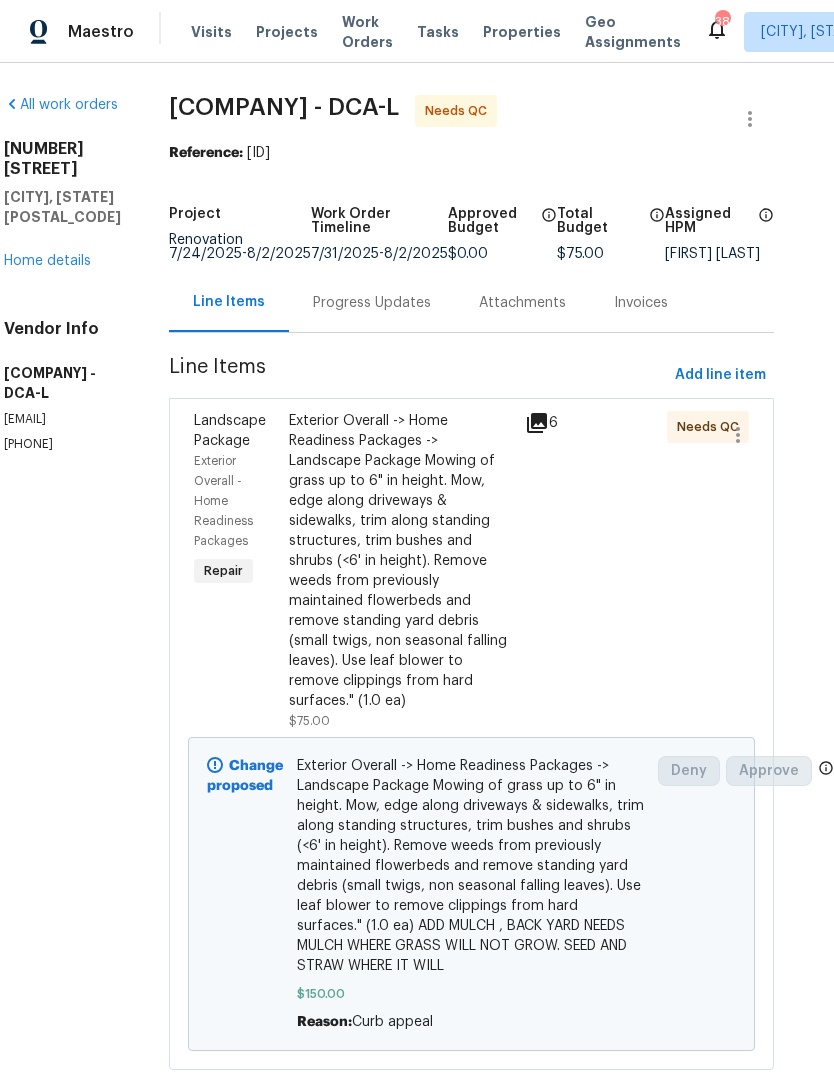 scroll, scrollTop: 0, scrollLeft: 34, axis: horizontal 